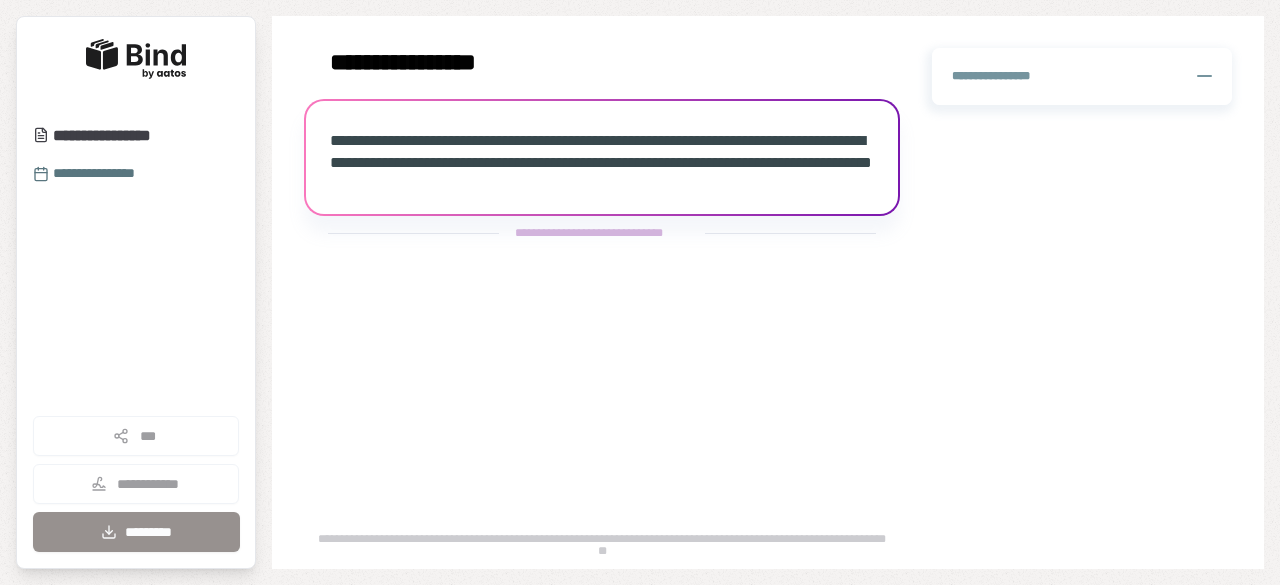 scroll, scrollTop: 0, scrollLeft: 0, axis: both 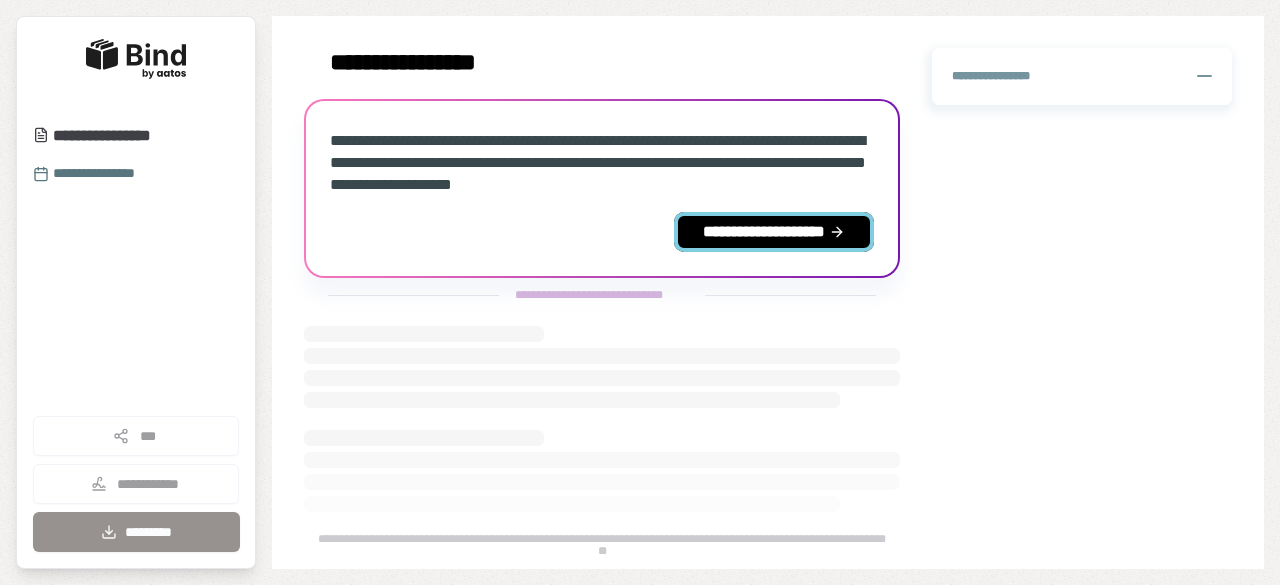 click on "**********" at bounding box center [774, 232] 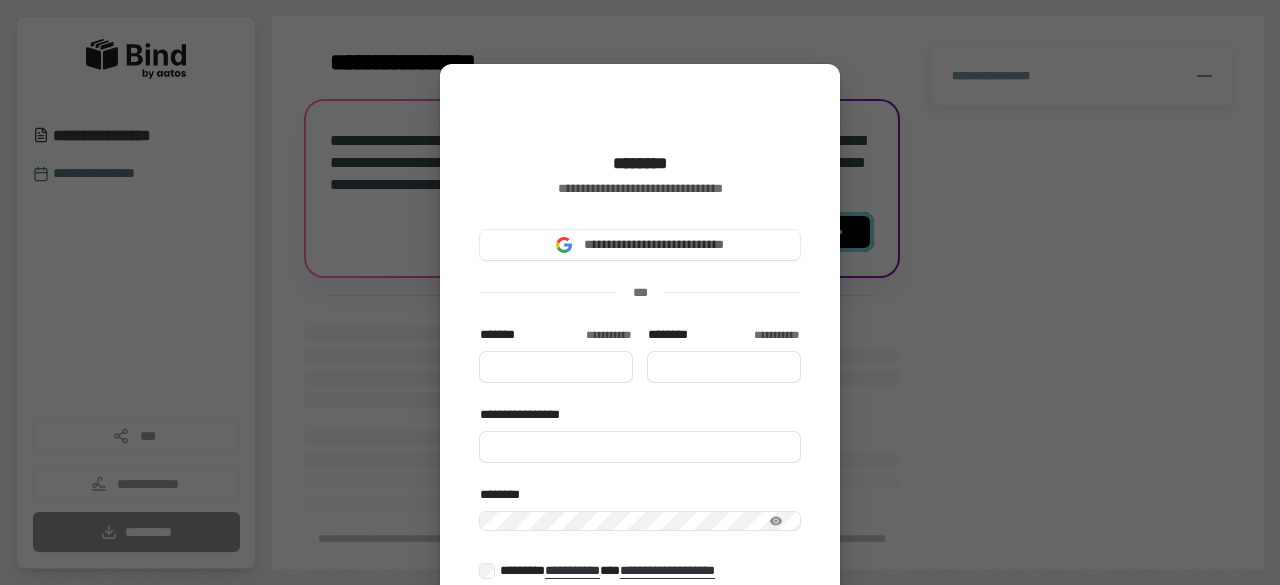 type 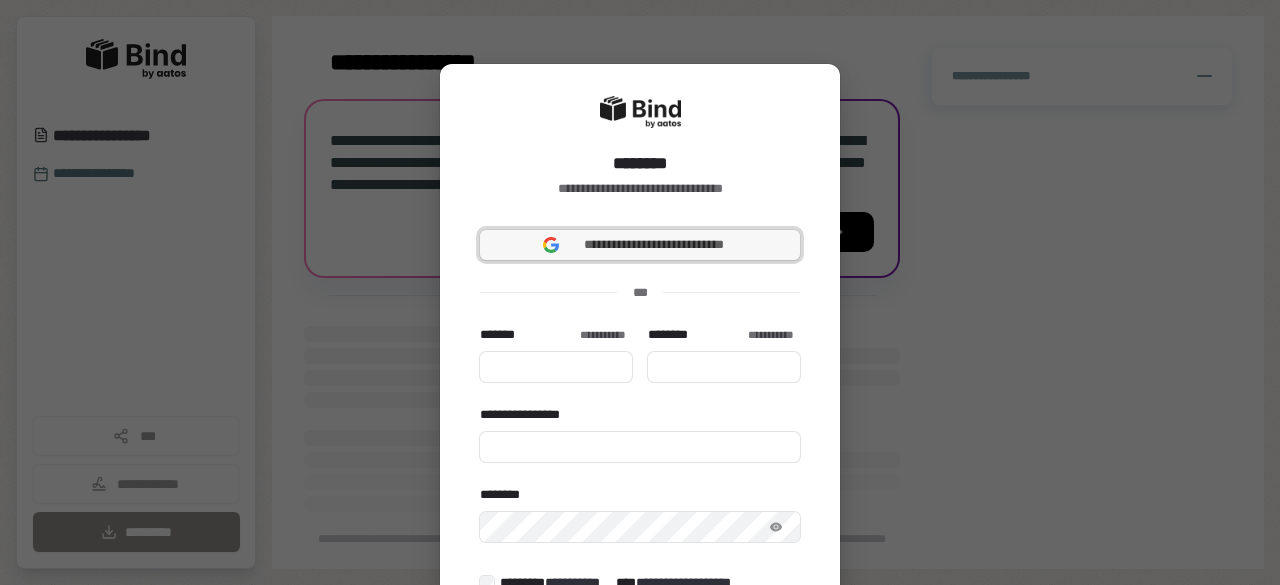 click on "**********" at bounding box center [654, 245] 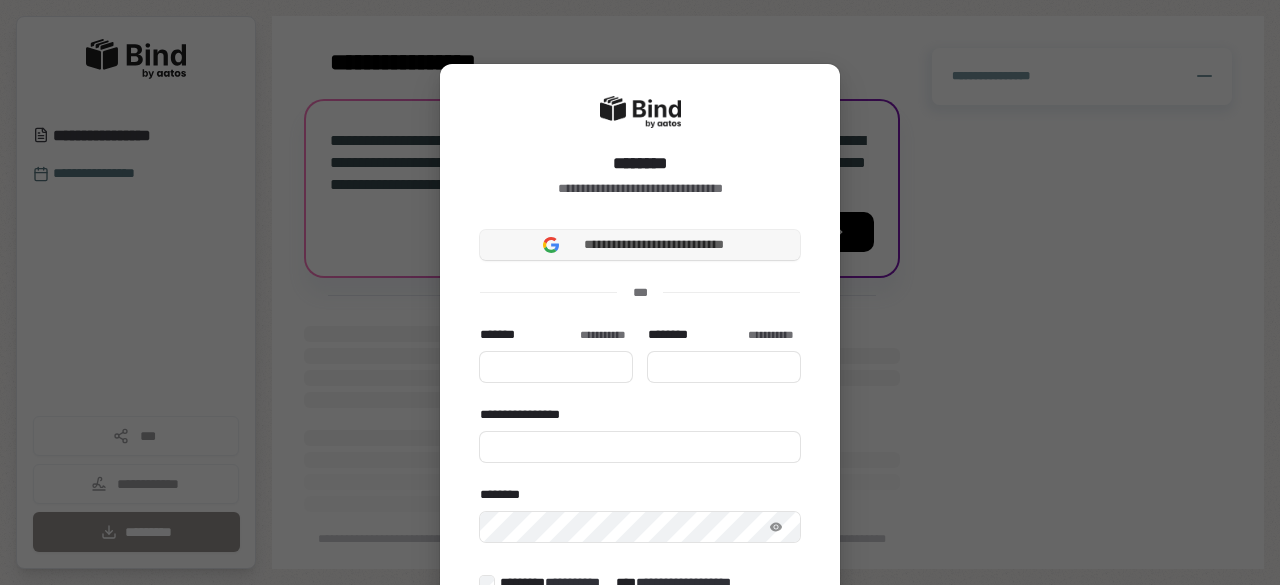 type 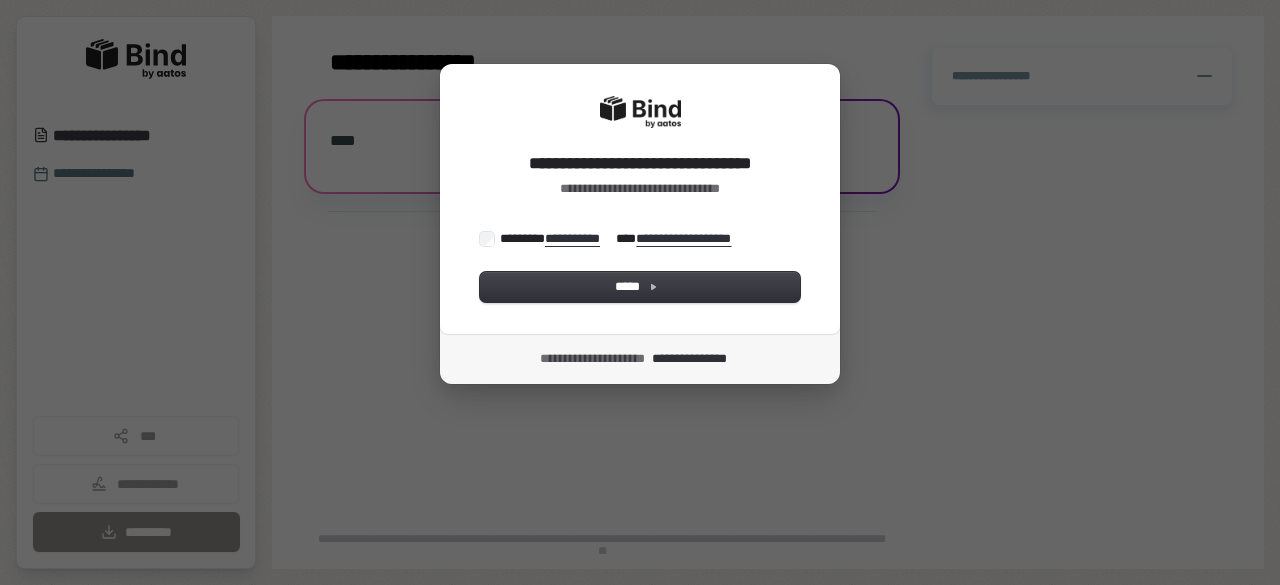 scroll, scrollTop: 0, scrollLeft: 0, axis: both 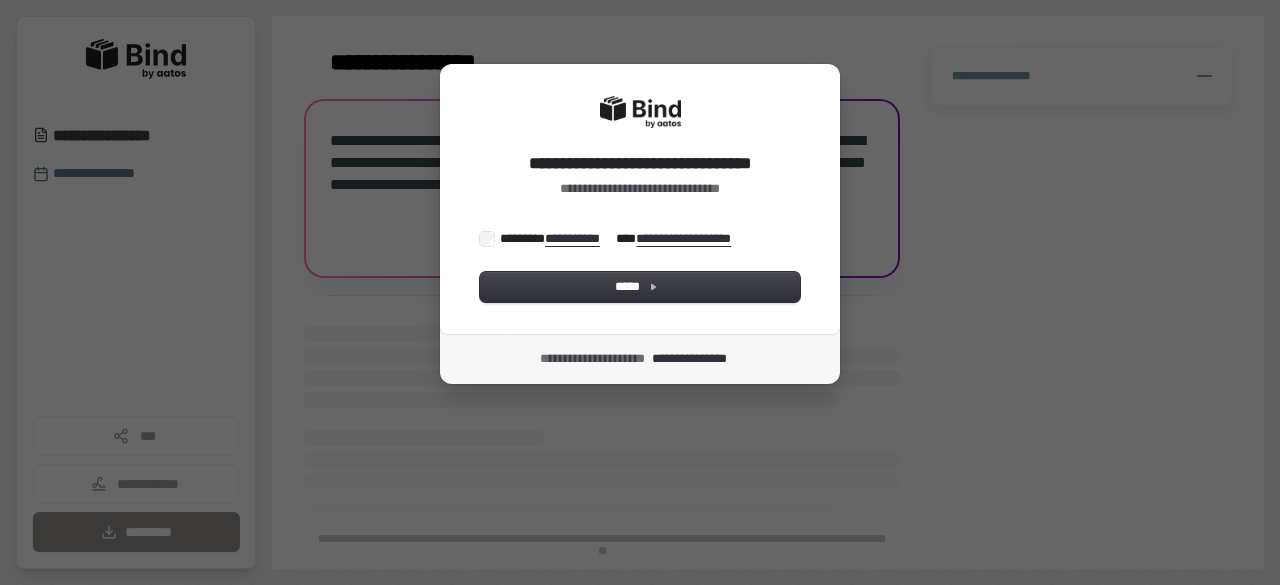 click on "[FIRST] [LAST] [STREET] [CITY] [STATE] [ZIP]" at bounding box center (640, 199) 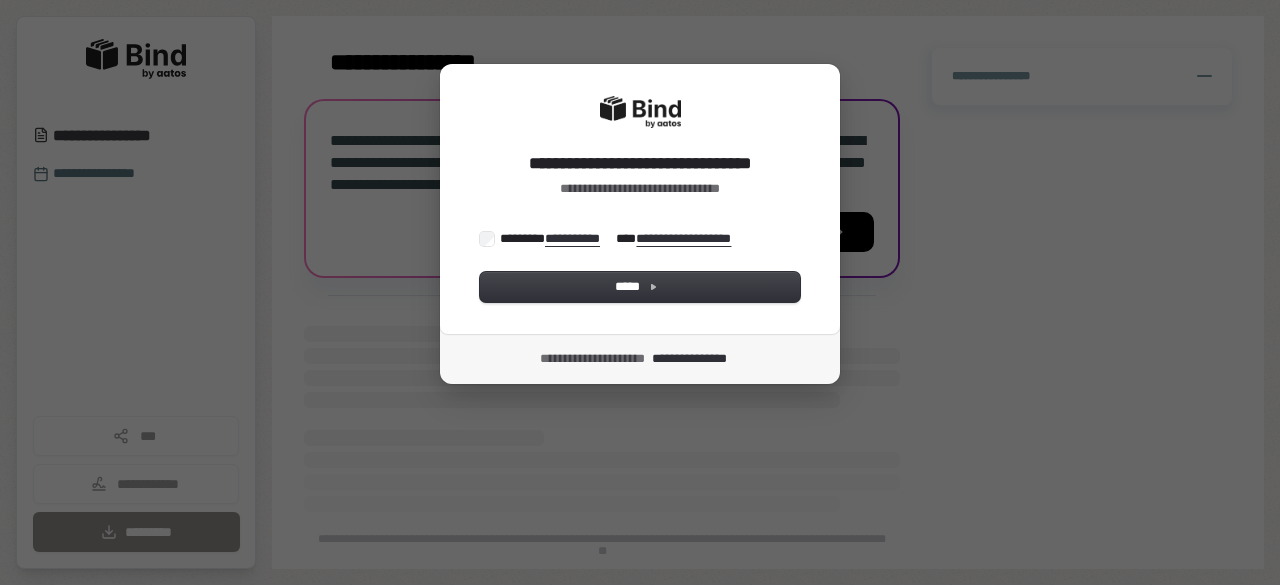 click on "**********" at bounding box center [615, 239] 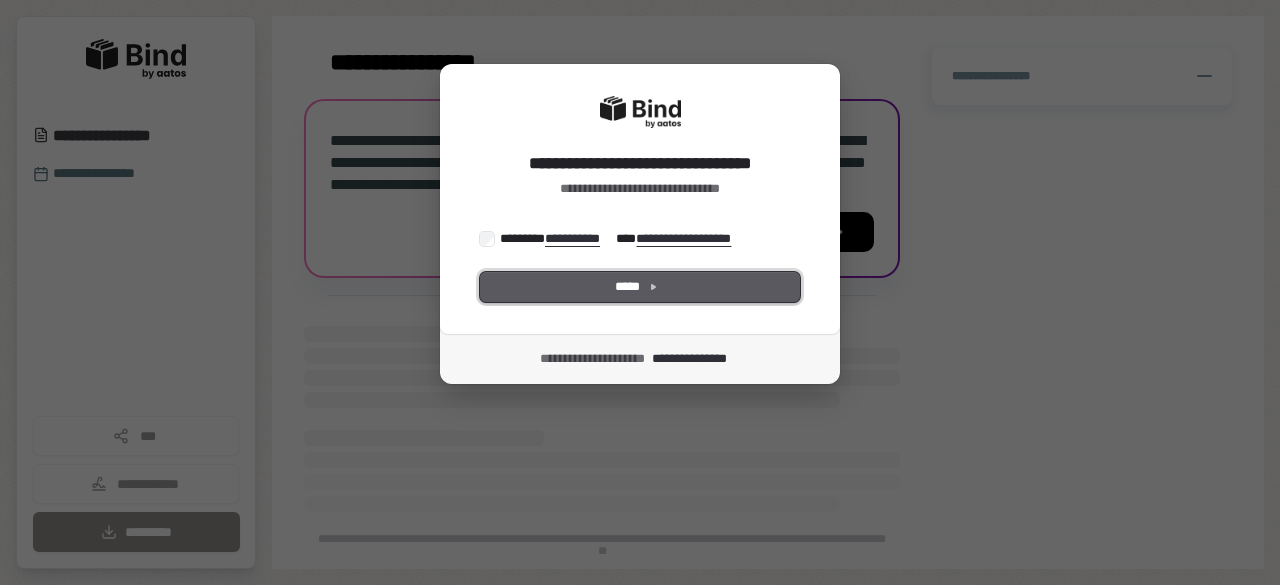 click on "*****" at bounding box center [640, 287] 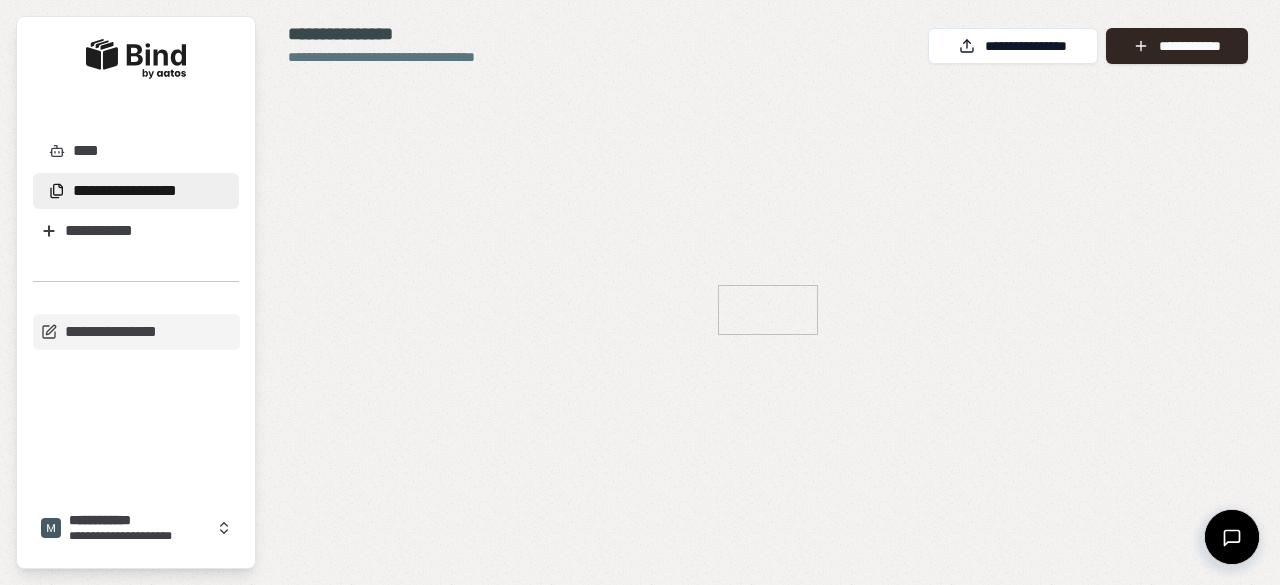 scroll, scrollTop: 0, scrollLeft: 0, axis: both 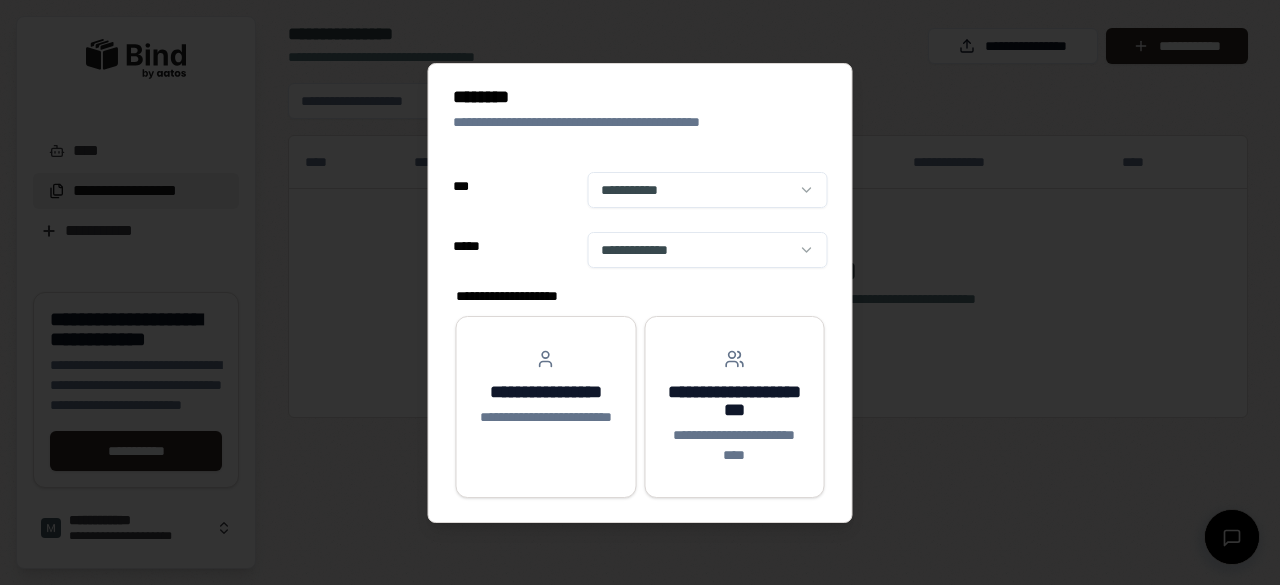 select on "**" 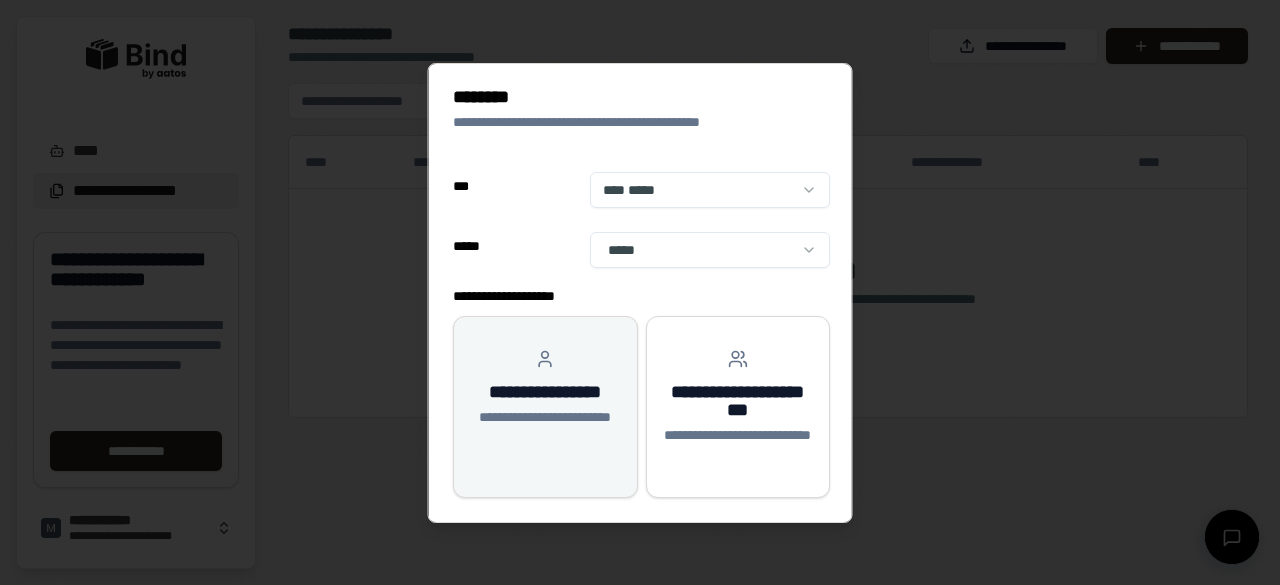 click on "**********" at bounding box center [545, 398] 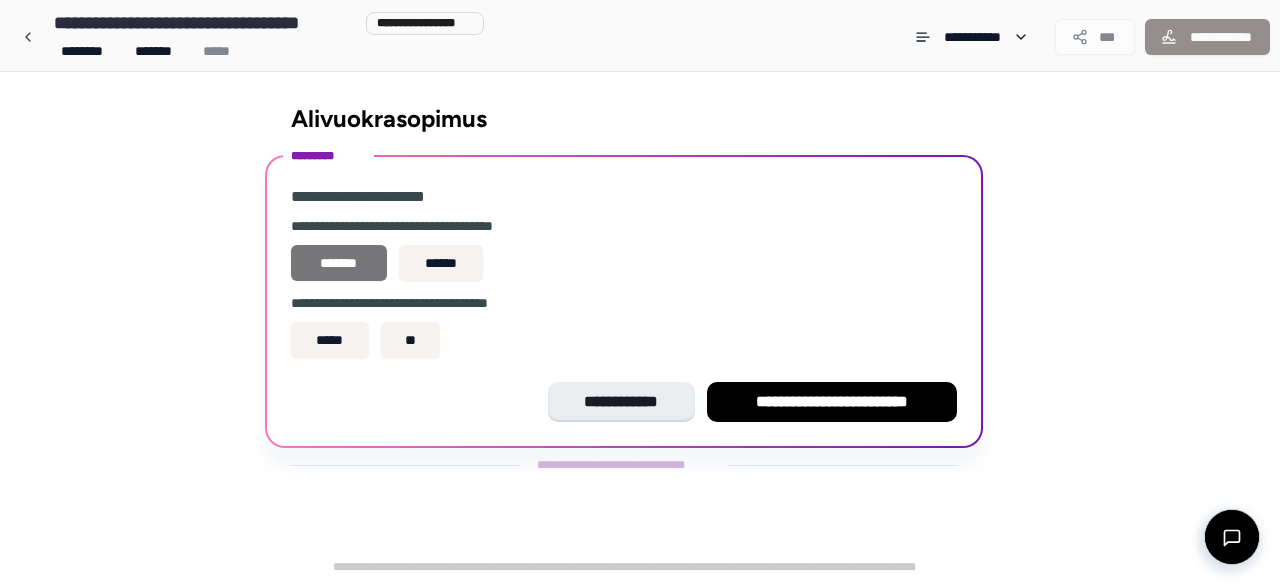 click on "*******" at bounding box center [339, 263] 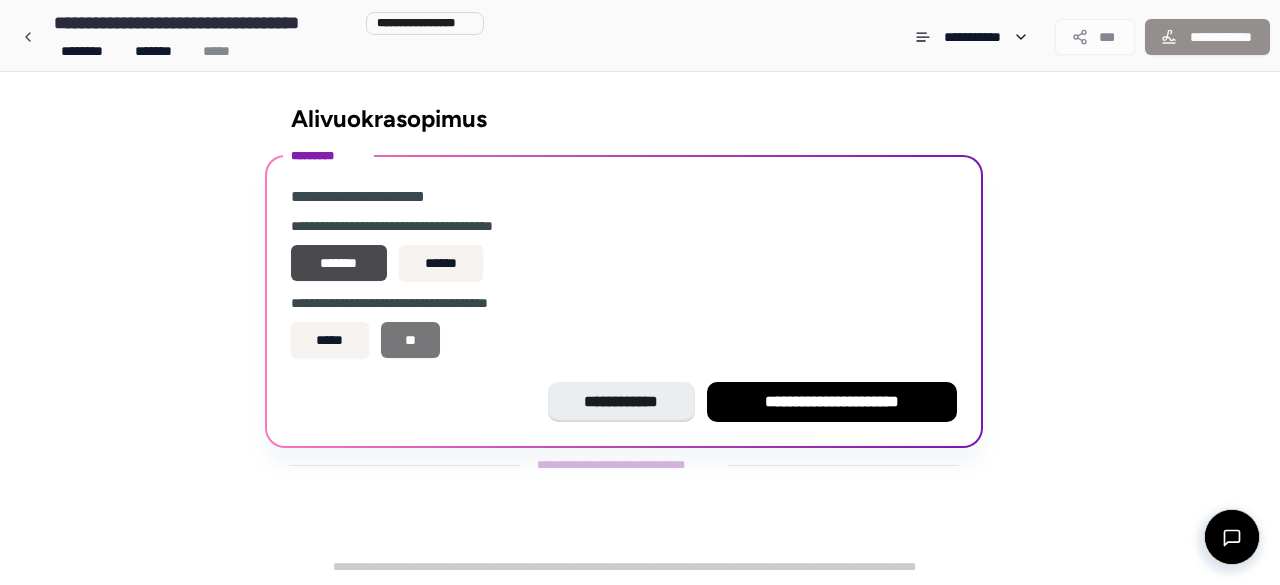 click on "**" at bounding box center (411, 340) 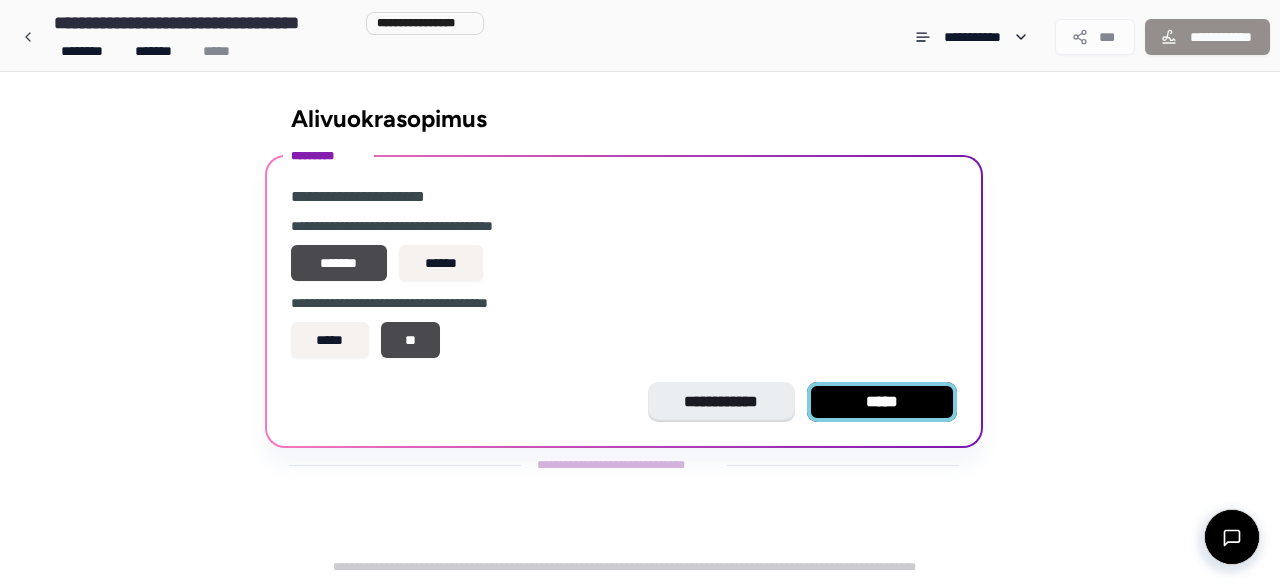 click on "*****" at bounding box center (882, 402) 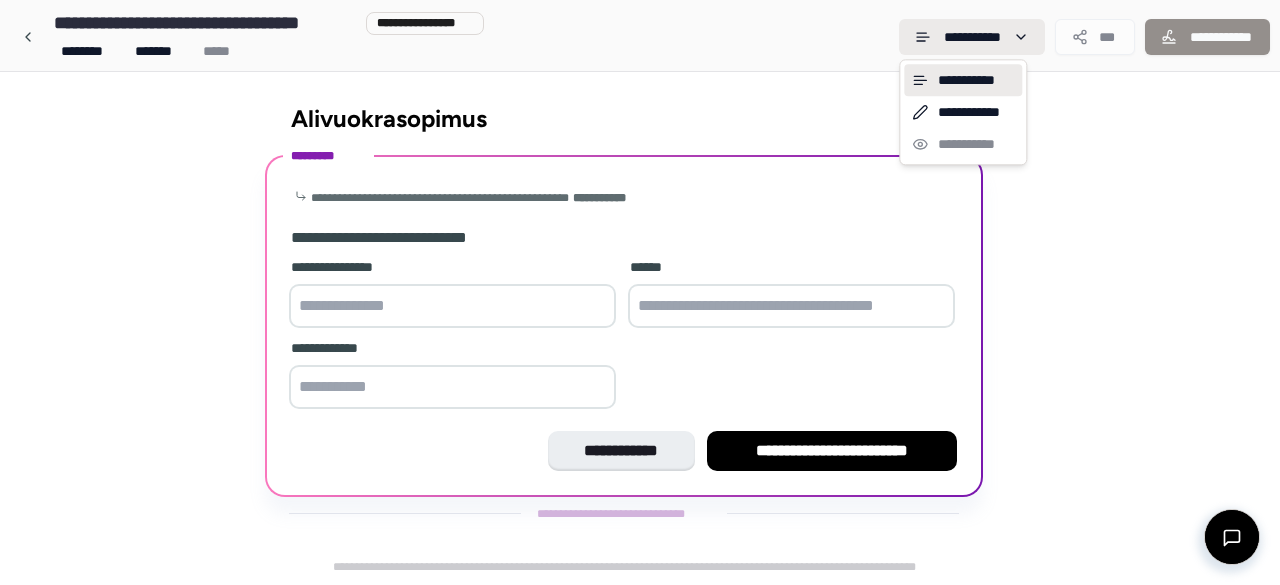 click on "**********" at bounding box center (640, 292) 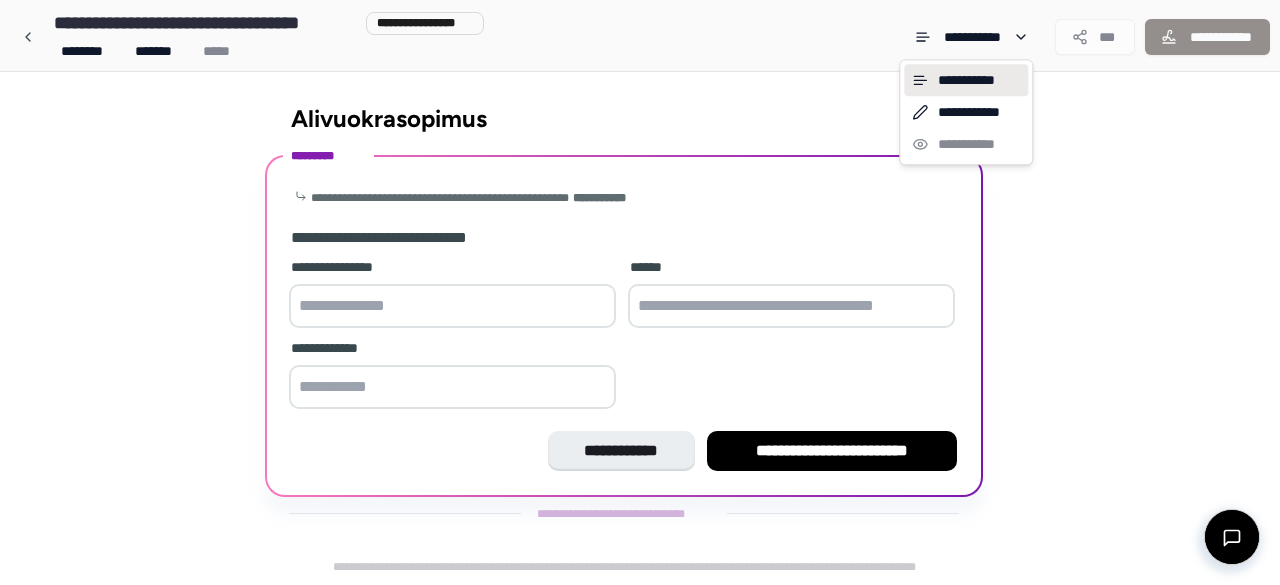 click on "**********" at bounding box center (640, 292) 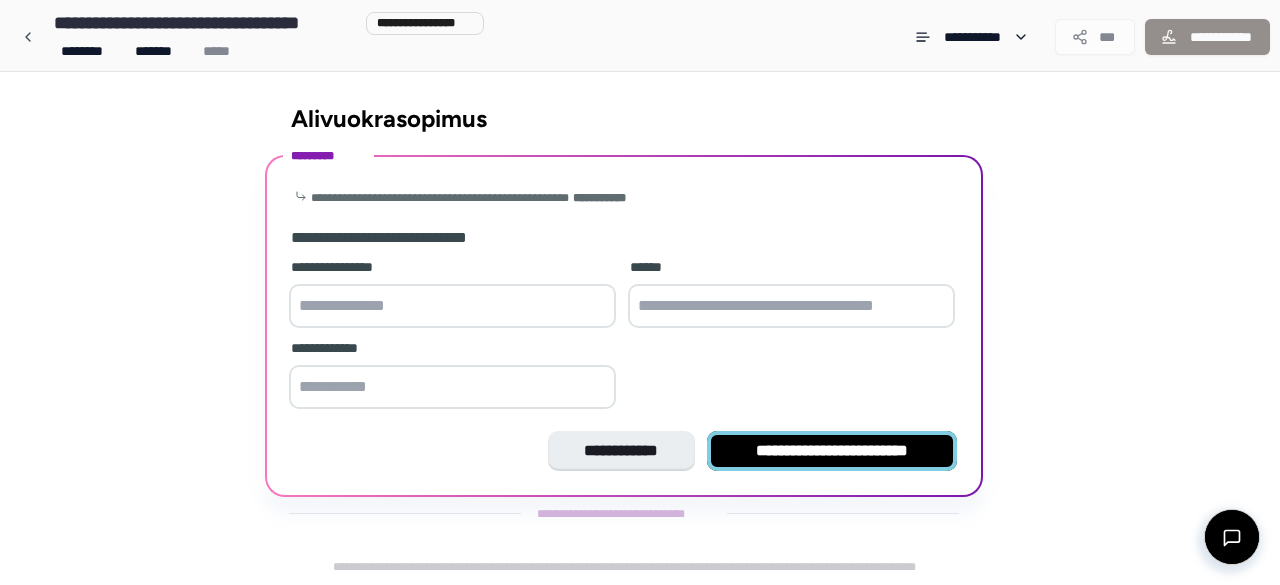 click on "**********" at bounding box center [832, 451] 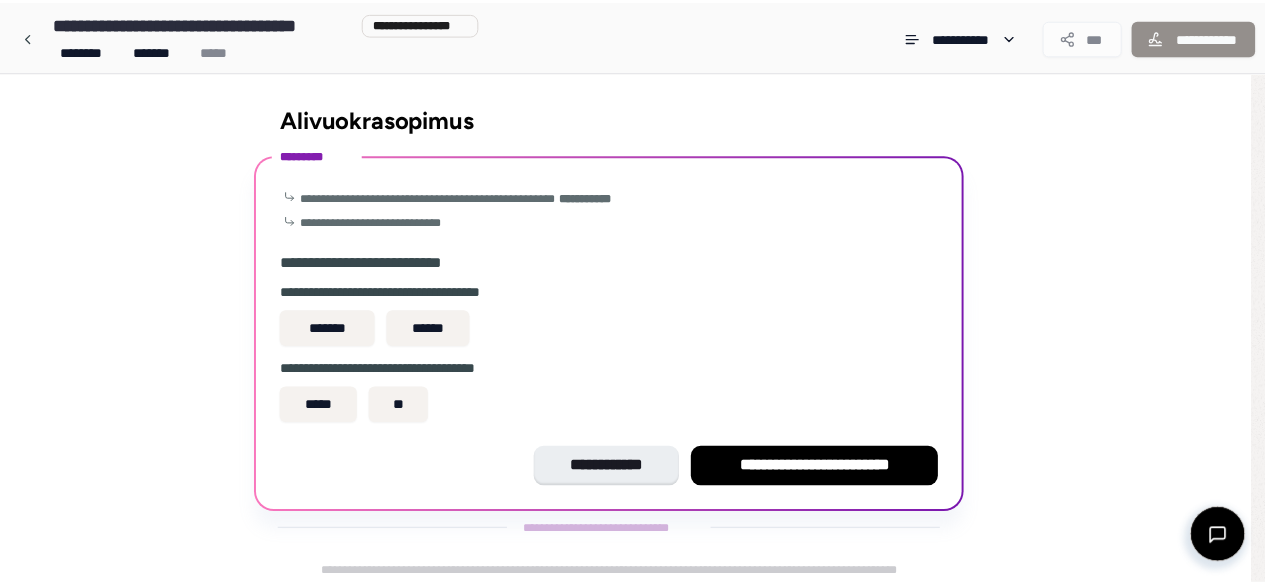 scroll, scrollTop: 6, scrollLeft: 0, axis: vertical 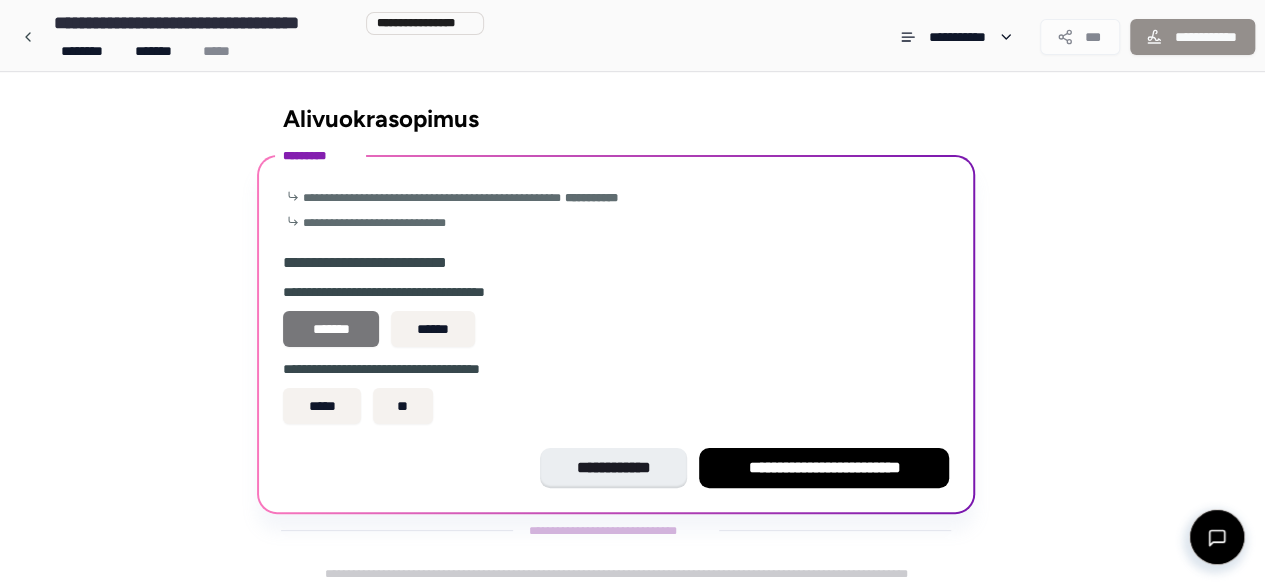click on "*******" at bounding box center (331, 329) 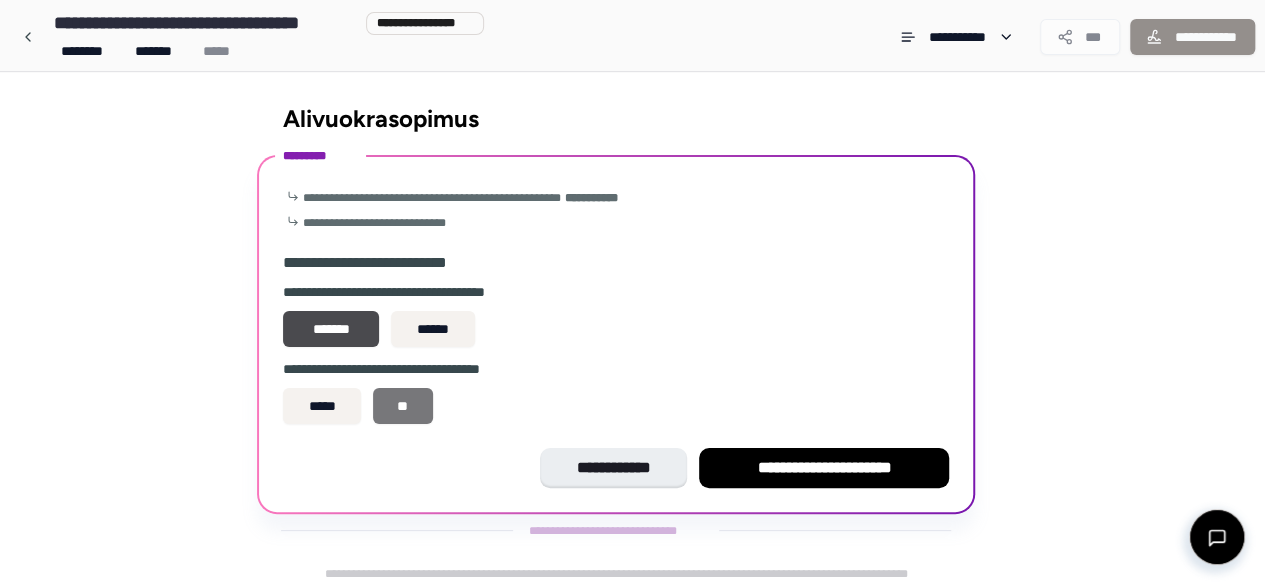 click on "**" at bounding box center (403, 406) 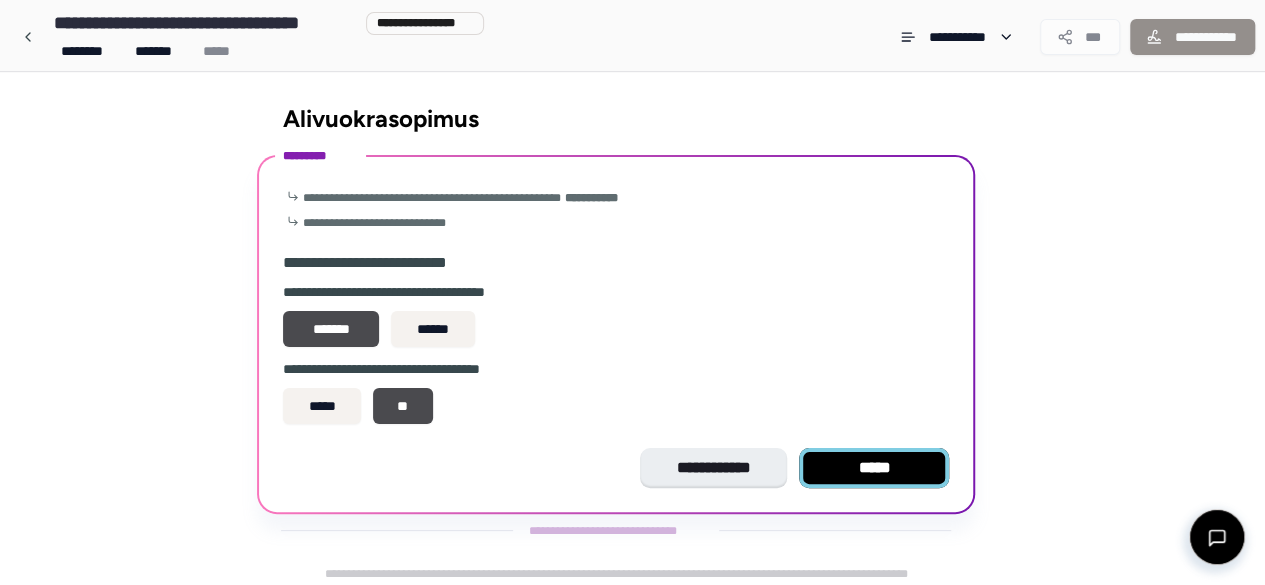 click on "*****" at bounding box center [874, 468] 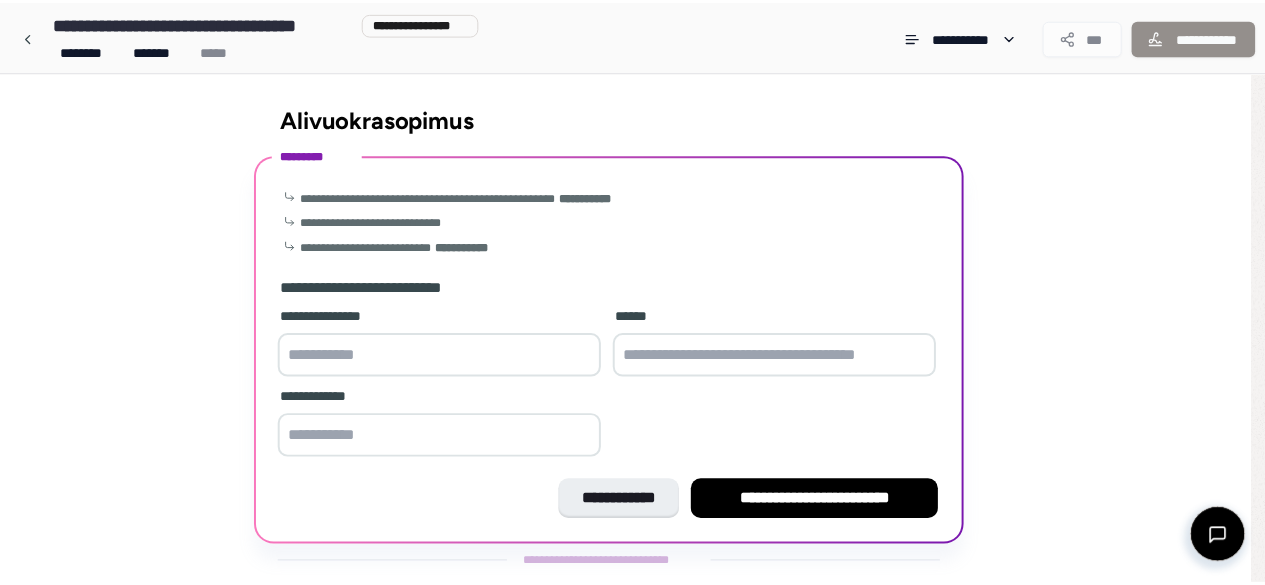 scroll, scrollTop: 40, scrollLeft: 0, axis: vertical 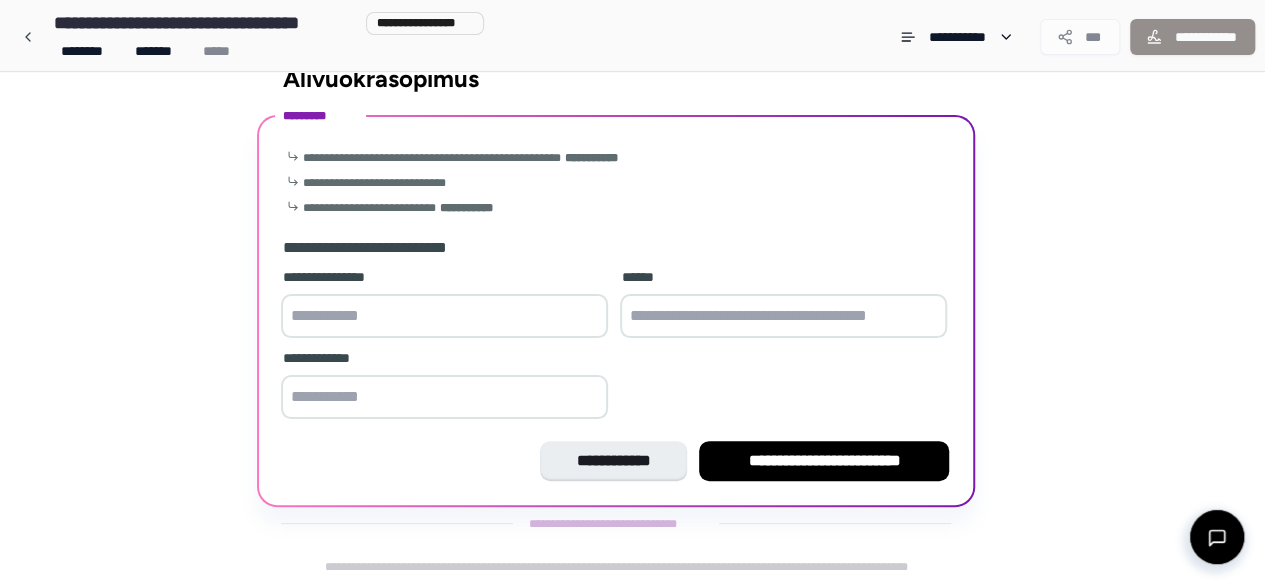 click at bounding box center (444, 316) 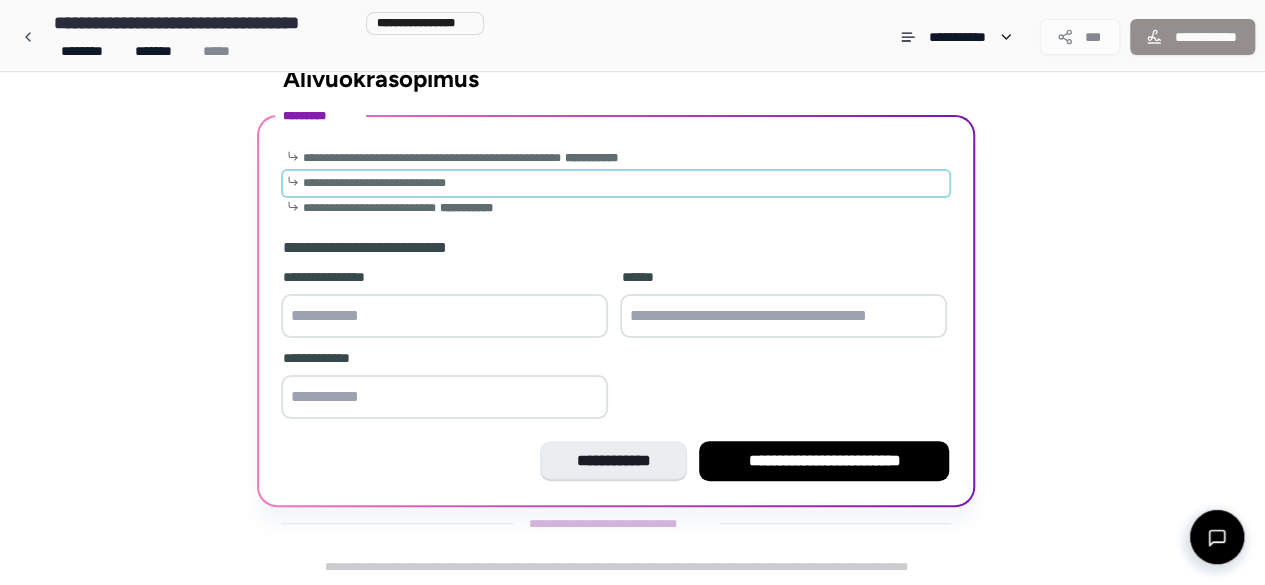 click on "**********" at bounding box center (374, 183) 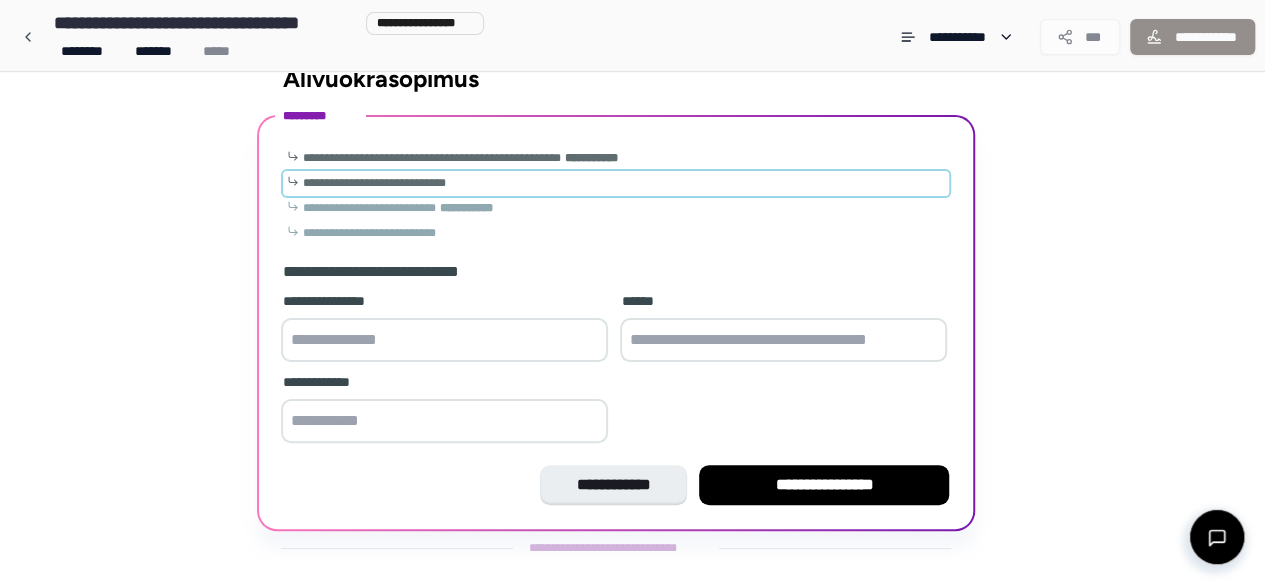 scroll, scrollTop: 64, scrollLeft: 0, axis: vertical 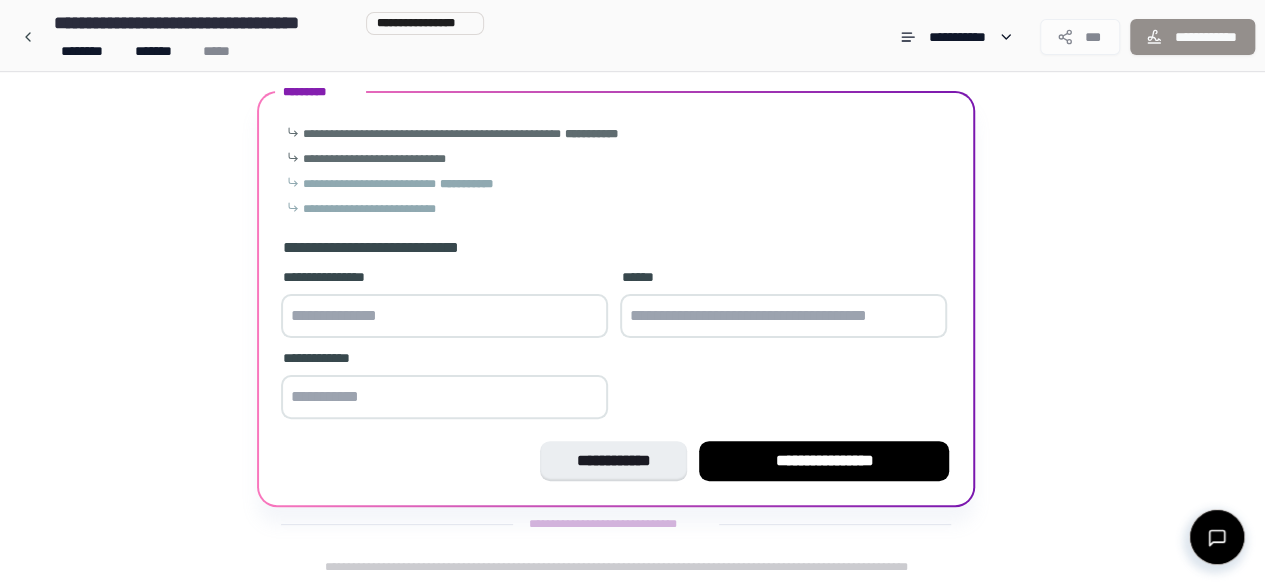 click at bounding box center (444, 316) 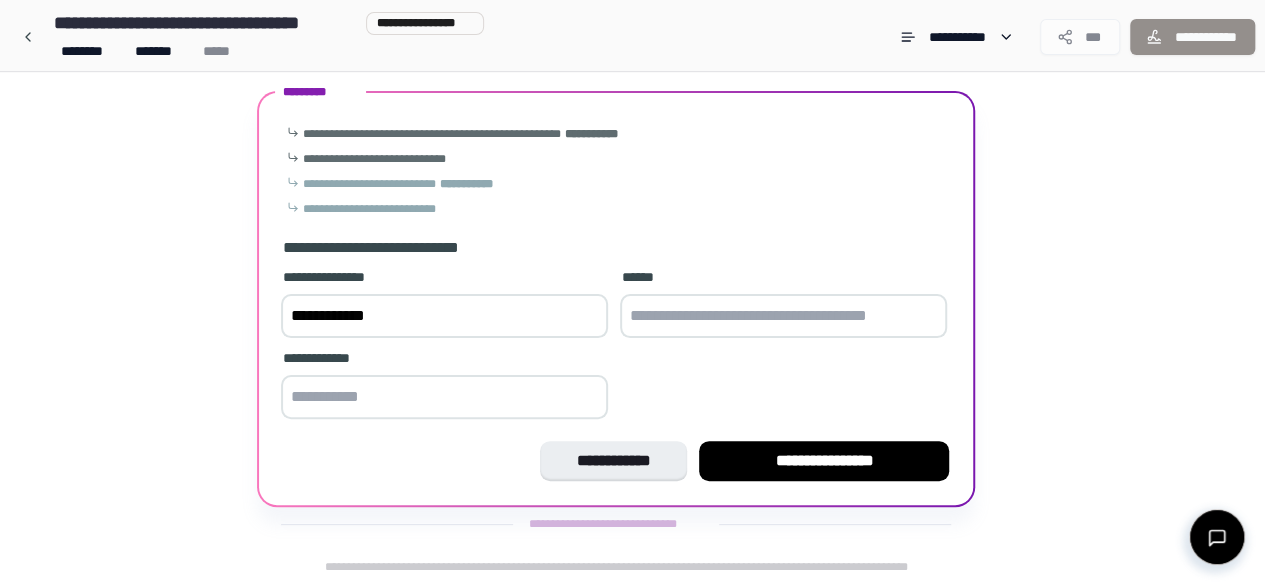 type on "**********" 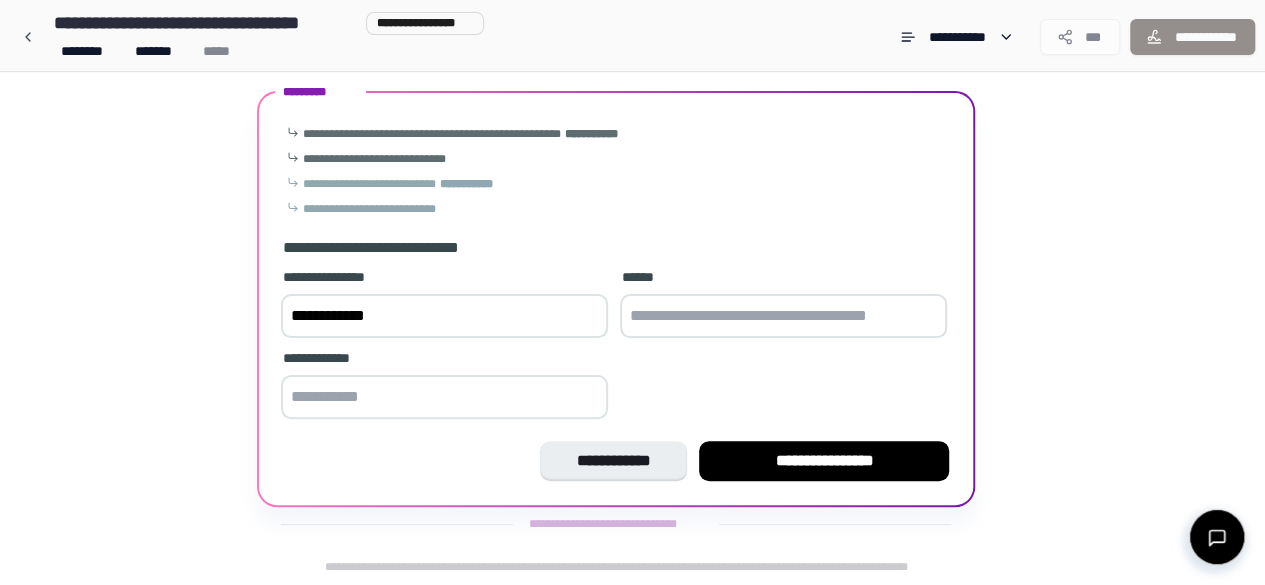 click at bounding box center (444, 397) 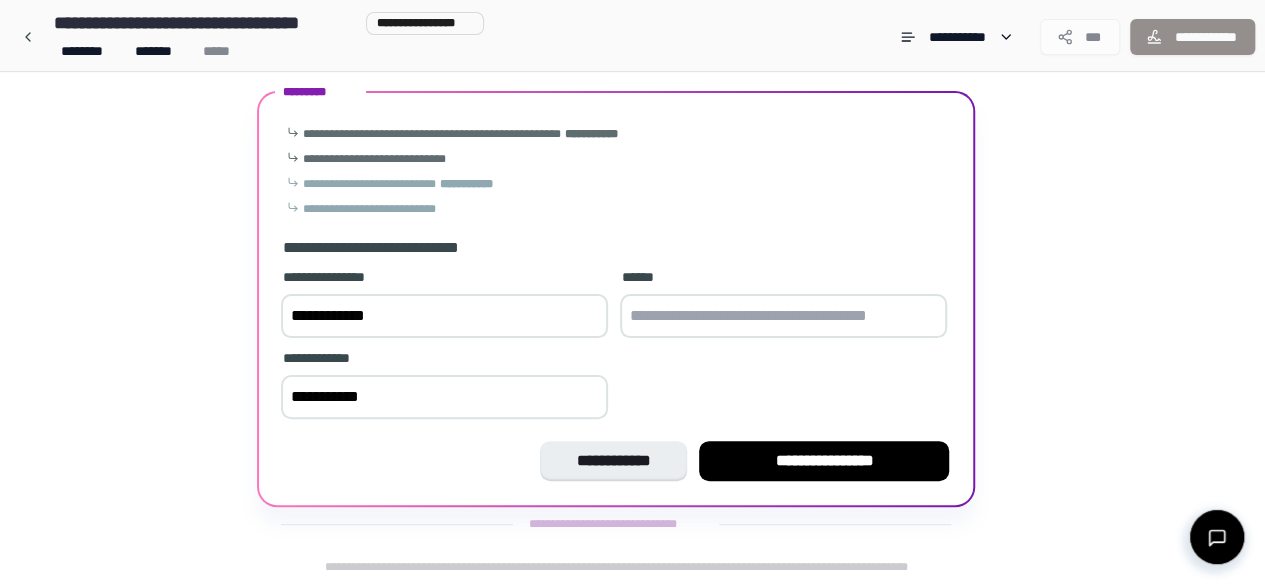 type on "**********" 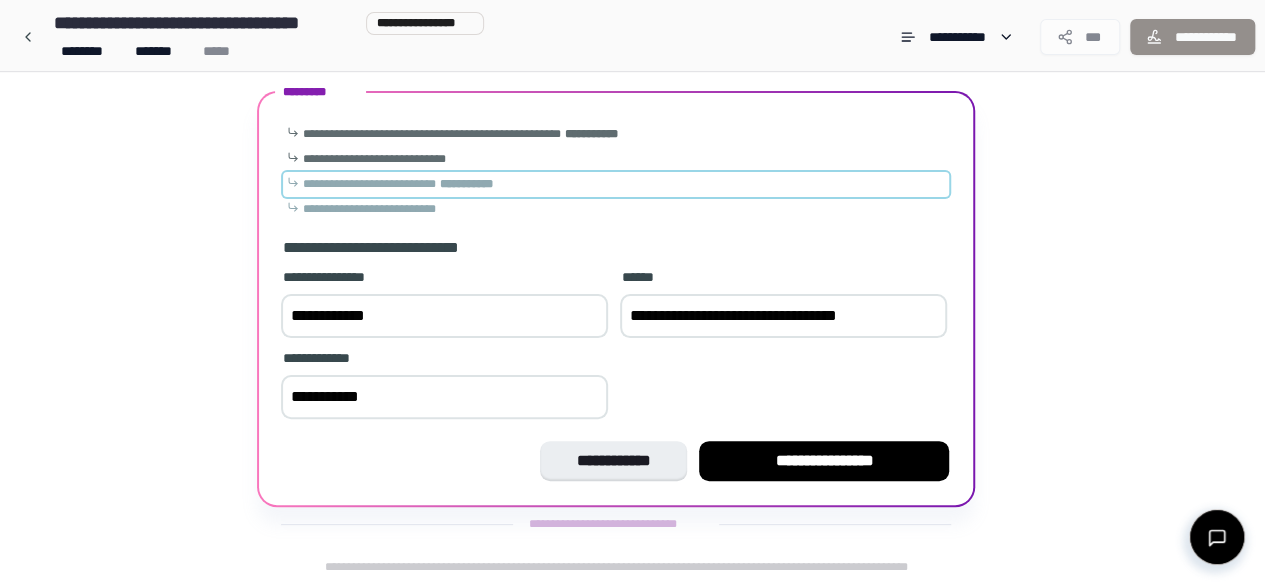 type on "**********" 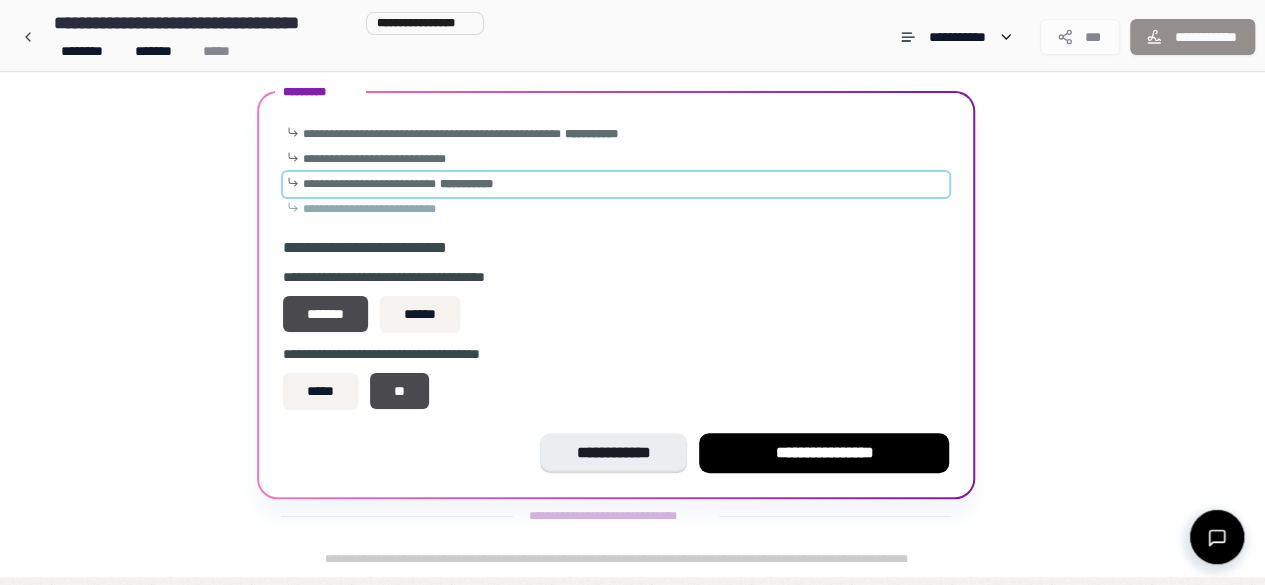 scroll, scrollTop: 56, scrollLeft: 0, axis: vertical 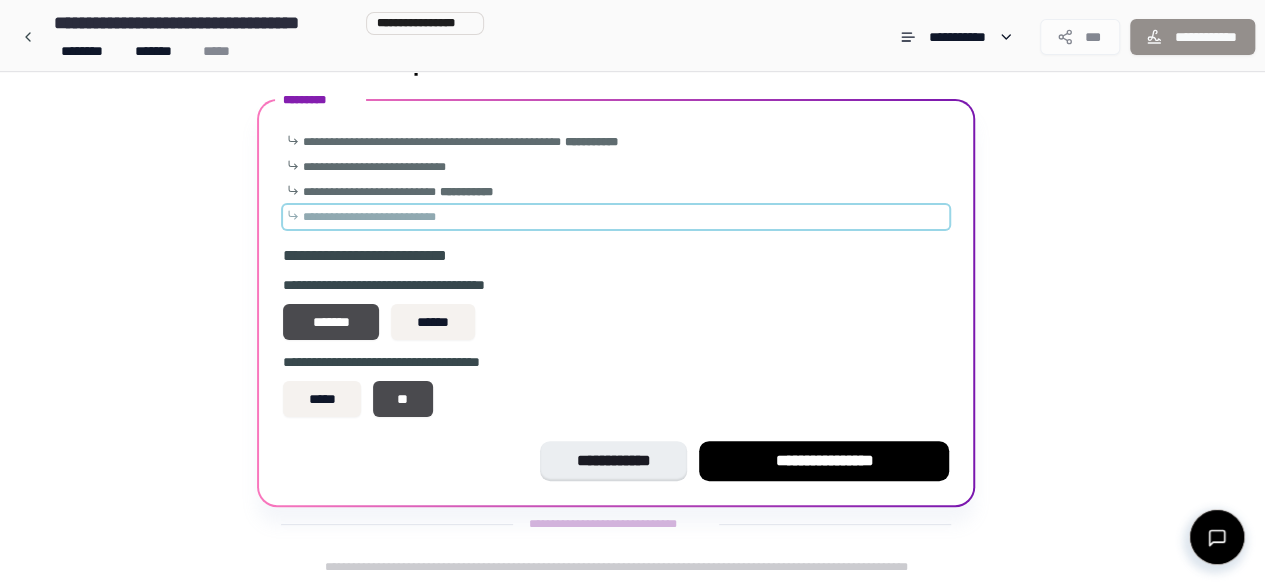 click on "**********" at bounding box center (369, 217) 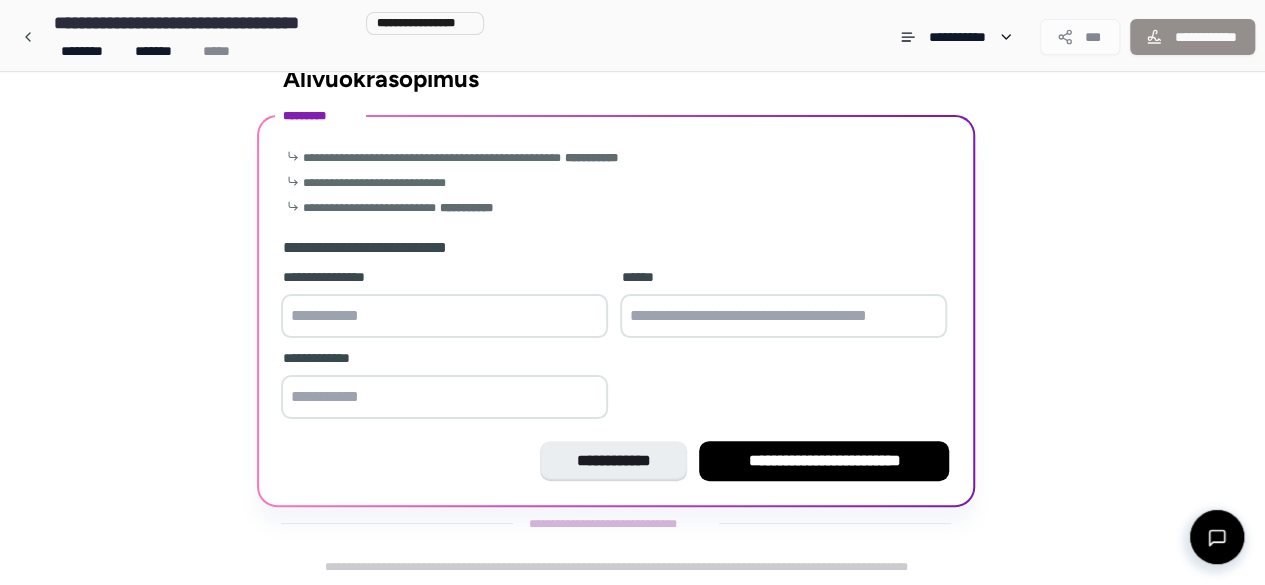 click at bounding box center (444, 316) 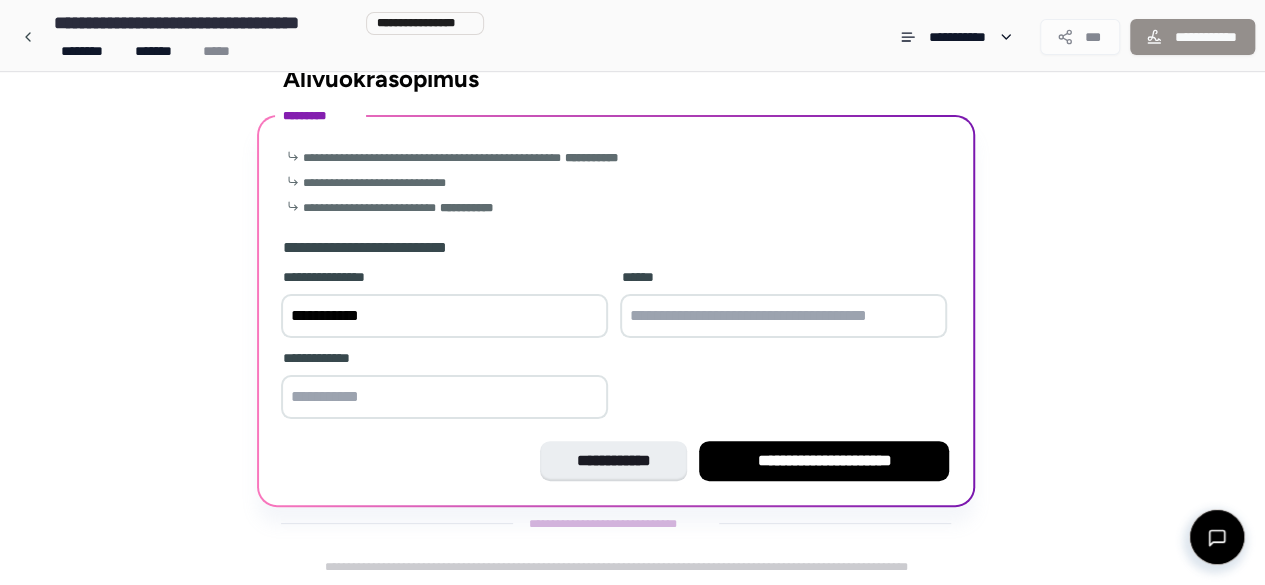 type on "**********" 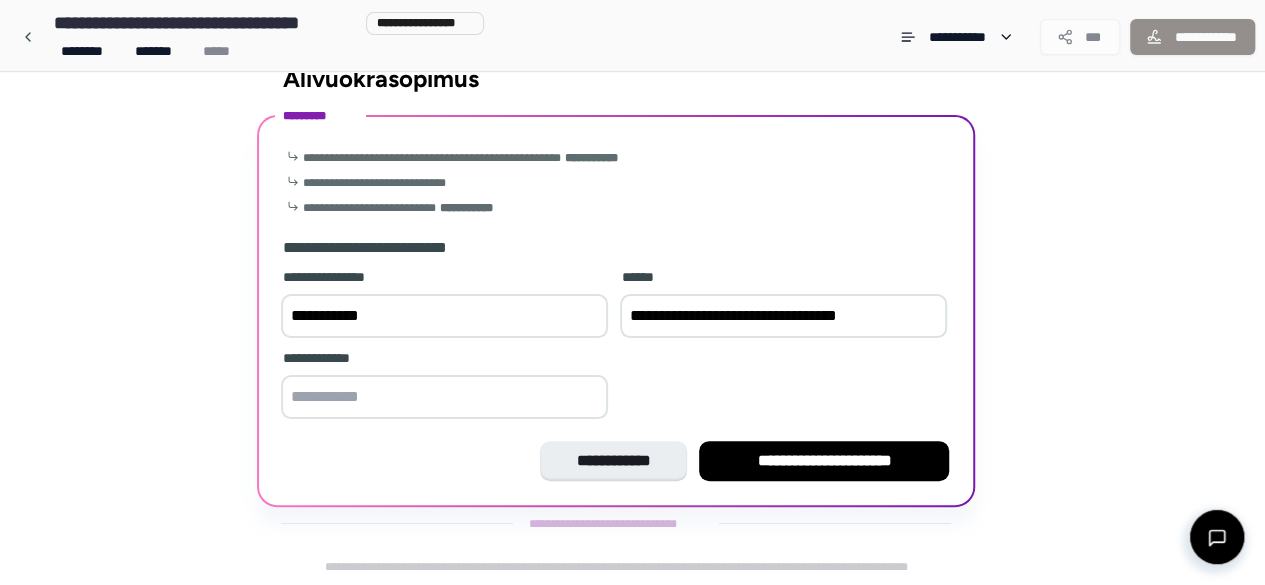 type on "**********" 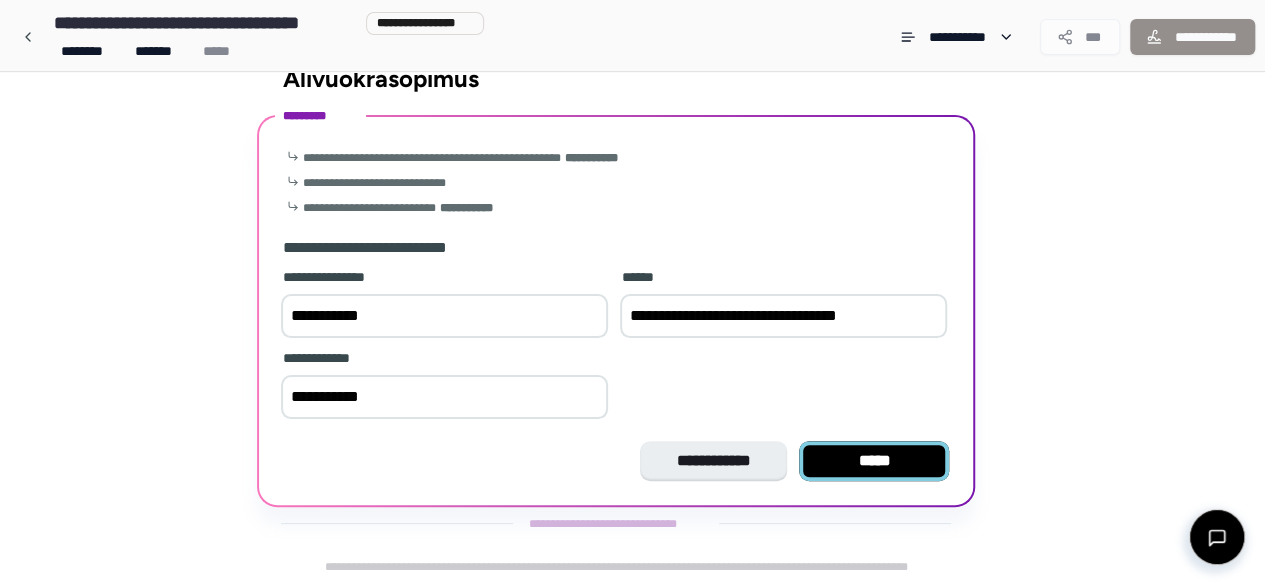 type on "**********" 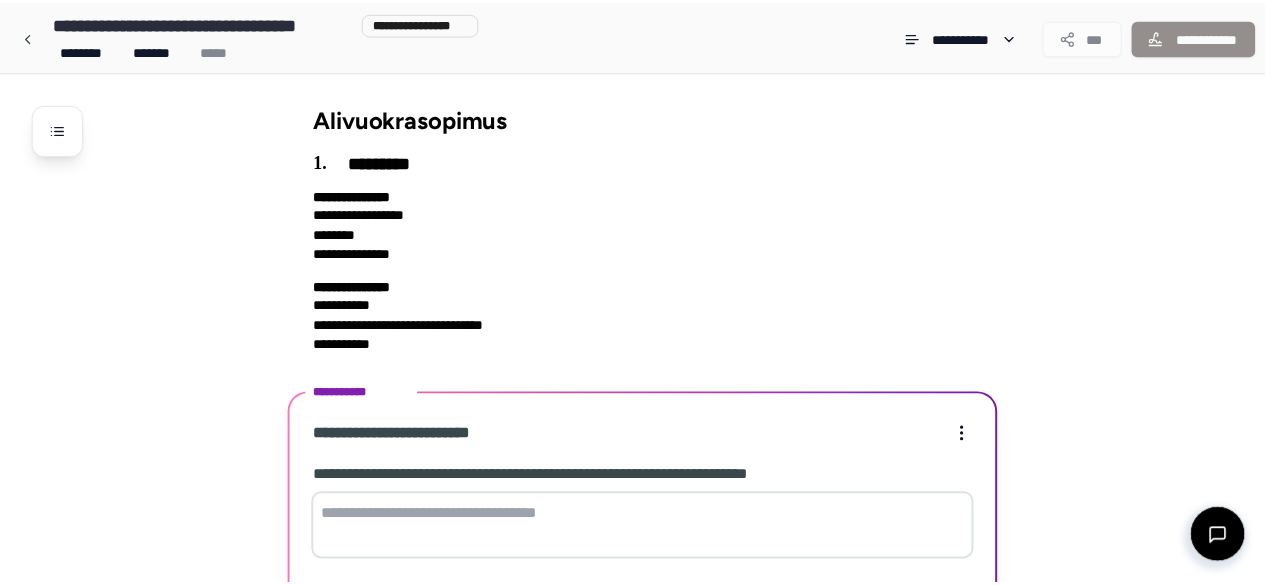 scroll, scrollTop: 286, scrollLeft: 0, axis: vertical 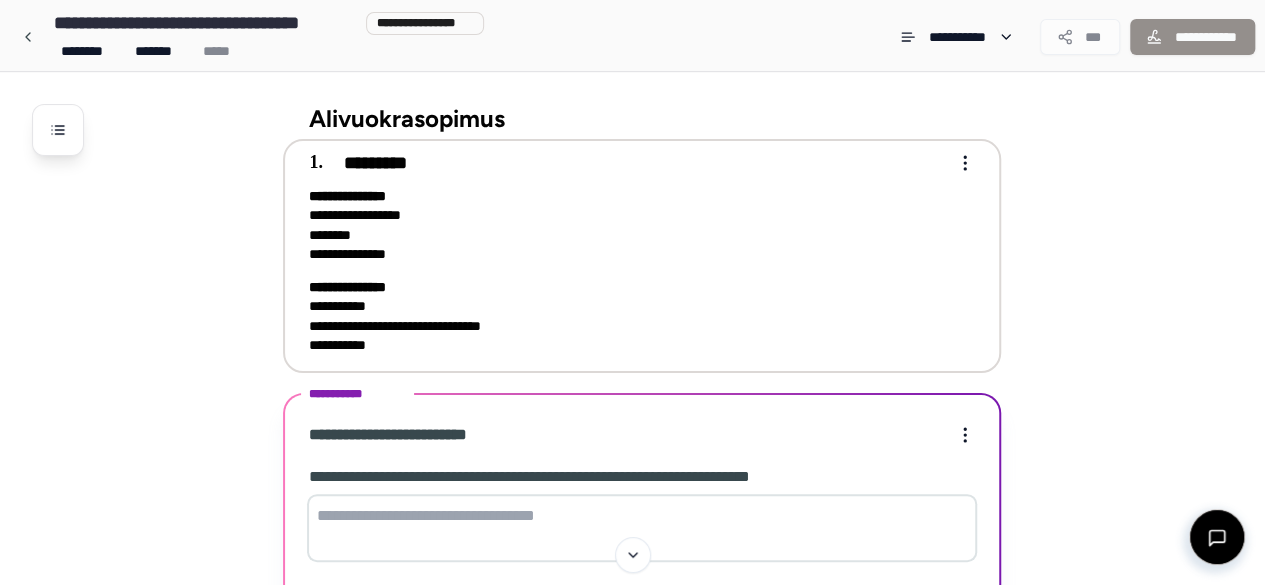 click on "**********" at bounding box center (628, 225) 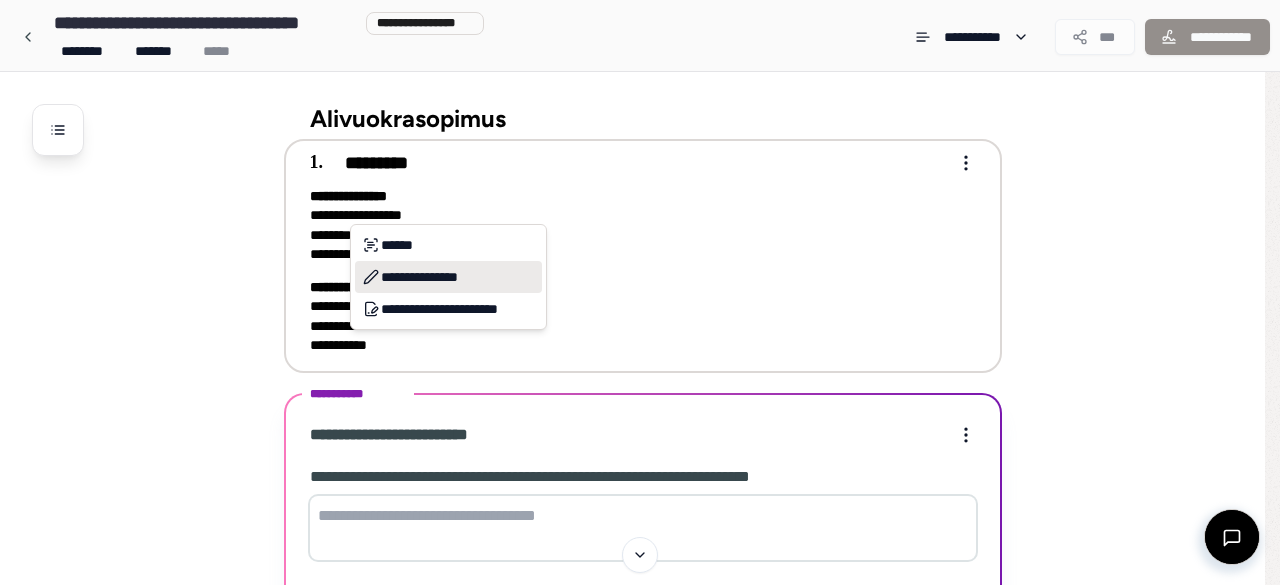 click on "**********" at bounding box center (448, 277) 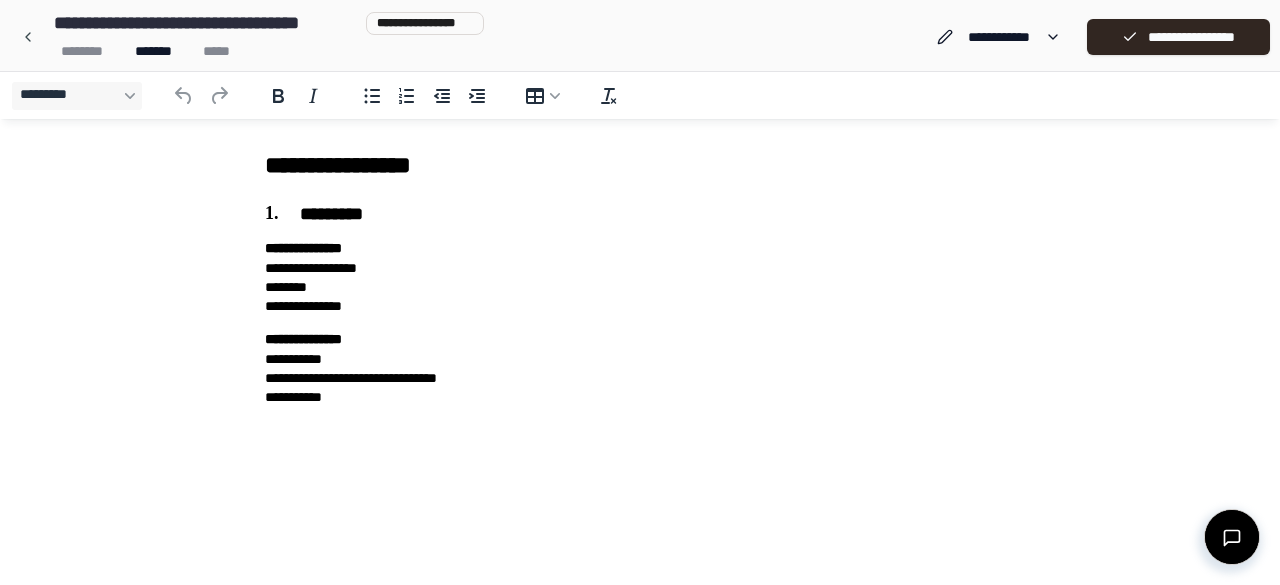 scroll, scrollTop: 0, scrollLeft: 0, axis: both 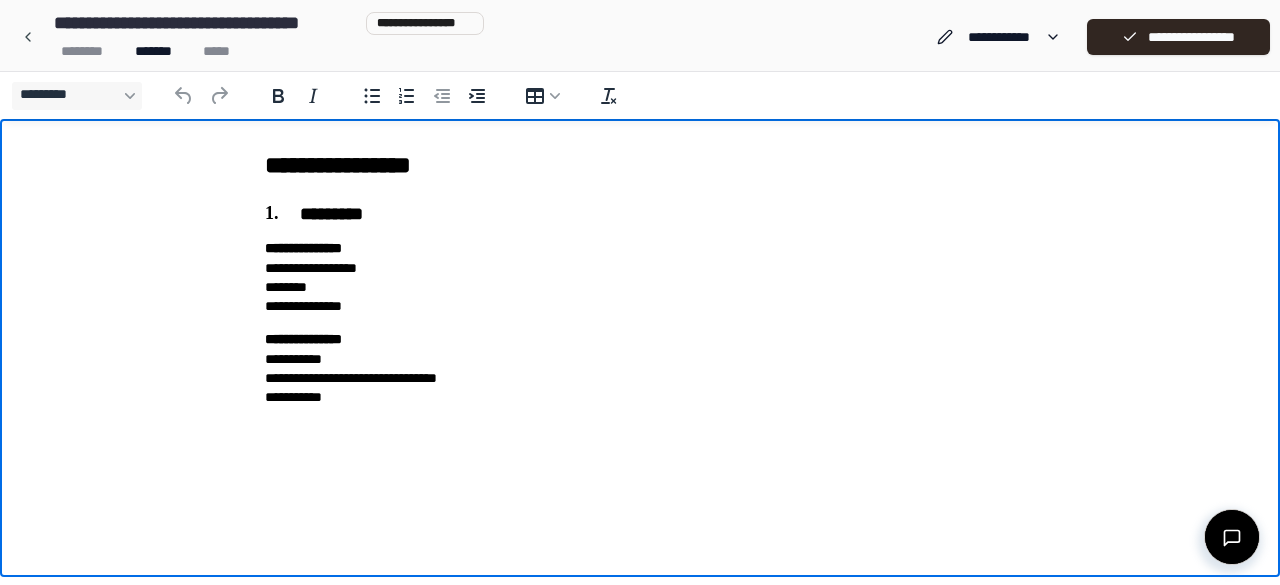 type 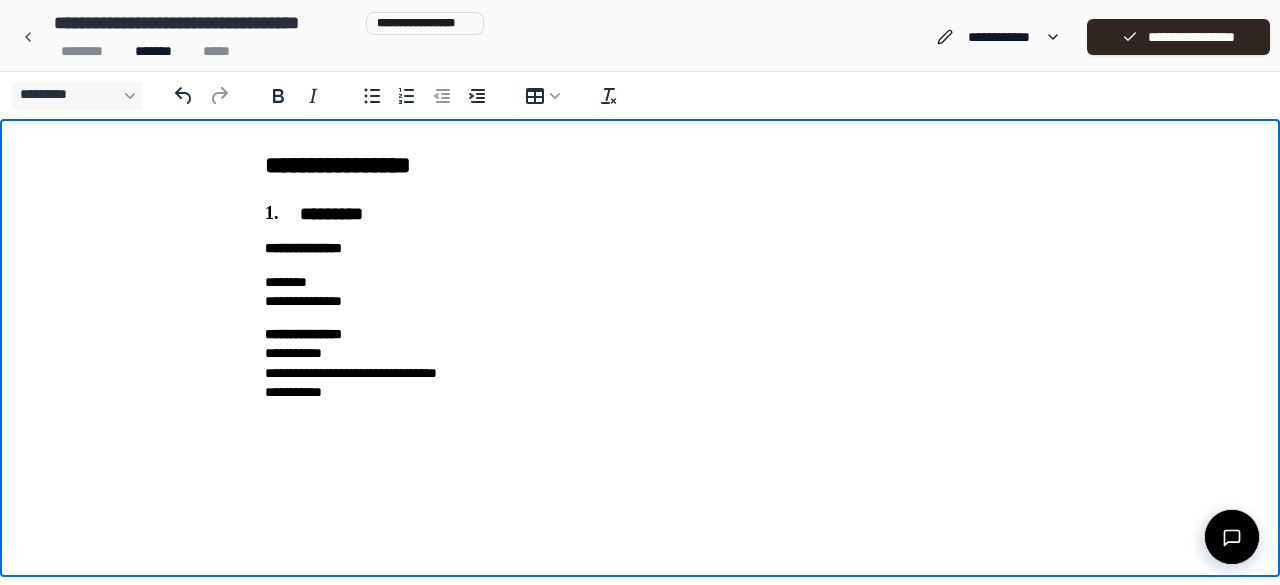click on "**********" at bounding box center (640, 292) 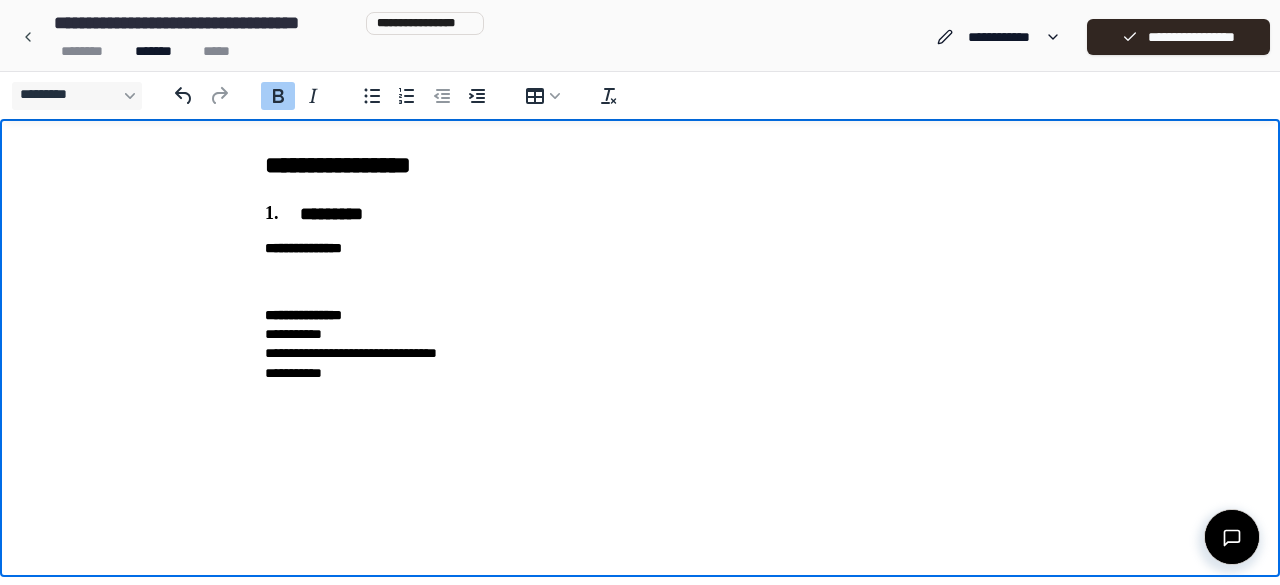 click 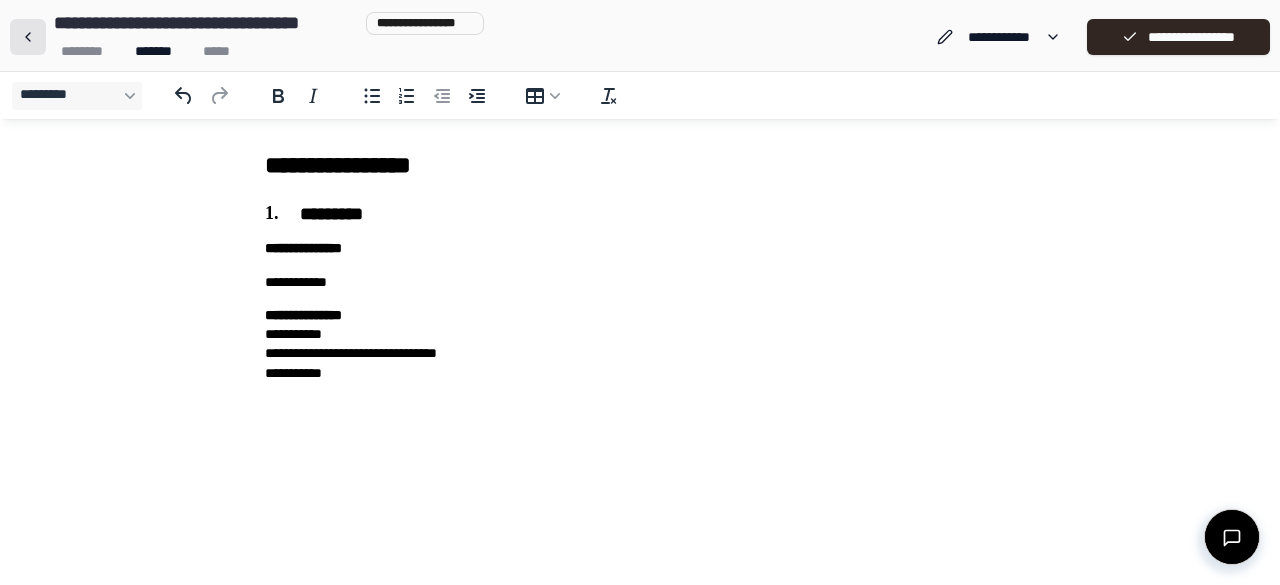 click at bounding box center [28, 37] 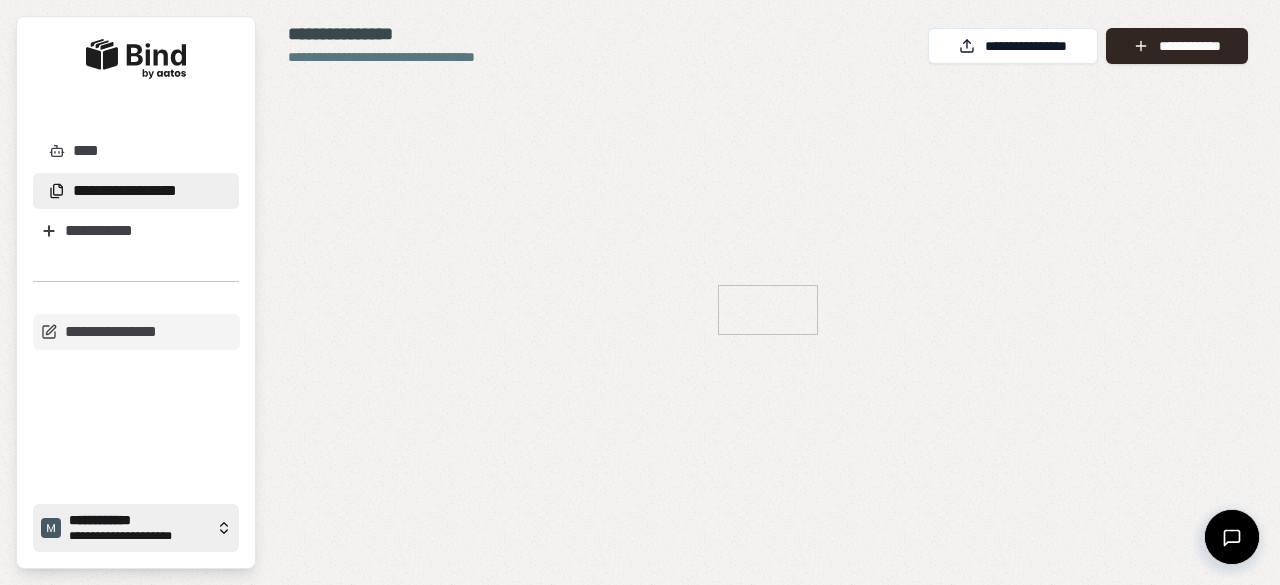 click on "**********" at bounding box center (138, 521) 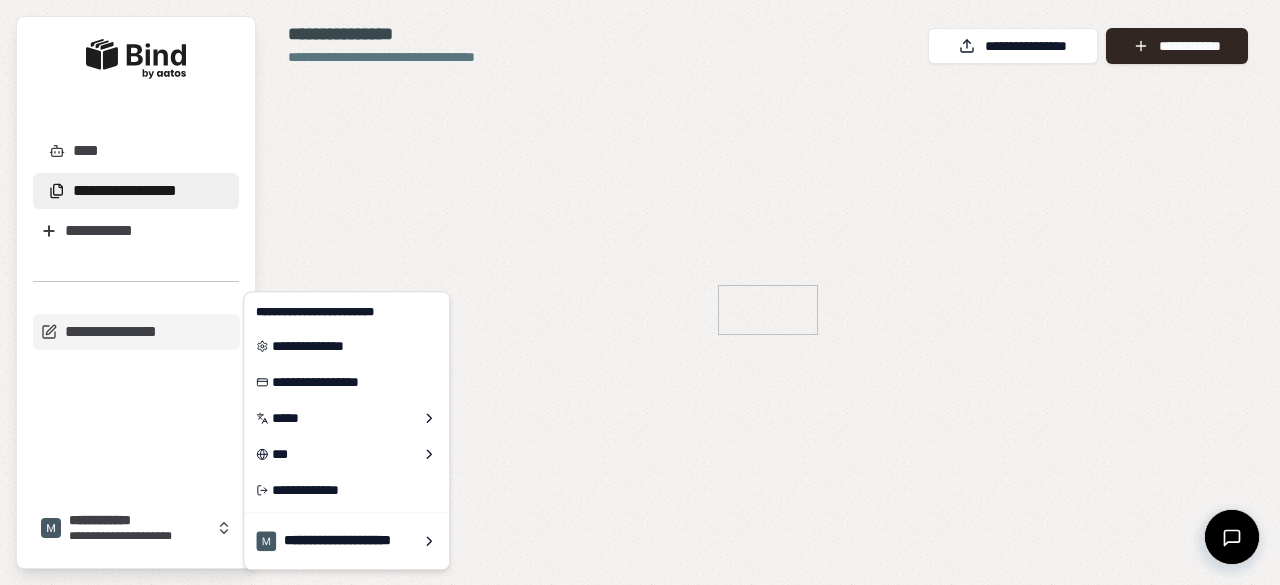 click at bounding box center (768, 318) 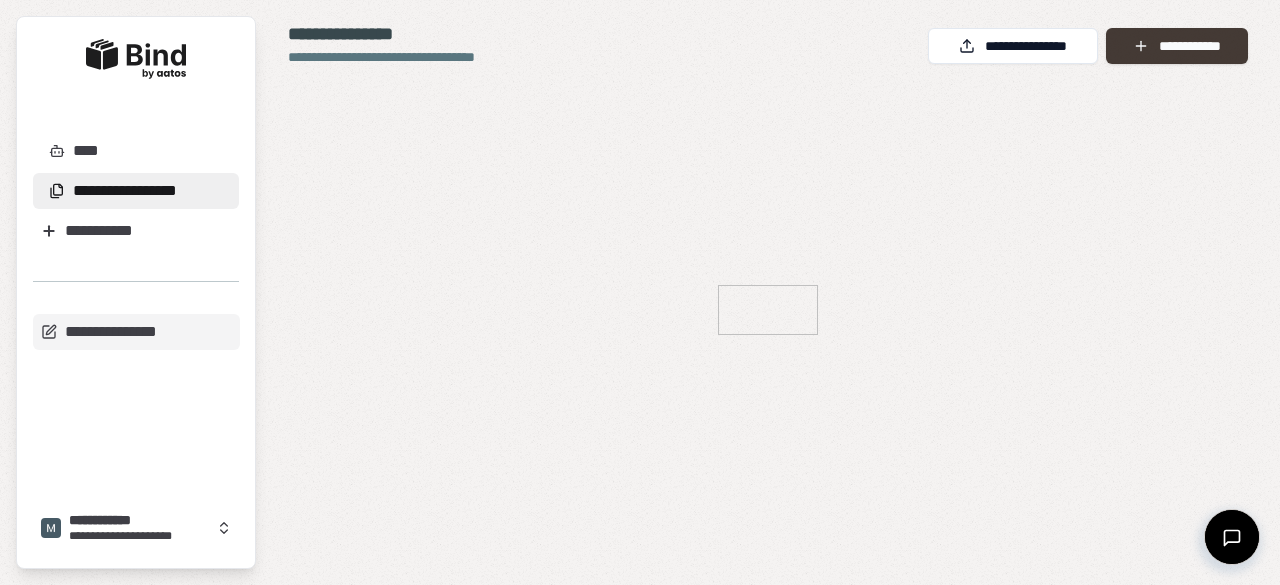 click on "**********" at bounding box center [1177, 46] 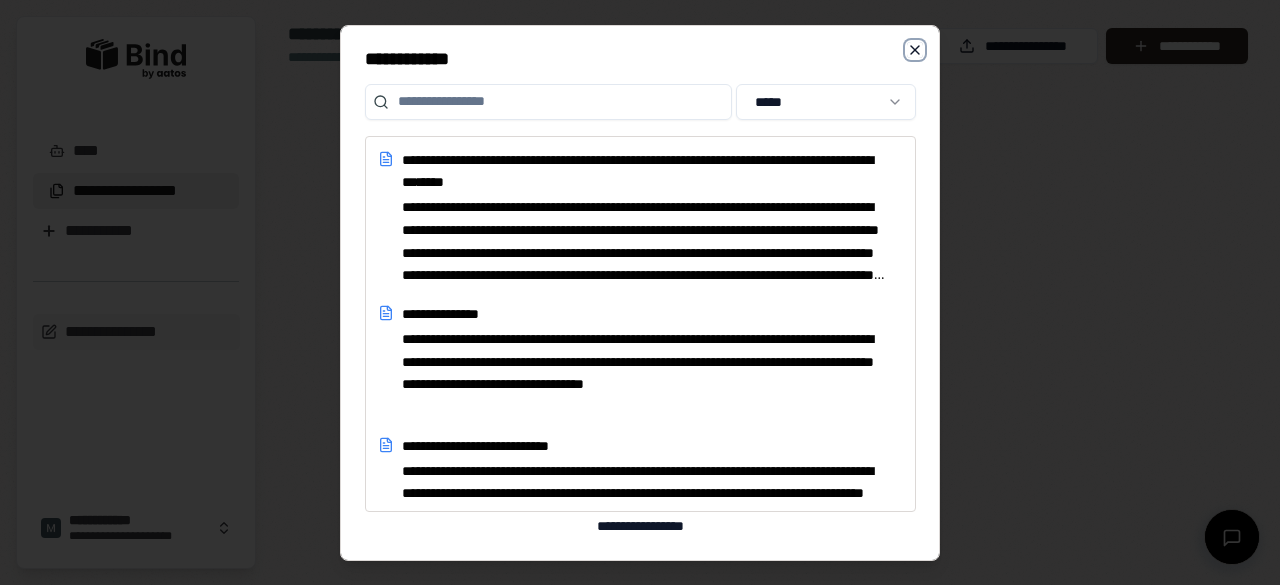 click 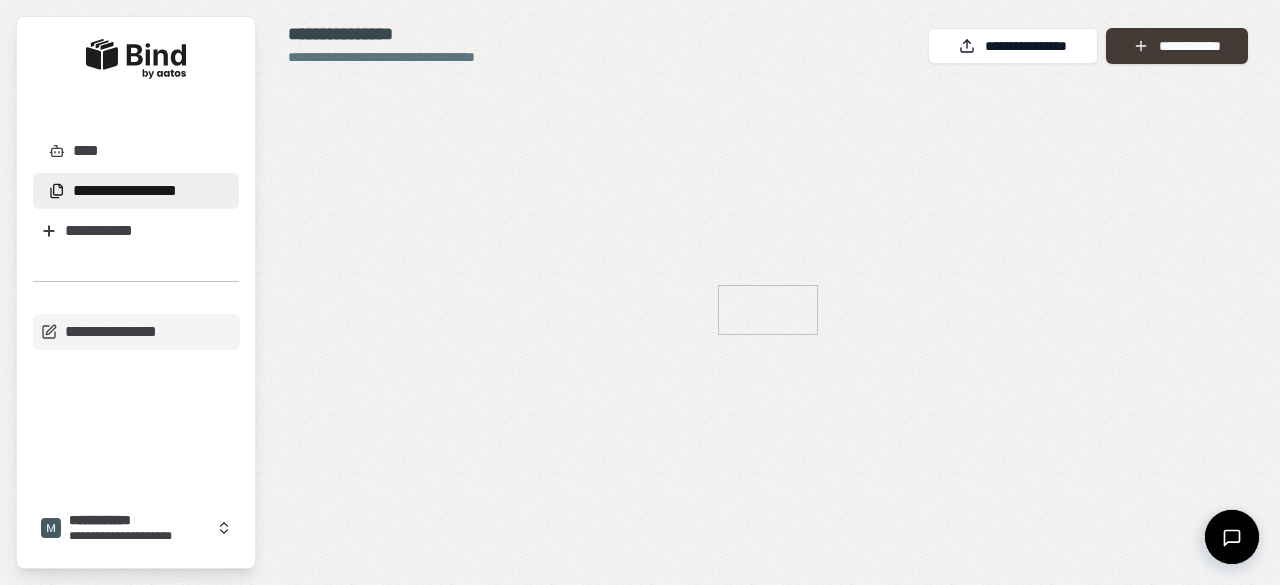 click on "**********" at bounding box center [1177, 46] 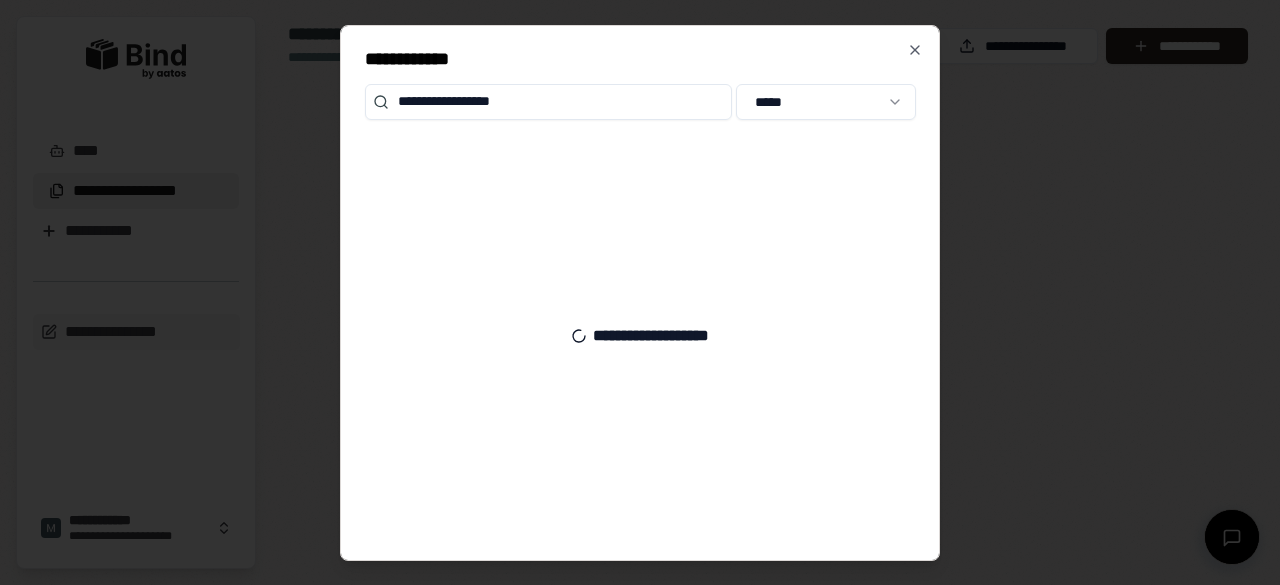 type on "**********" 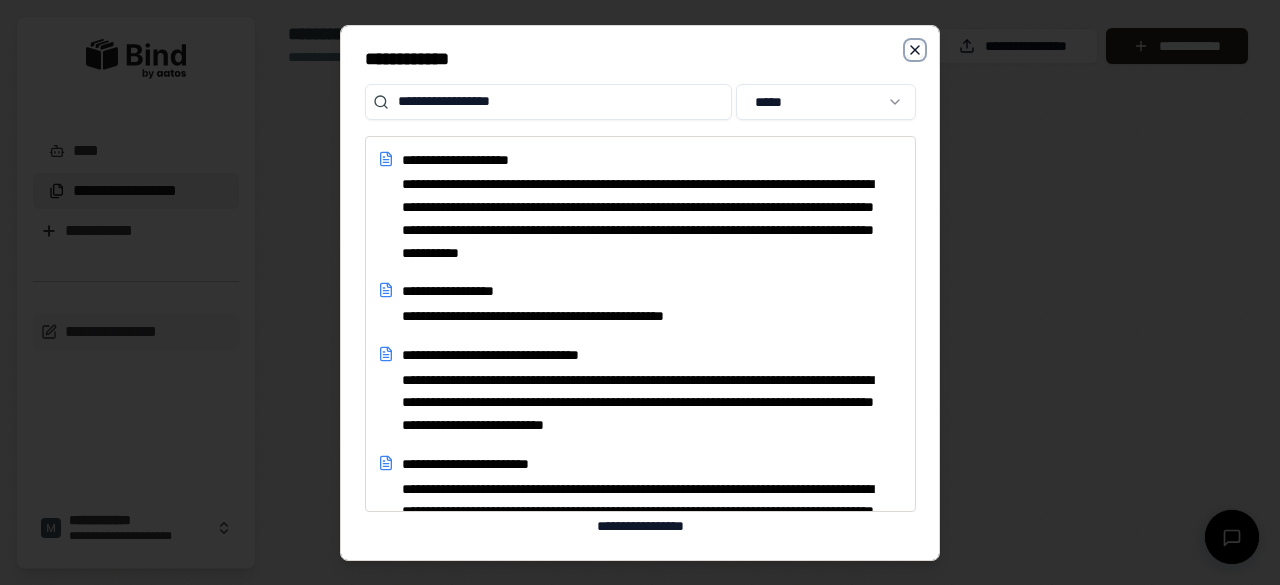 click 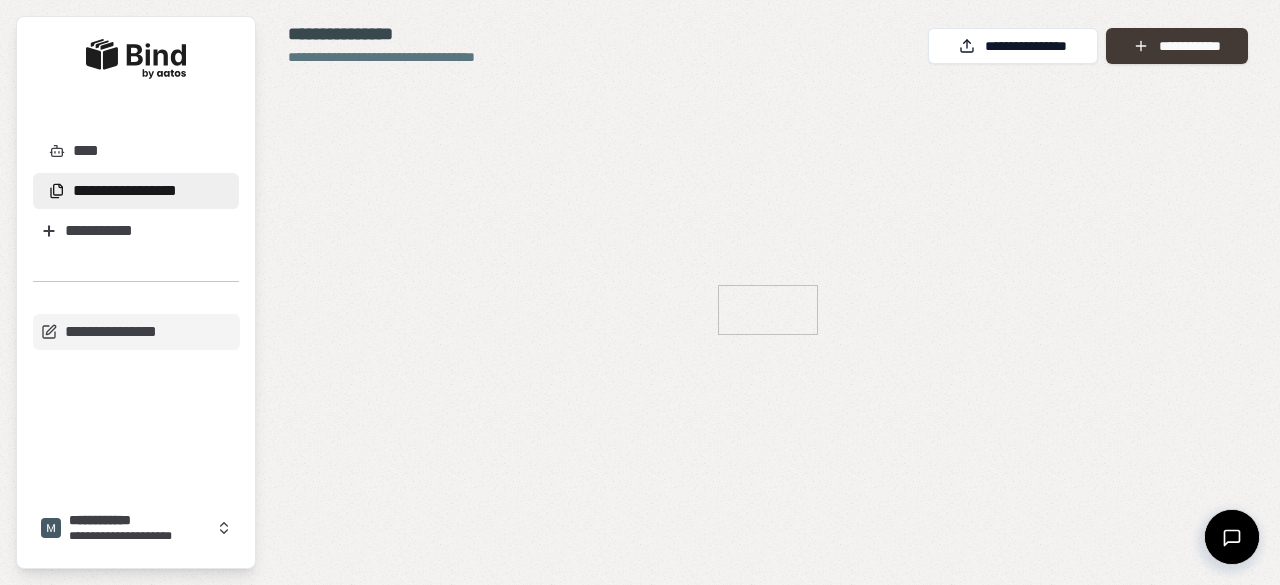 click on "**********" at bounding box center [1177, 46] 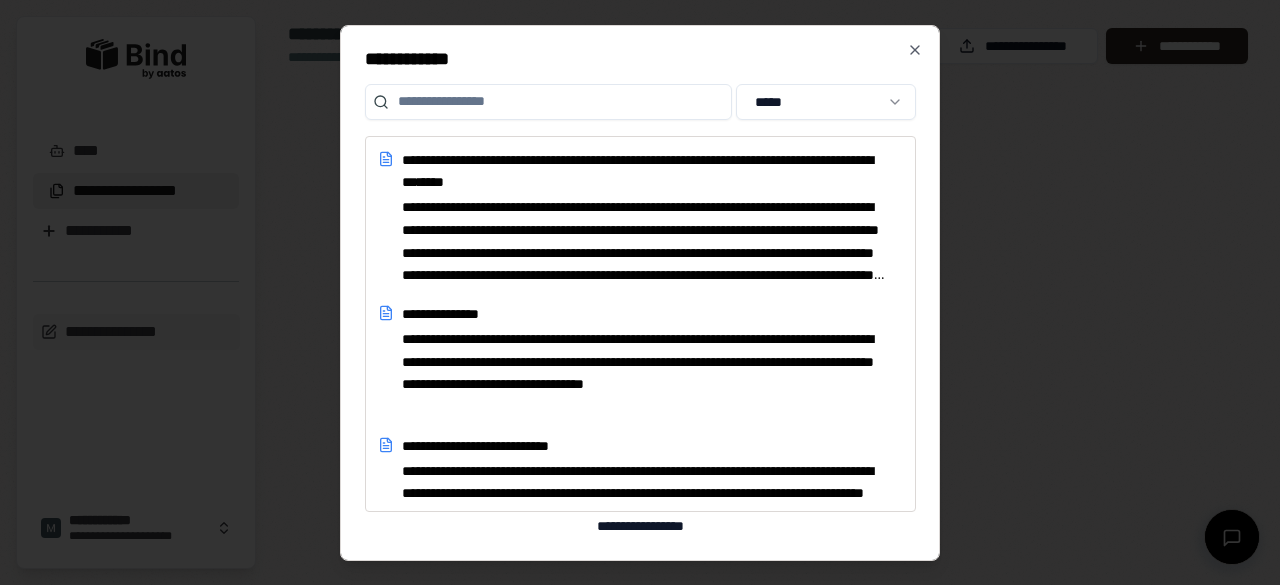 type on "*" 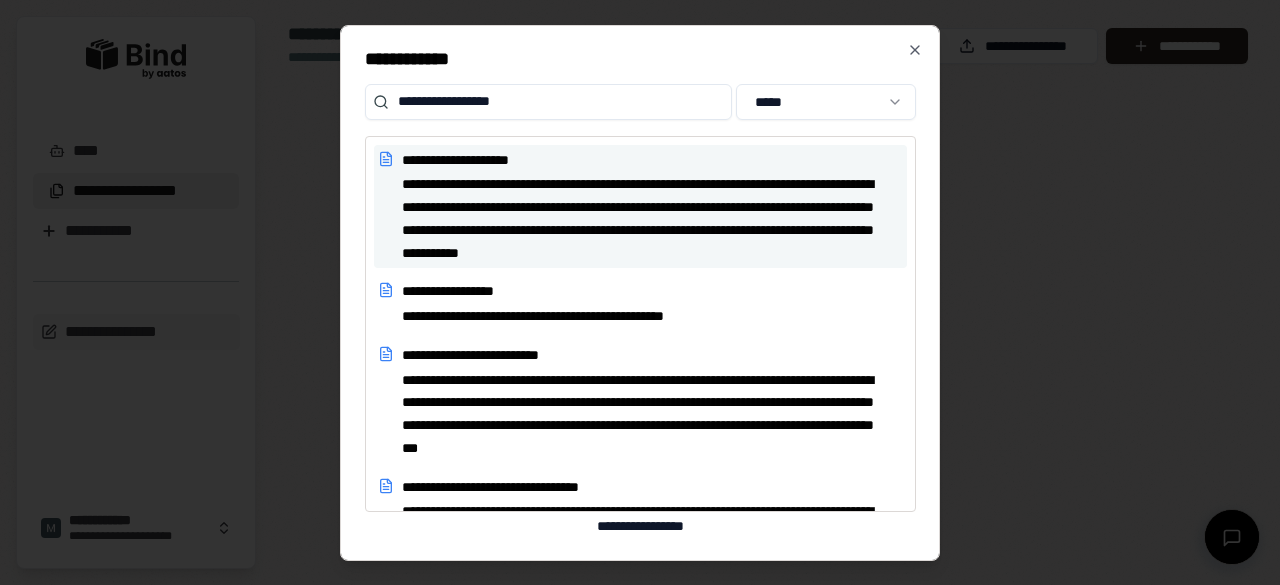 type on "**********" 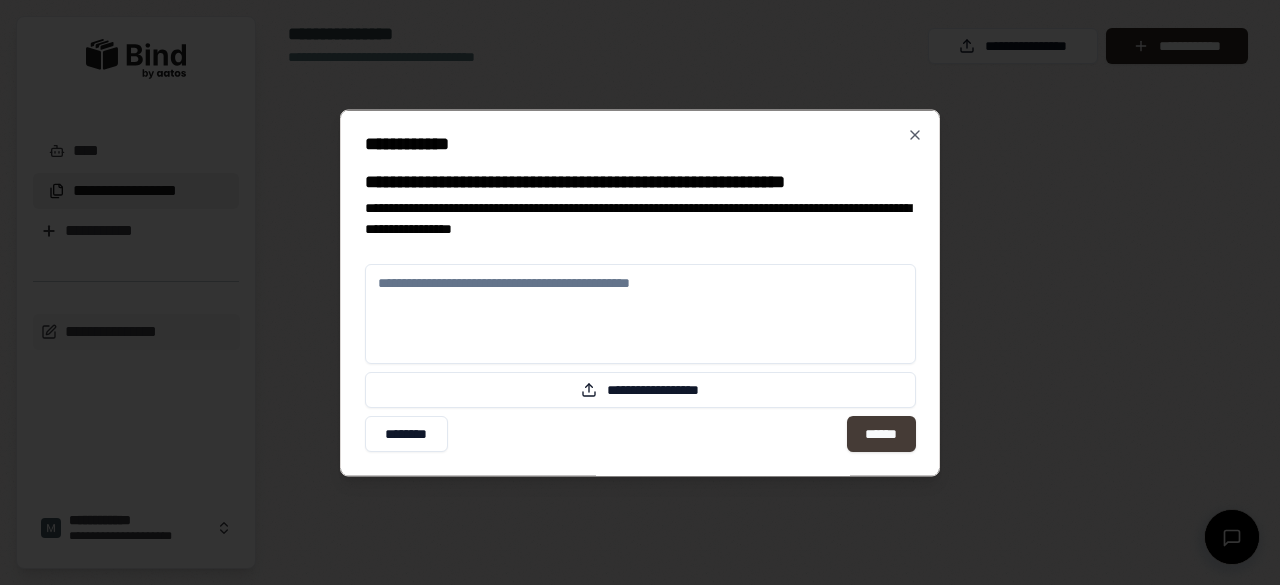 click on "******" at bounding box center (881, 433) 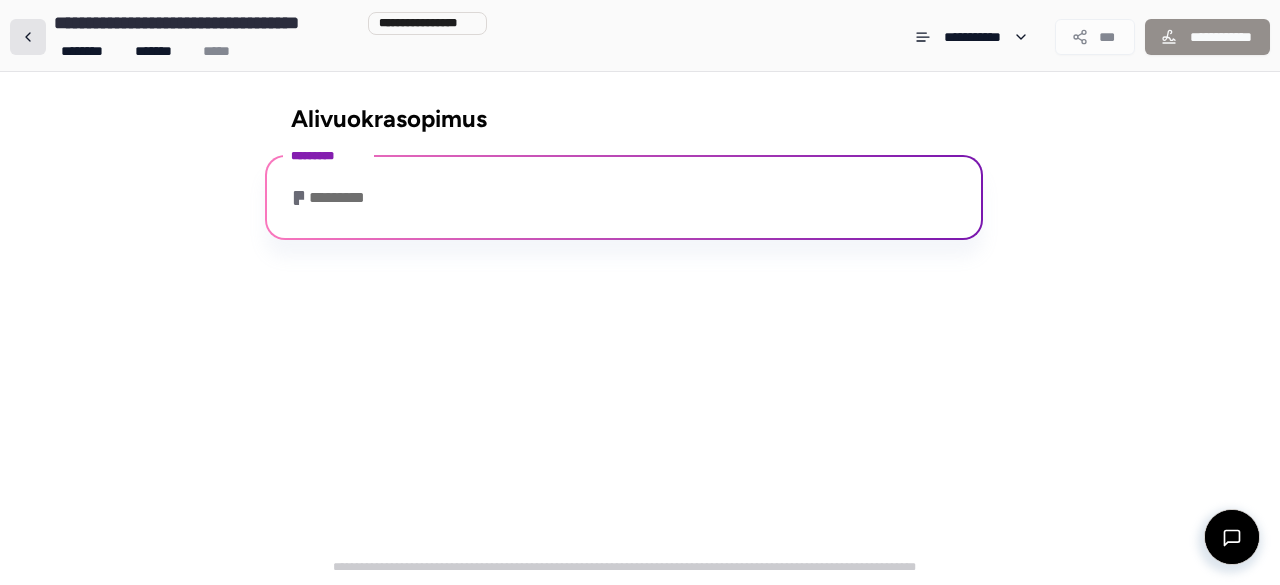 click at bounding box center [28, 37] 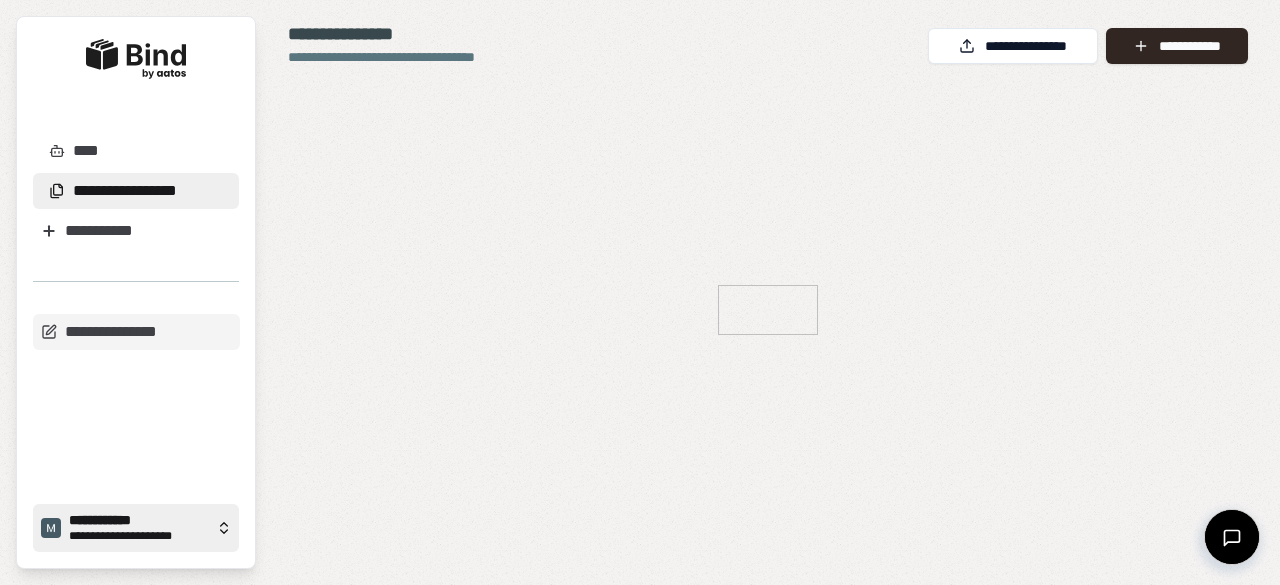click on "**********" at bounding box center (138, 521) 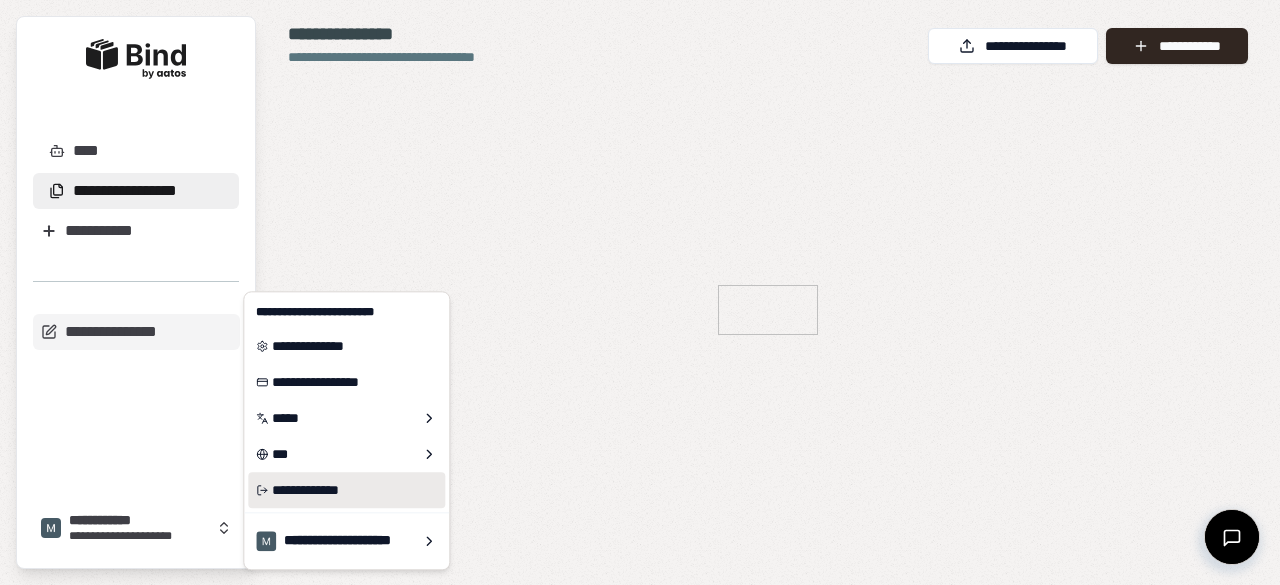 click on "**********" at bounding box center (346, 490) 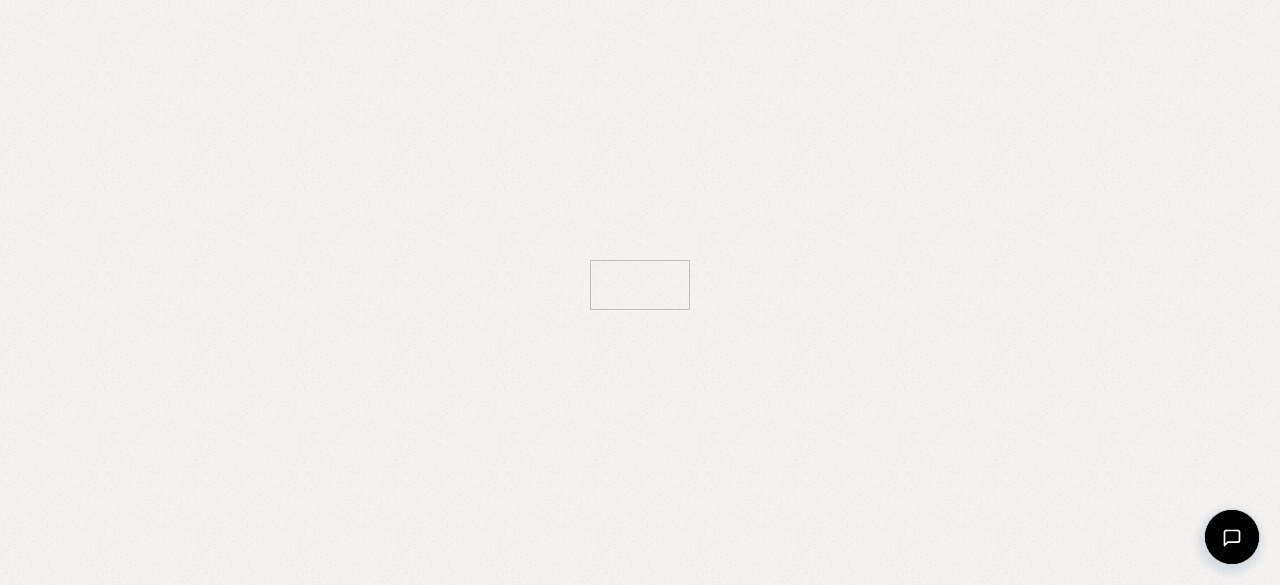 scroll, scrollTop: 0, scrollLeft: 0, axis: both 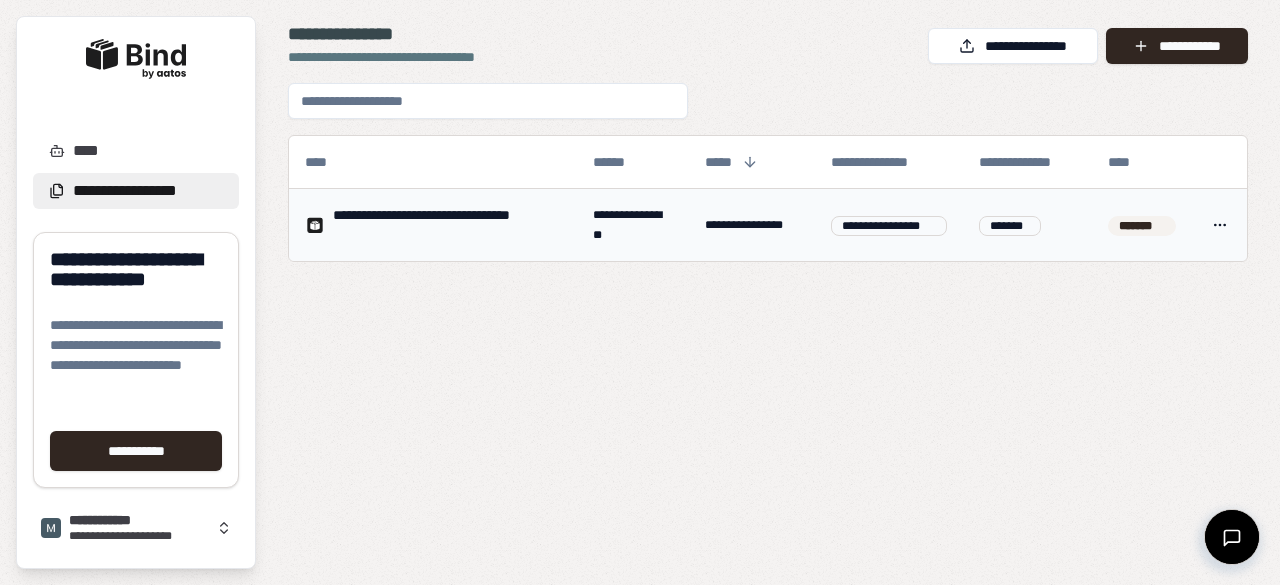 click on "**********" at bounding box center [640, 292] 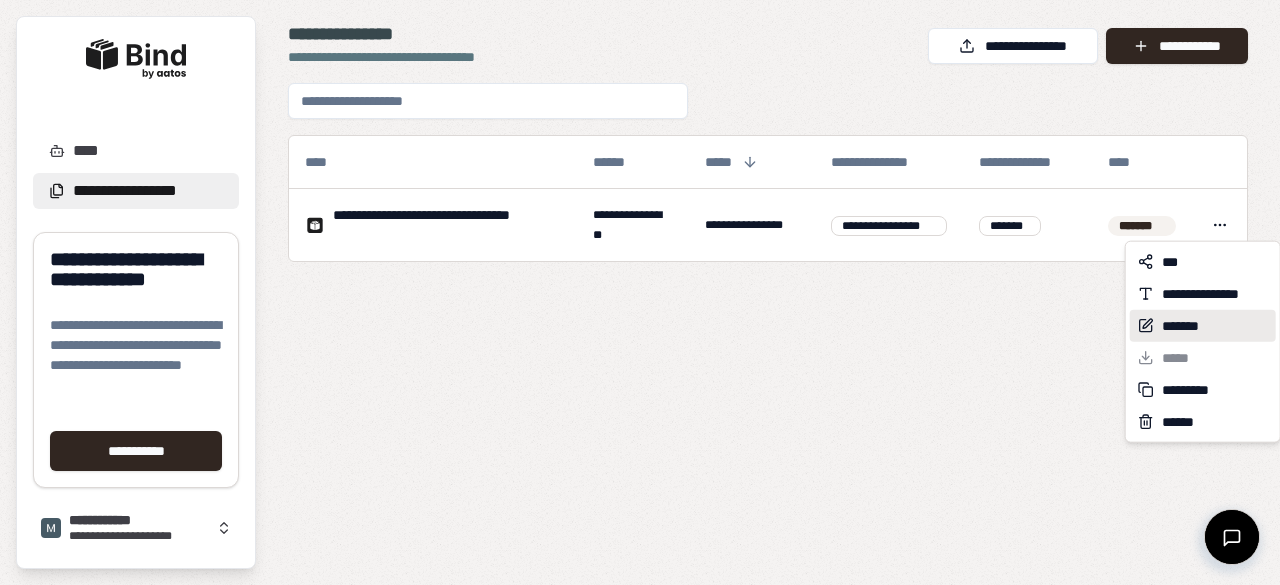 click on "*******" at bounding box center [1190, 326] 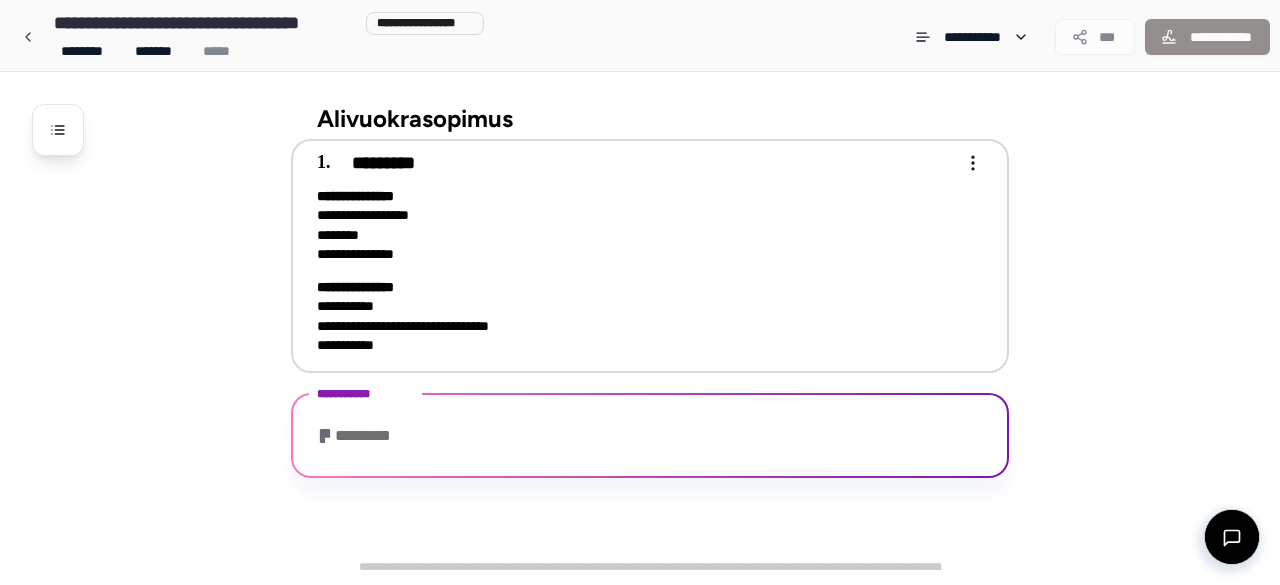 click on "**********" at bounding box center [640, 292] 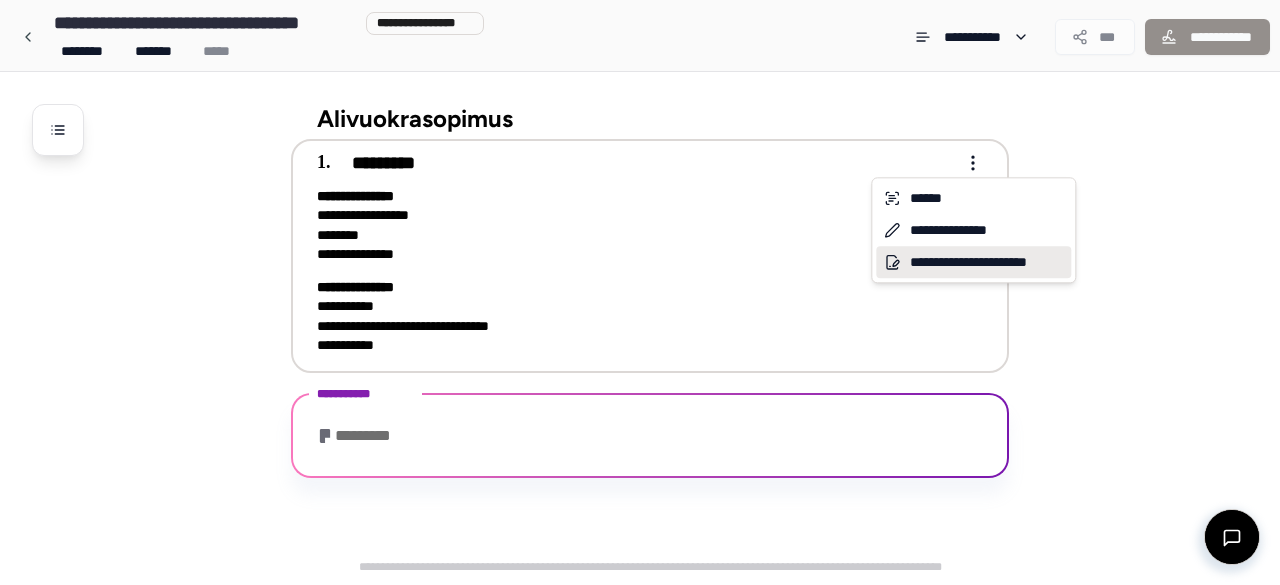 drag, startPoint x: 960, startPoint y: 265, endPoint x: 969, endPoint y: 260, distance: 10.29563 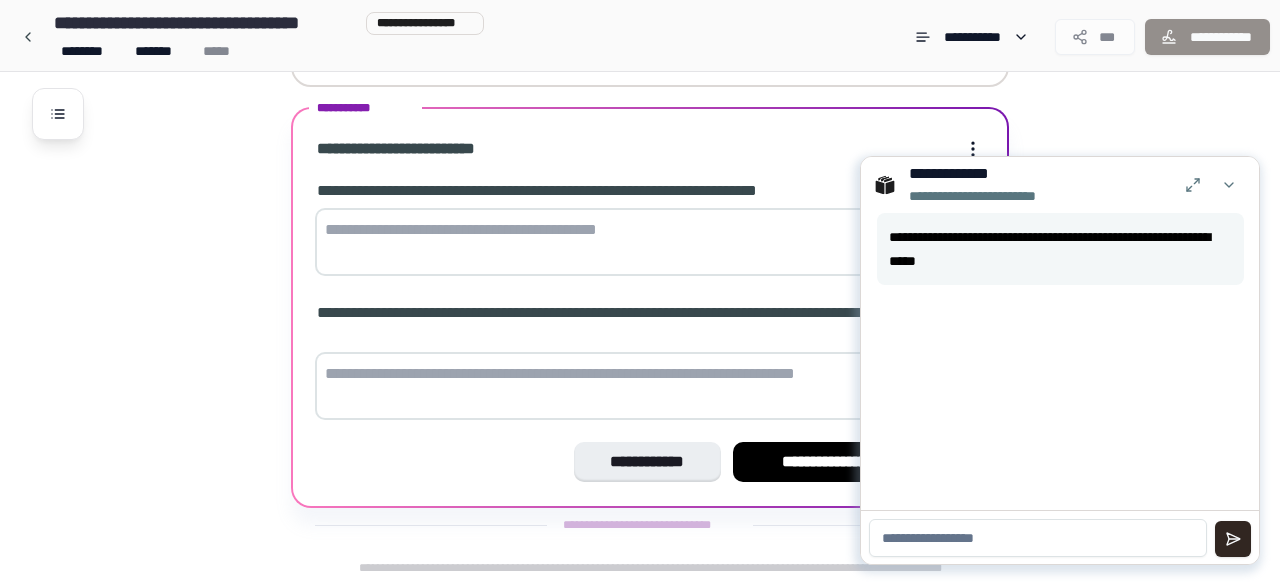 scroll, scrollTop: 0, scrollLeft: 0, axis: both 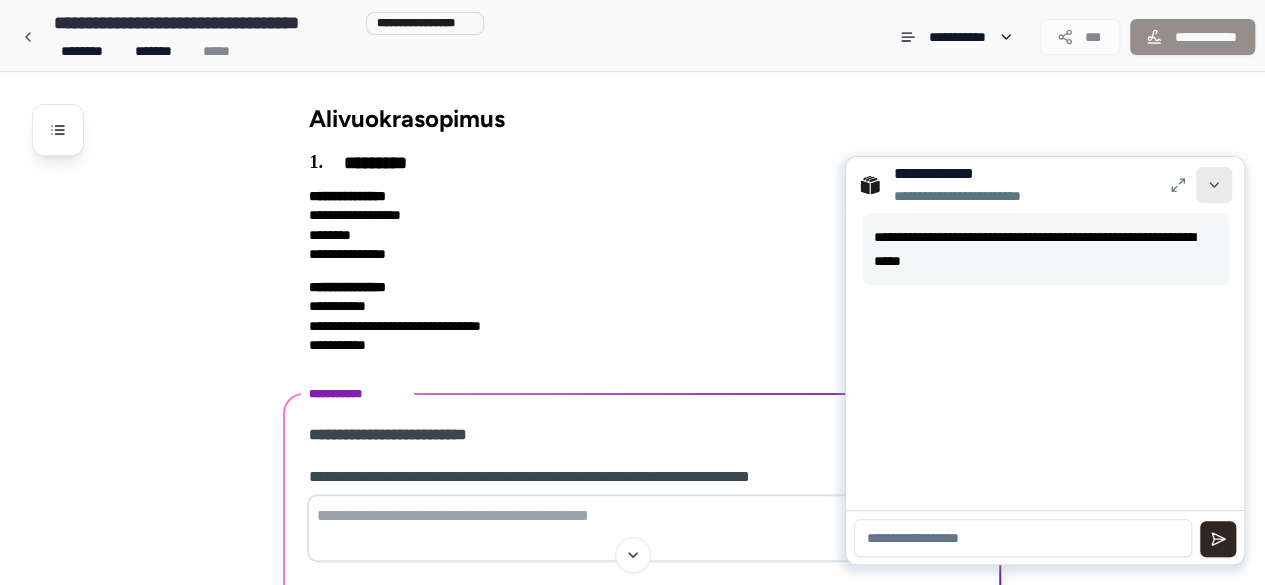 click at bounding box center (1214, 185) 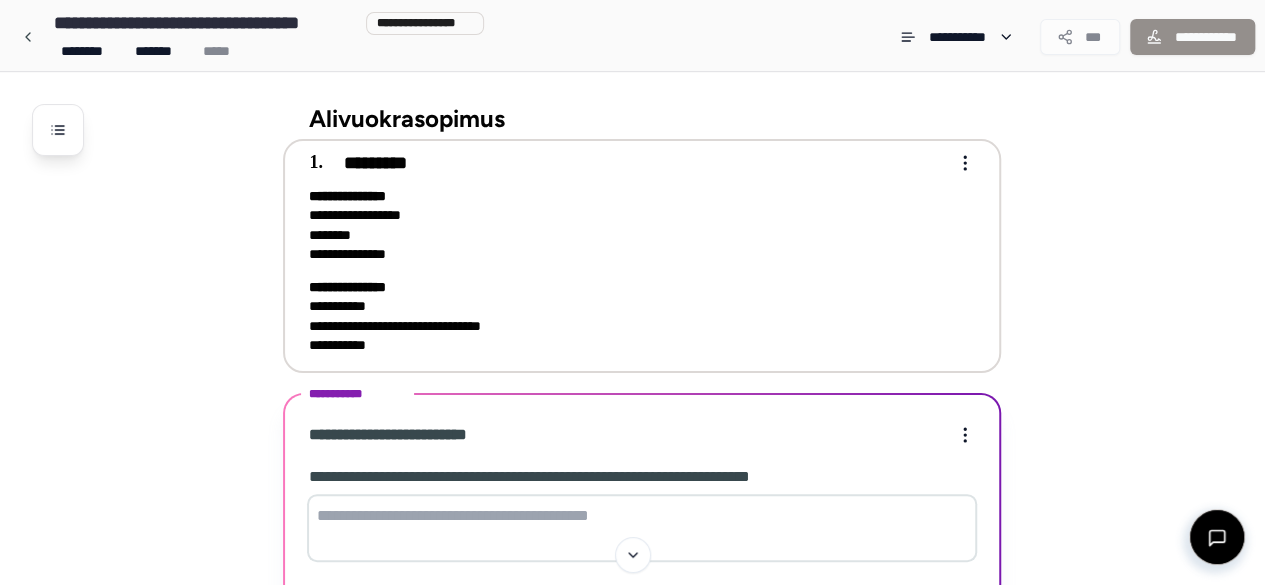 click on "**********" at bounding box center [632, 436] 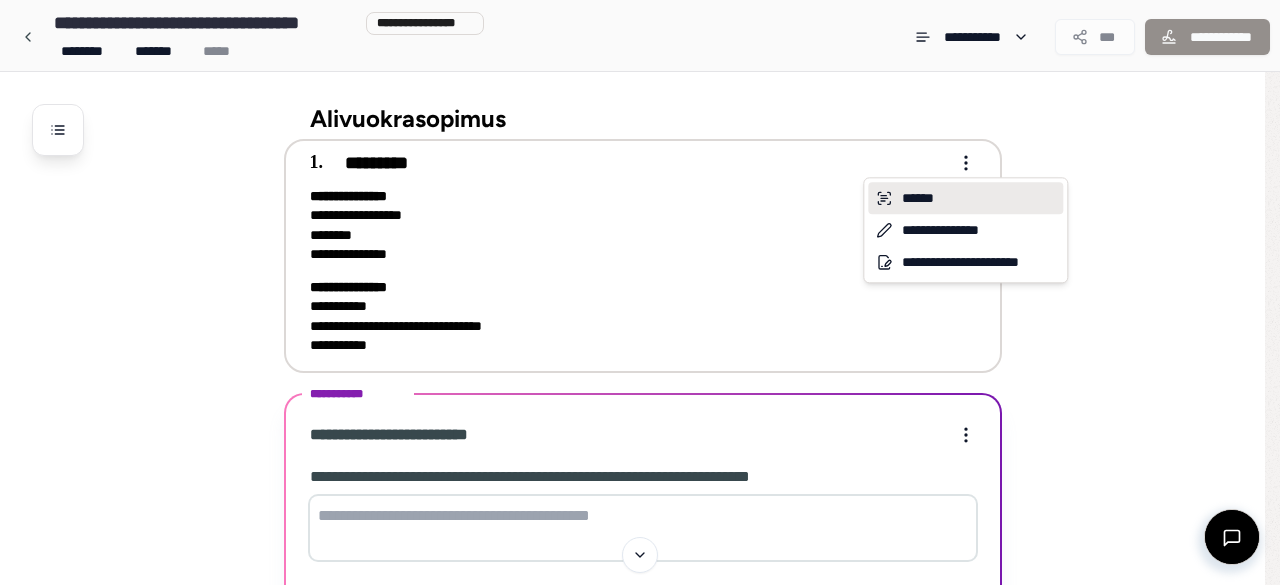 click on "******" at bounding box center (965, 198) 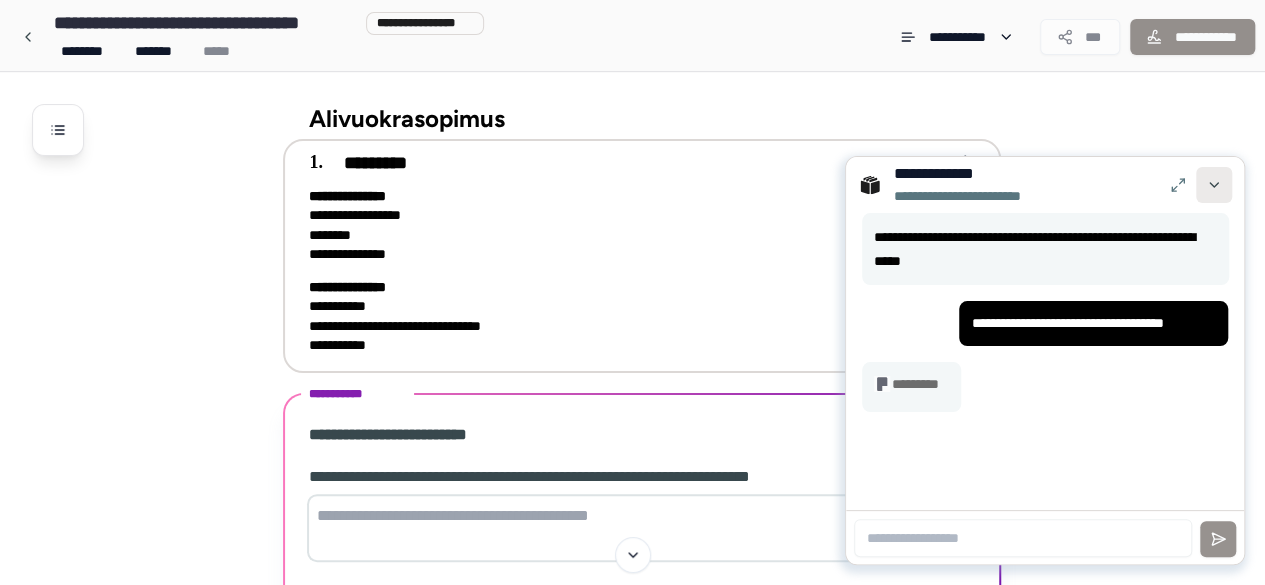 click at bounding box center (1214, 185) 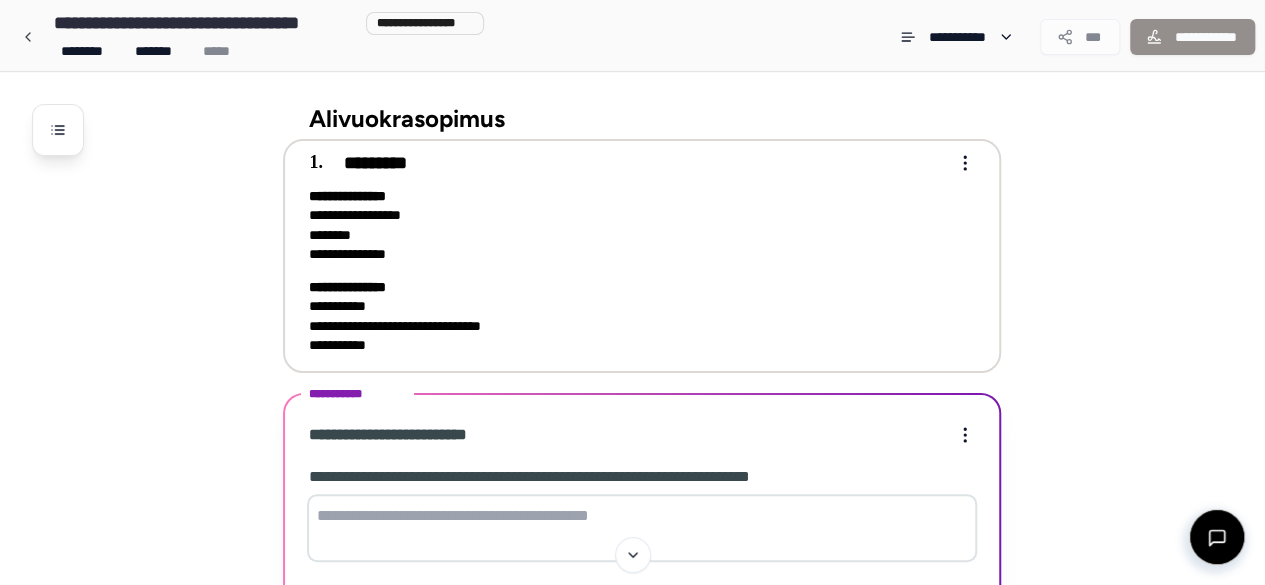 click on "**********" at bounding box center (632, 436) 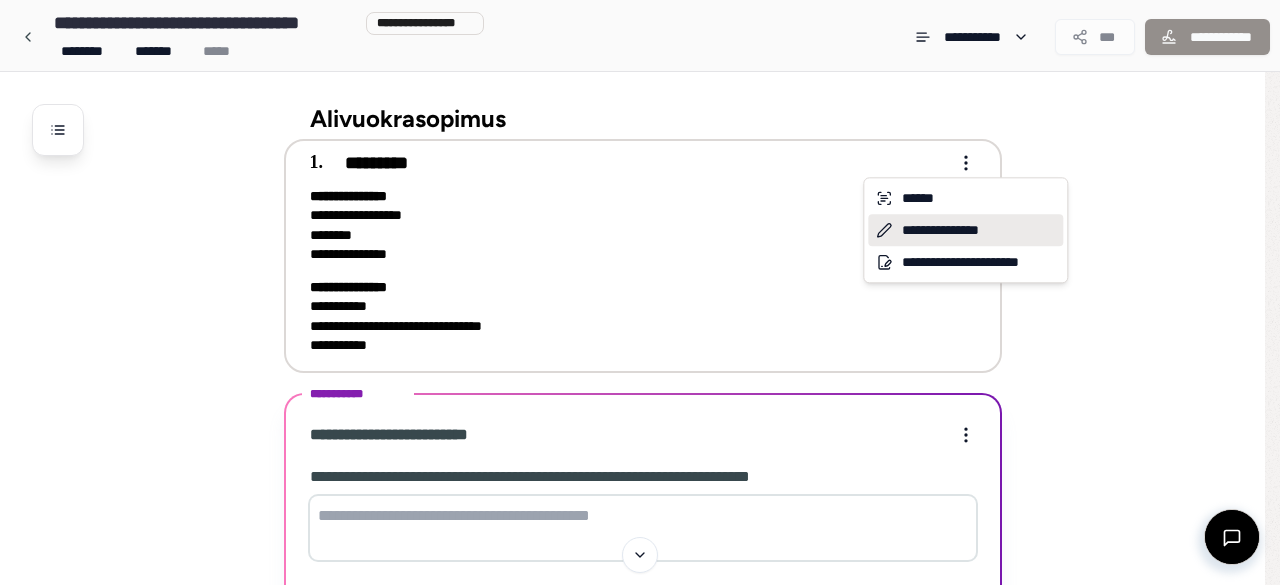 click on "**********" at bounding box center (965, 230) 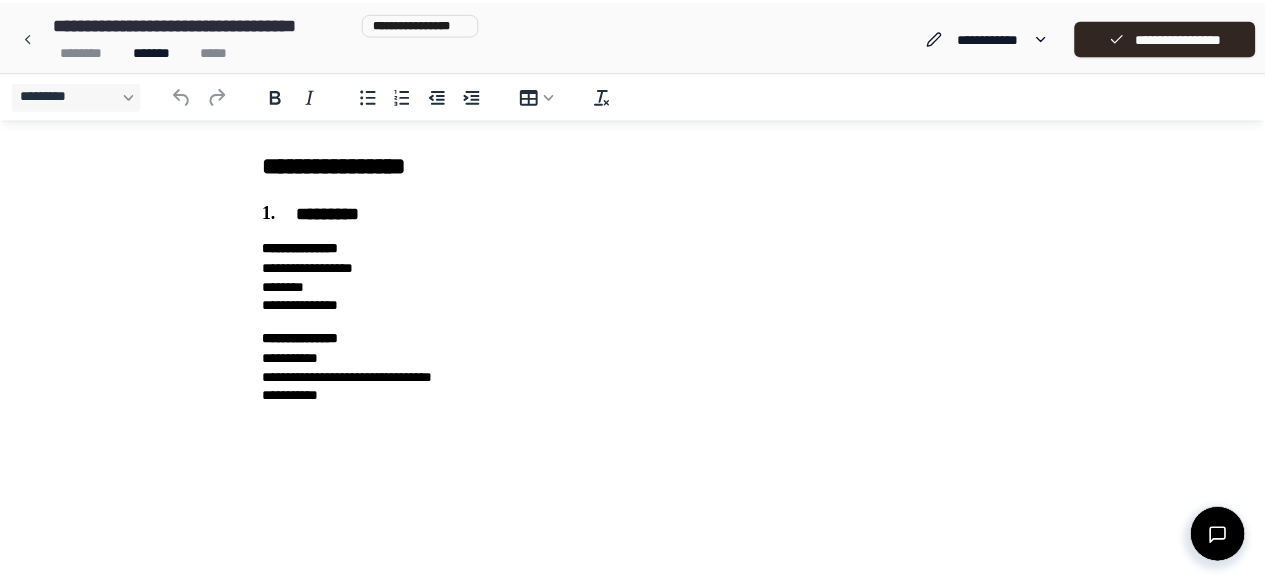 scroll, scrollTop: 0, scrollLeft: 0, axis: both 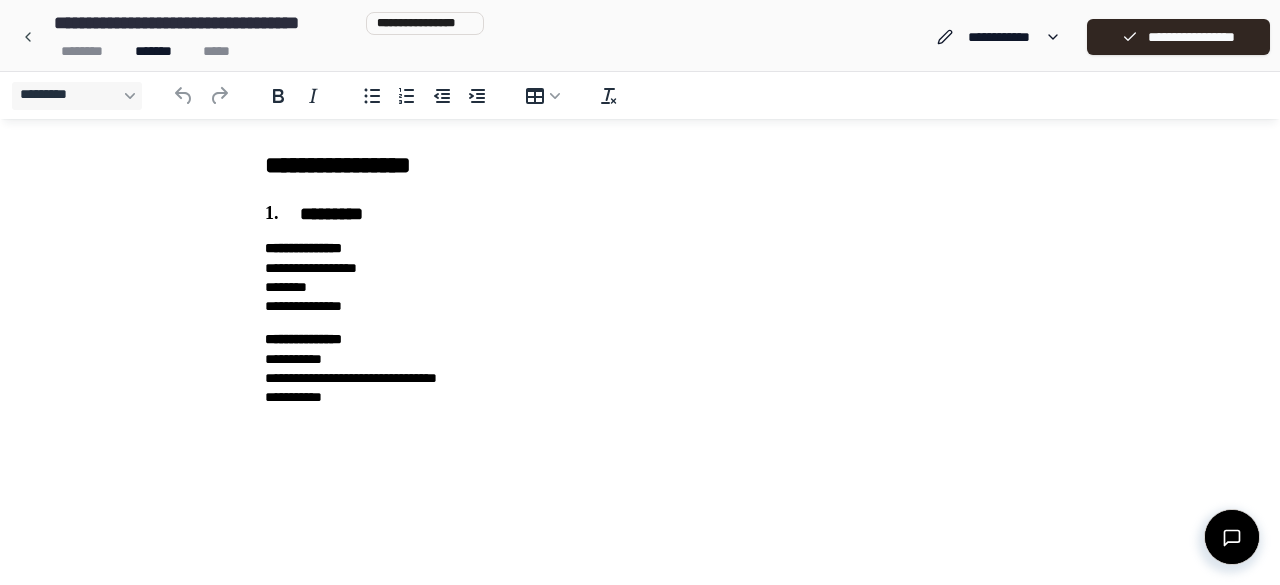 click on "**********" at bounding box center (640, 277) 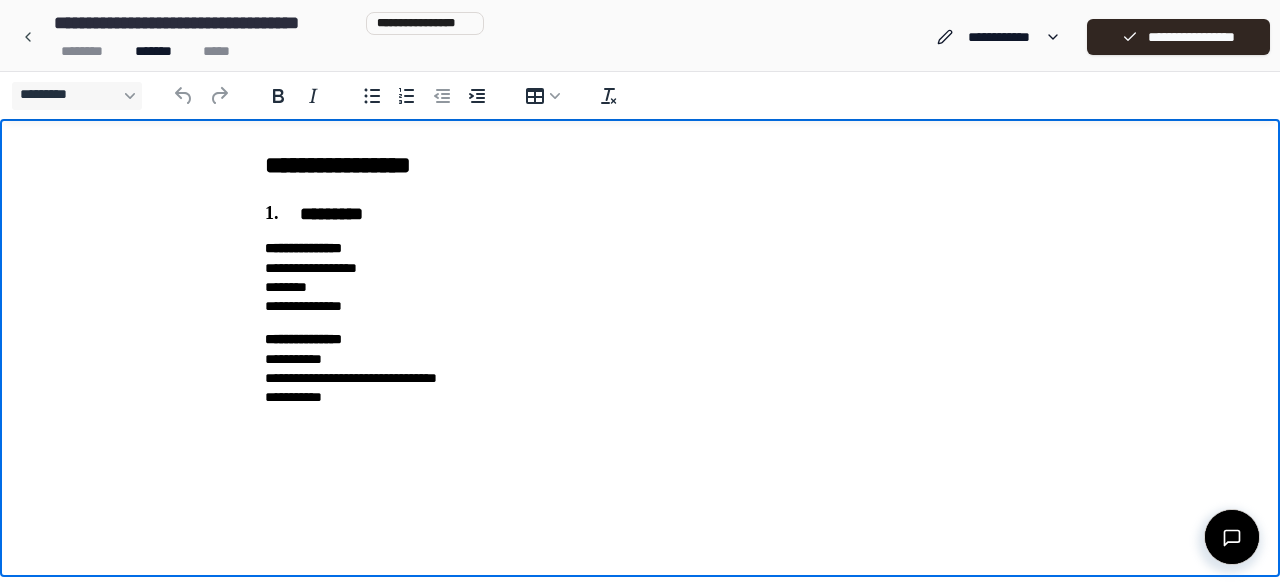 type 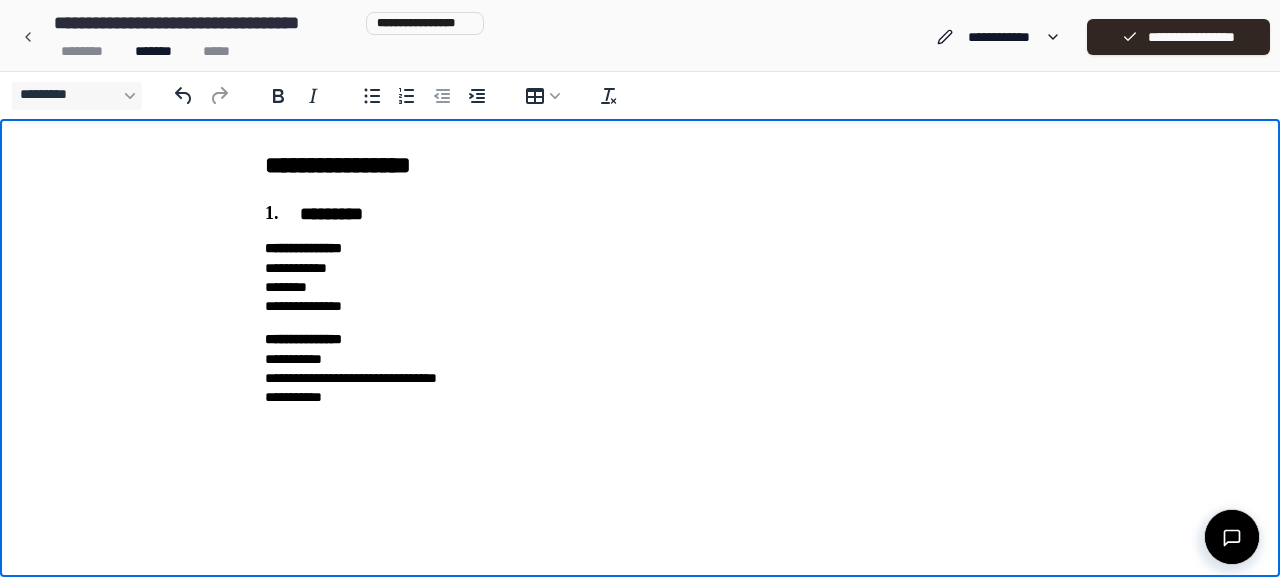 click on "**********" at bounding box center [640, 277] 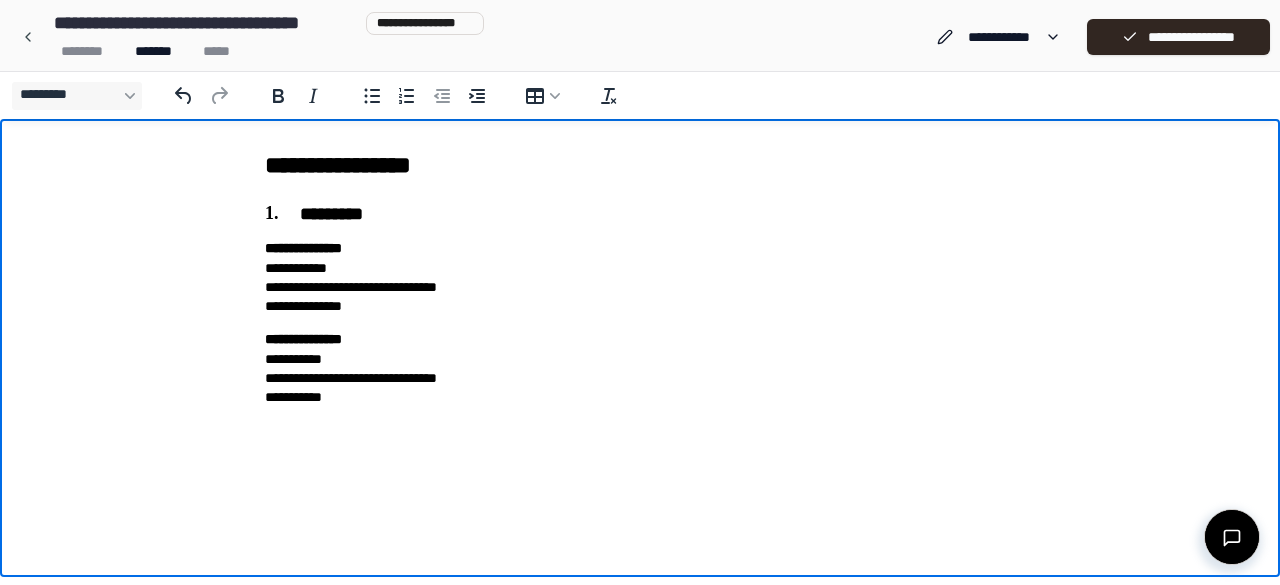 click on "**********" at bounding box center [640, 277] 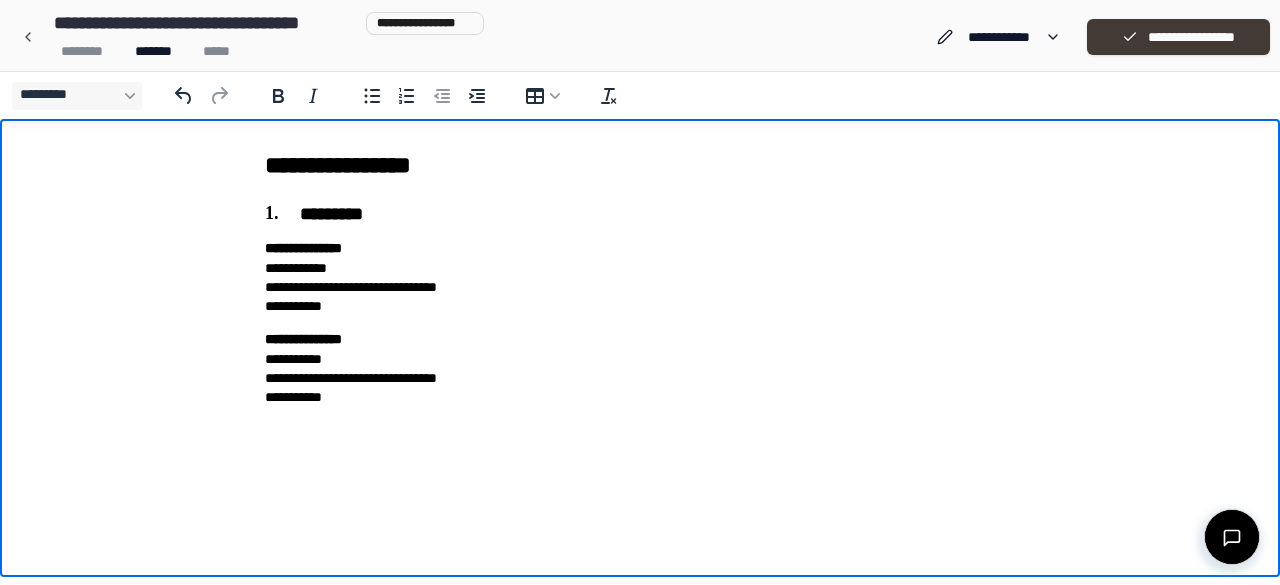 click on "**********" at bounding box center (1178, 37) 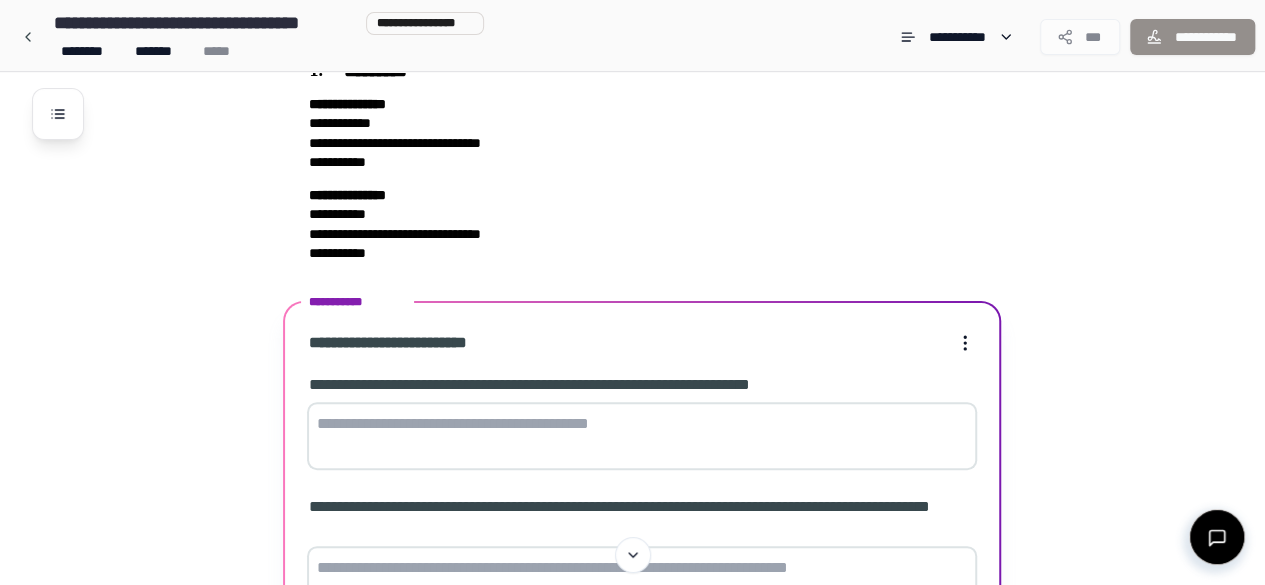 scroll, scrollTop: 93, scrollLeft: 0, axis: vertical 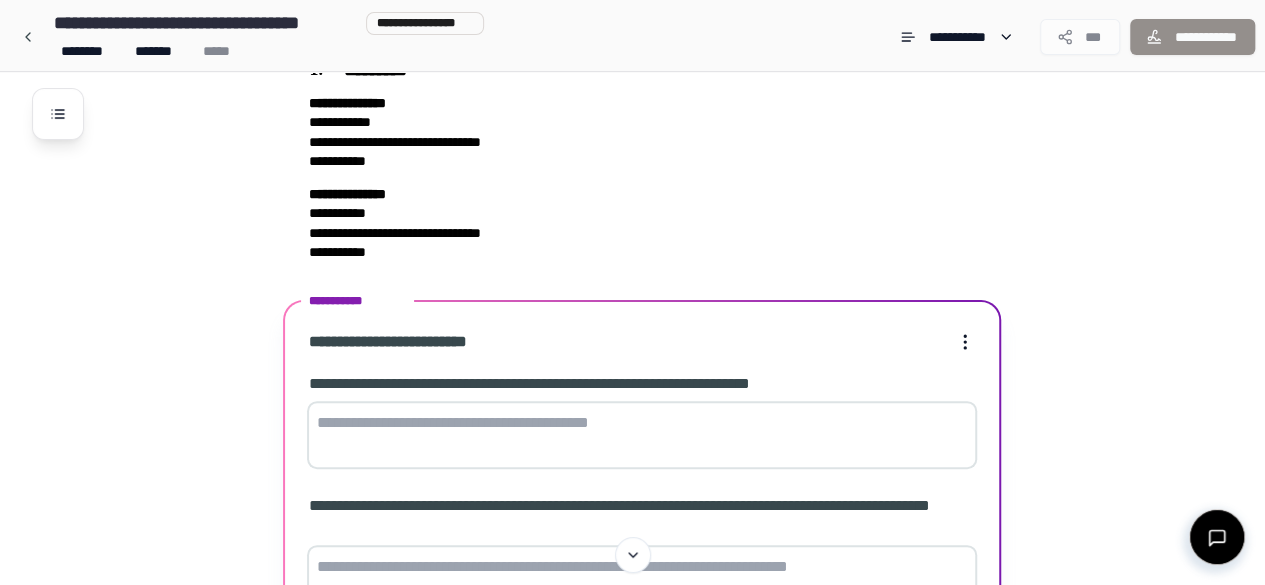 click at bounding box center (642, 435) 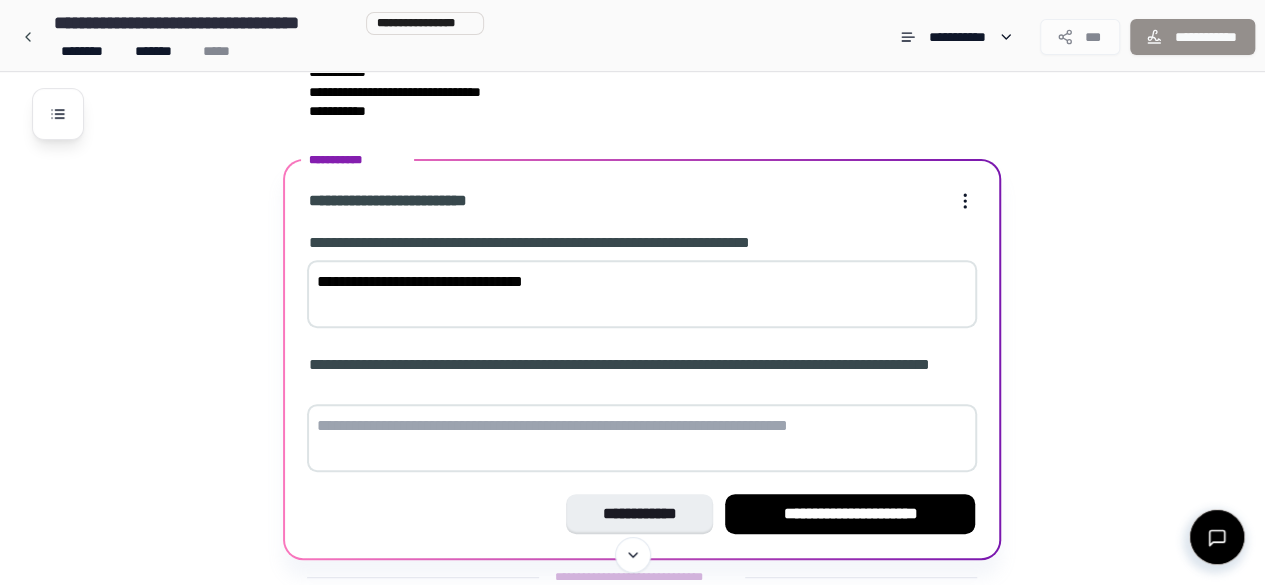 scroll, scrollTop: 245, scrollLeft: 0, axis: vertical 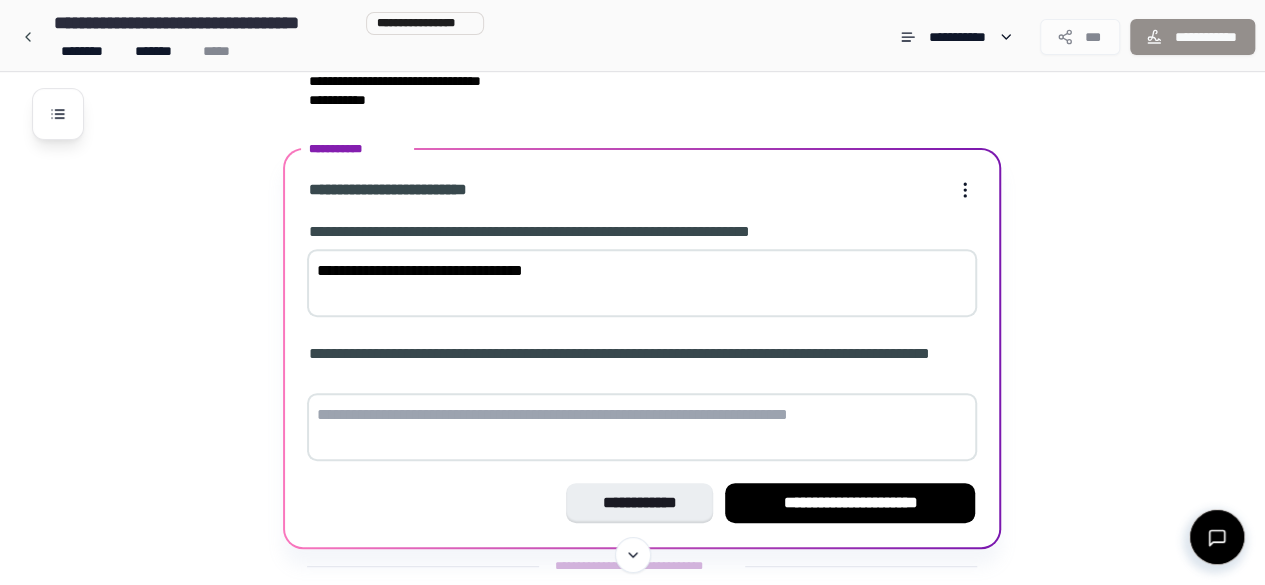 type on "**********" 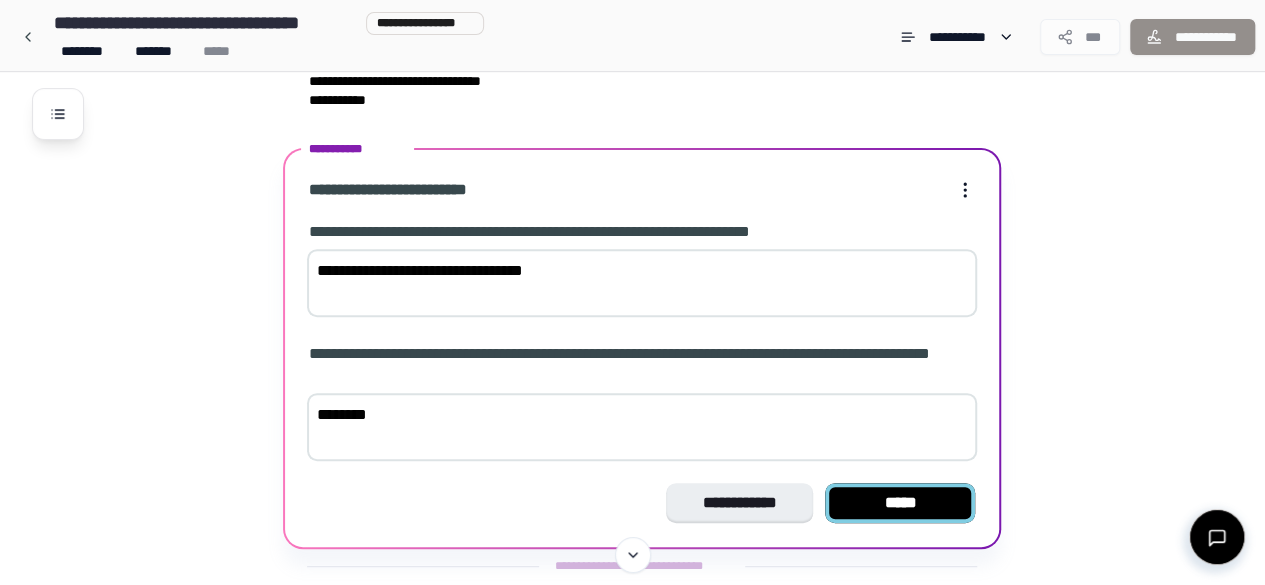 type on "********" 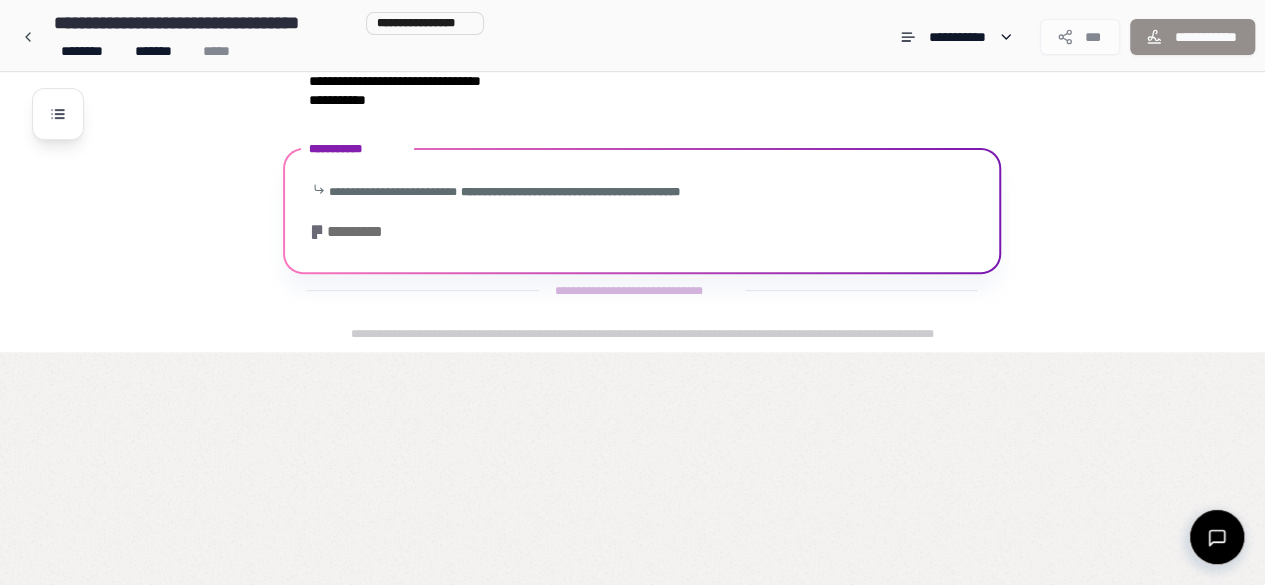 scroll, scrollTop: 10, scrollLeft: 0, axis: vertical 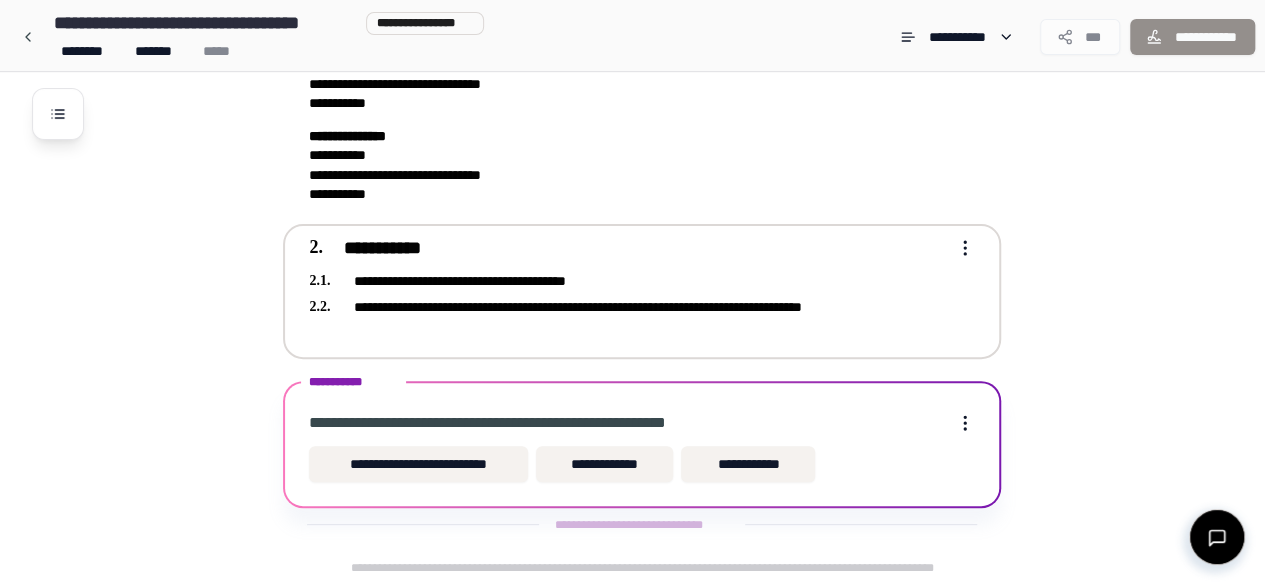 click on "**********" at bounding box center [632, 217] 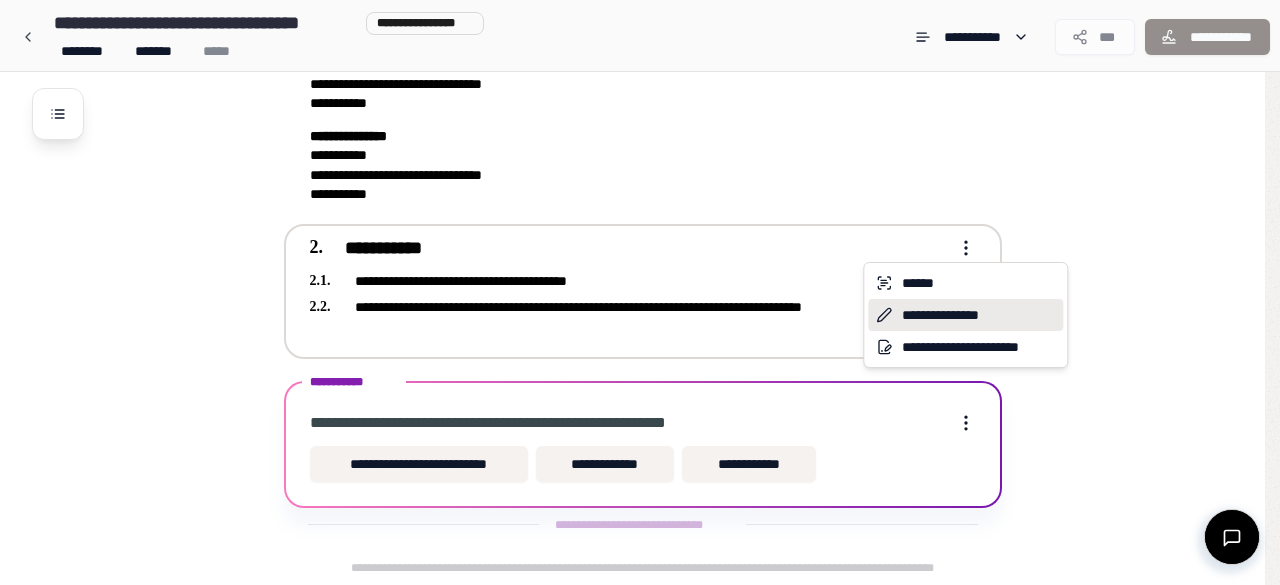 click on "**********" at bounding box center [965, 315] 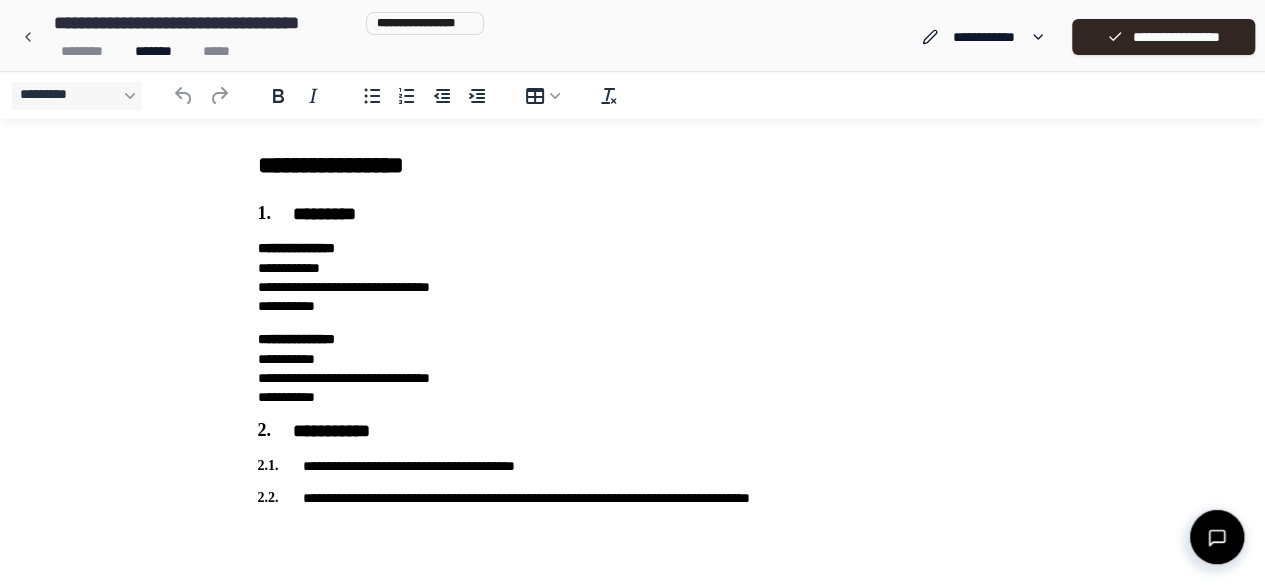 scroll, scrollTop: 0, scrollLeft: 0, axis: both 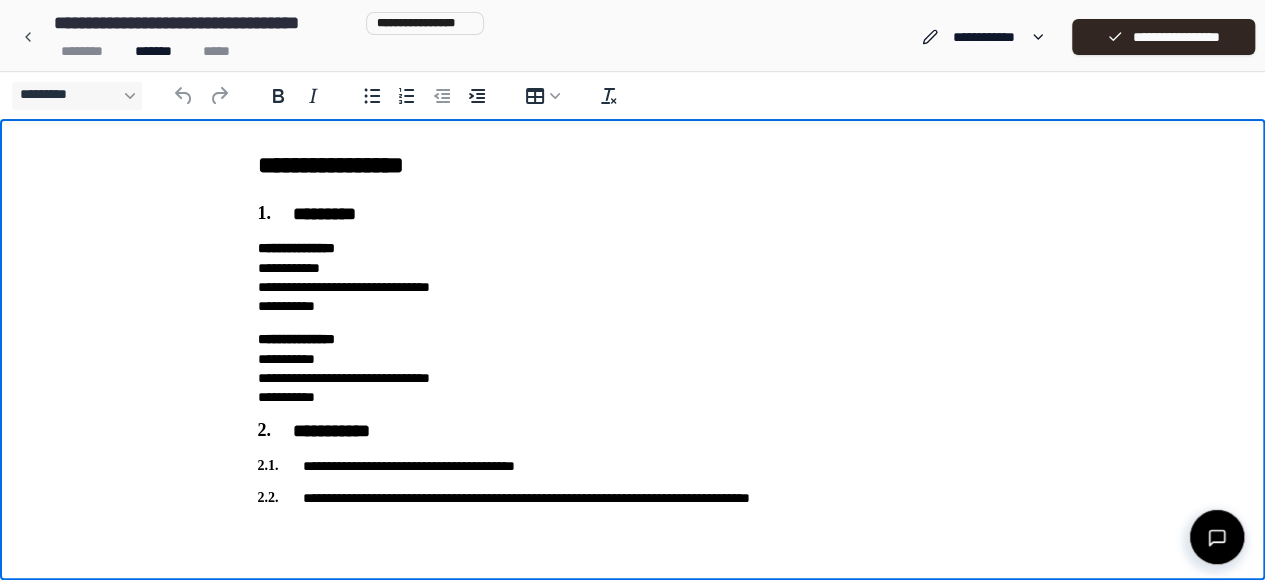 type 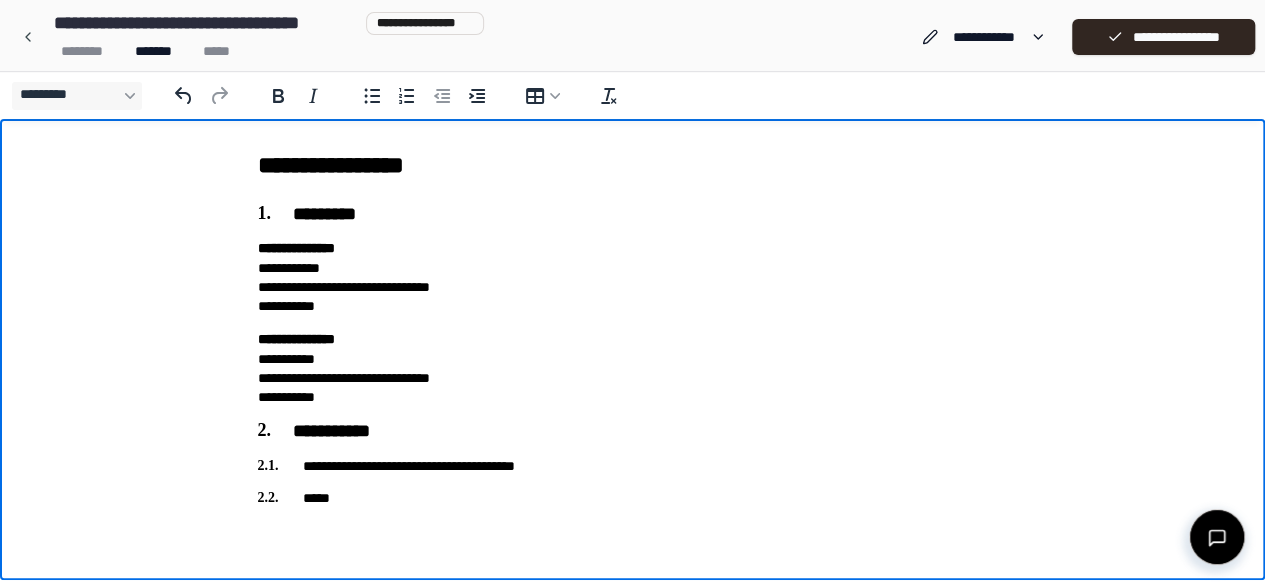 click on "*****" at bounding box center [633, 498] 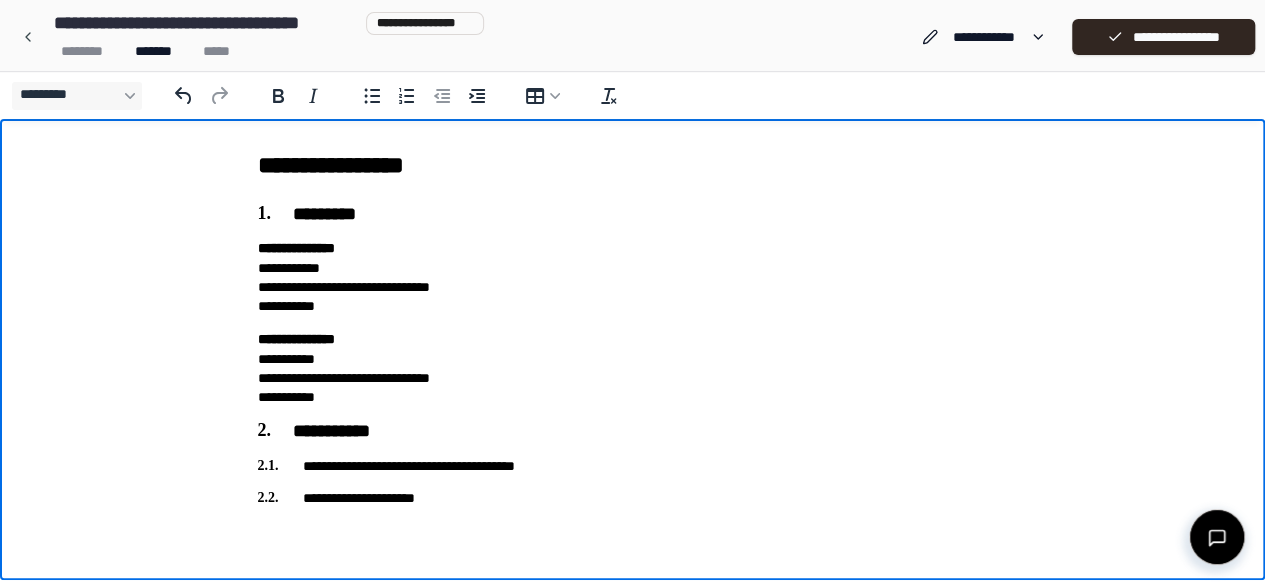 click on "**********" at bounding box center (633, 498) 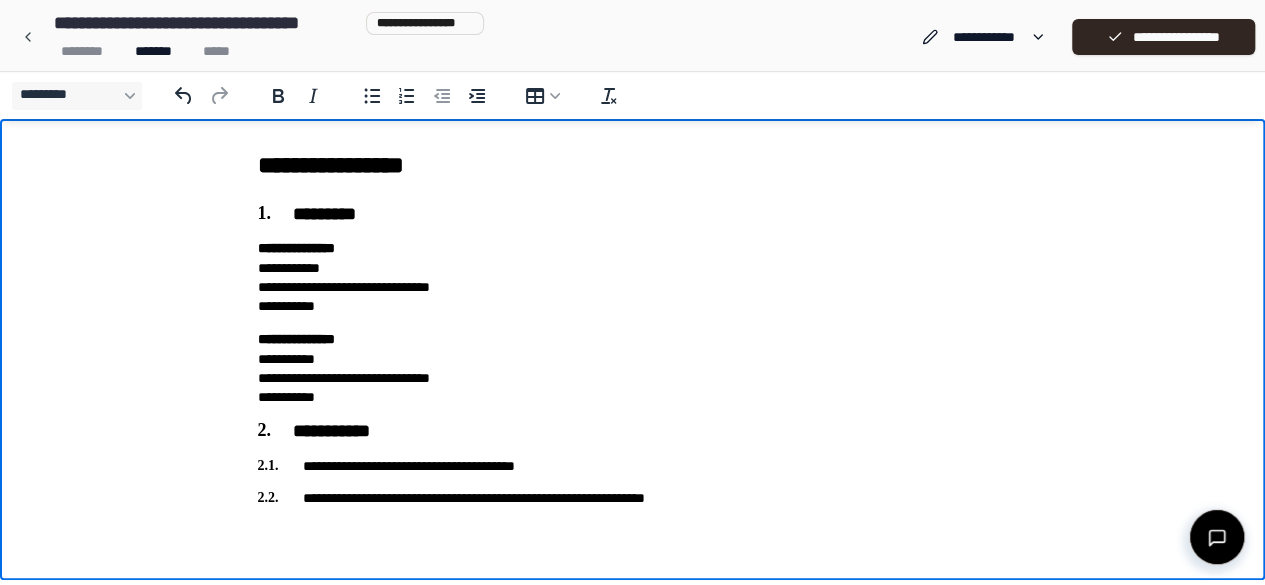 scroll, scrollTop: 2, scrollLeft: 0, axis: vertical 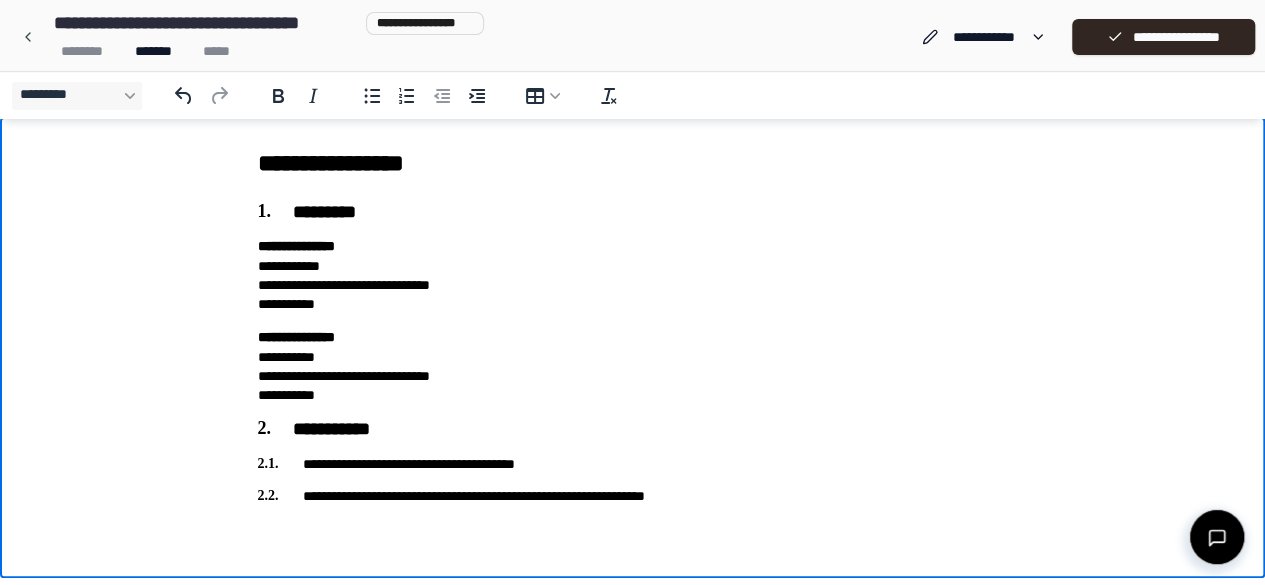 click on "**********" at bounding box center (633, 496) 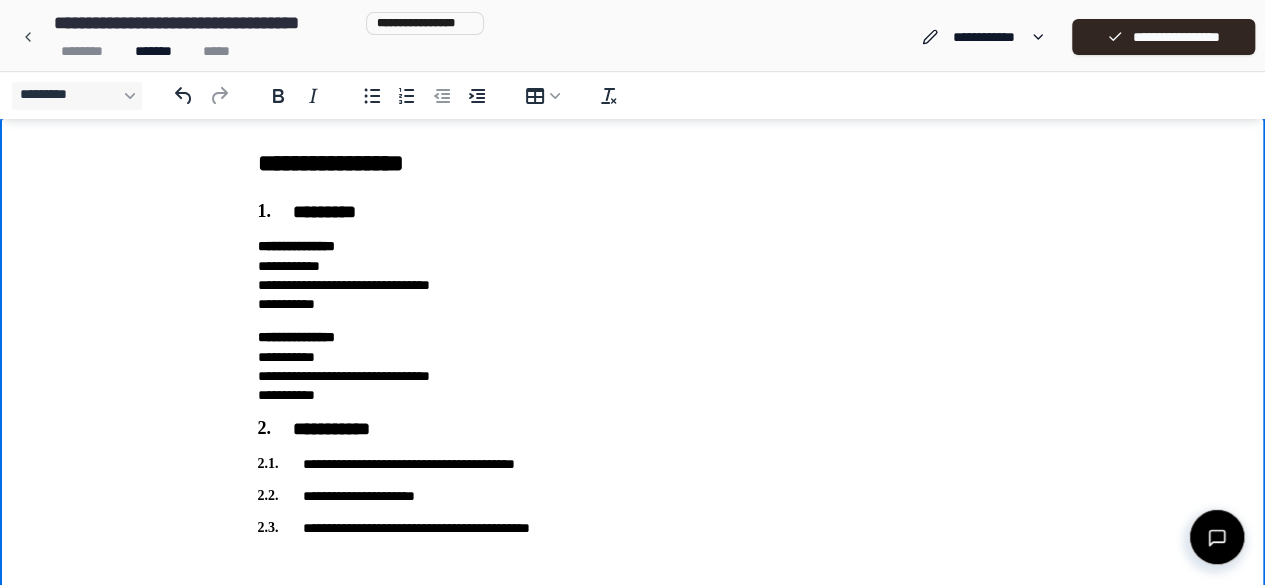 click on "**********" at bounding box center (633, 528) 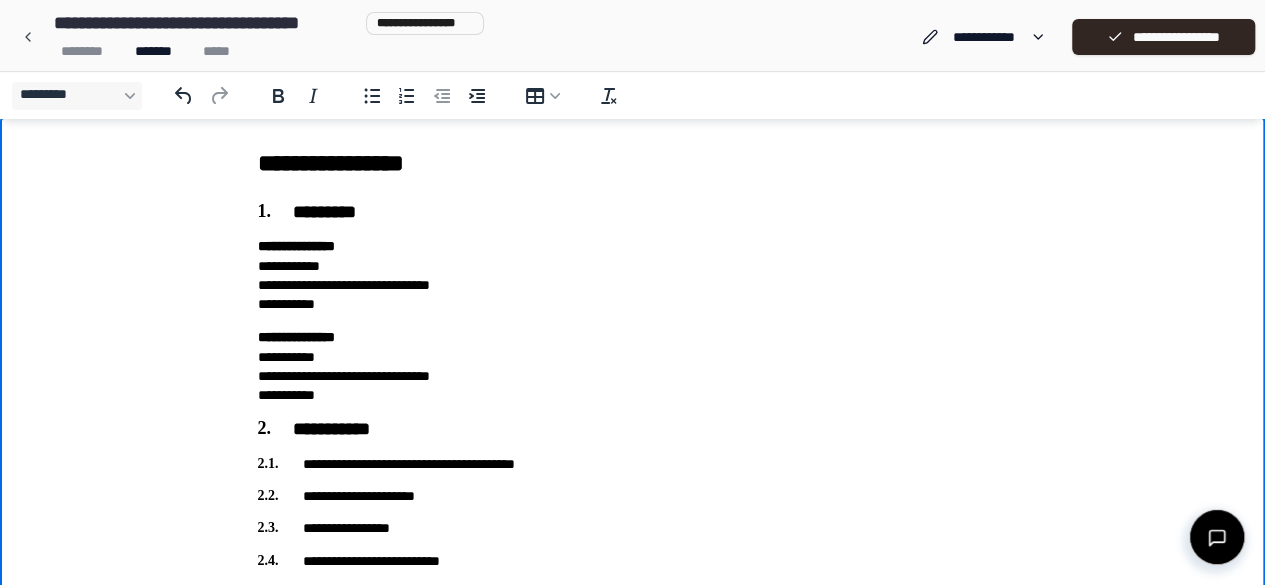 scroll, scrollTop: 68, scrollLeft: 0, axis: vertical 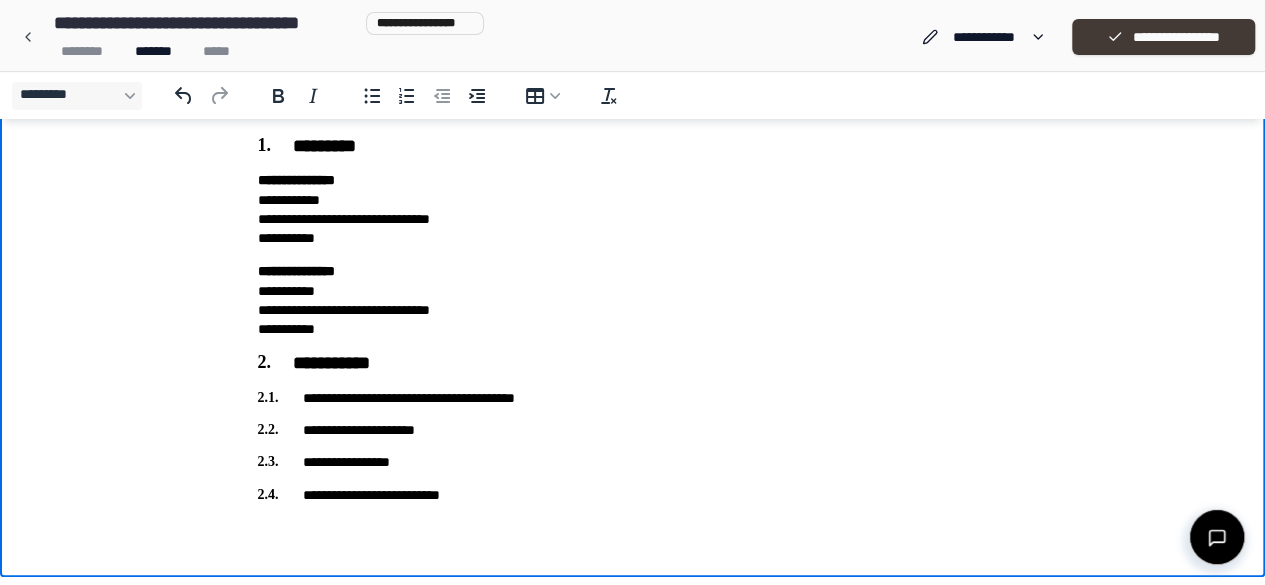 click on "**********" at bounding box center [1163, 37] 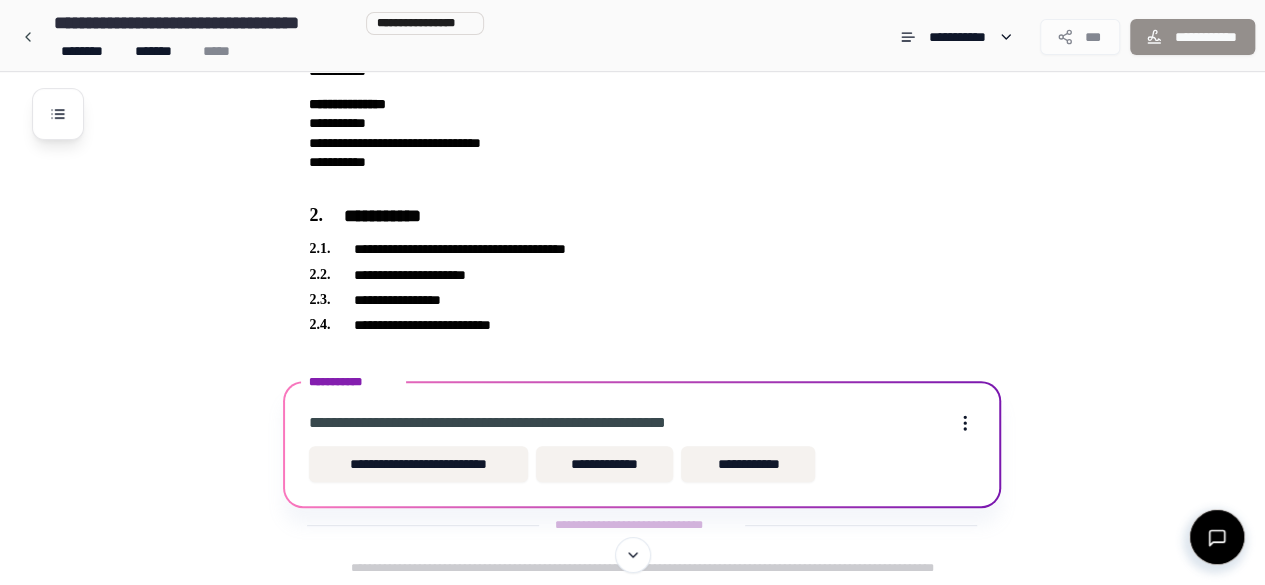scroll, scrollTop: 184, scrollLeft: 0, axis: vertical 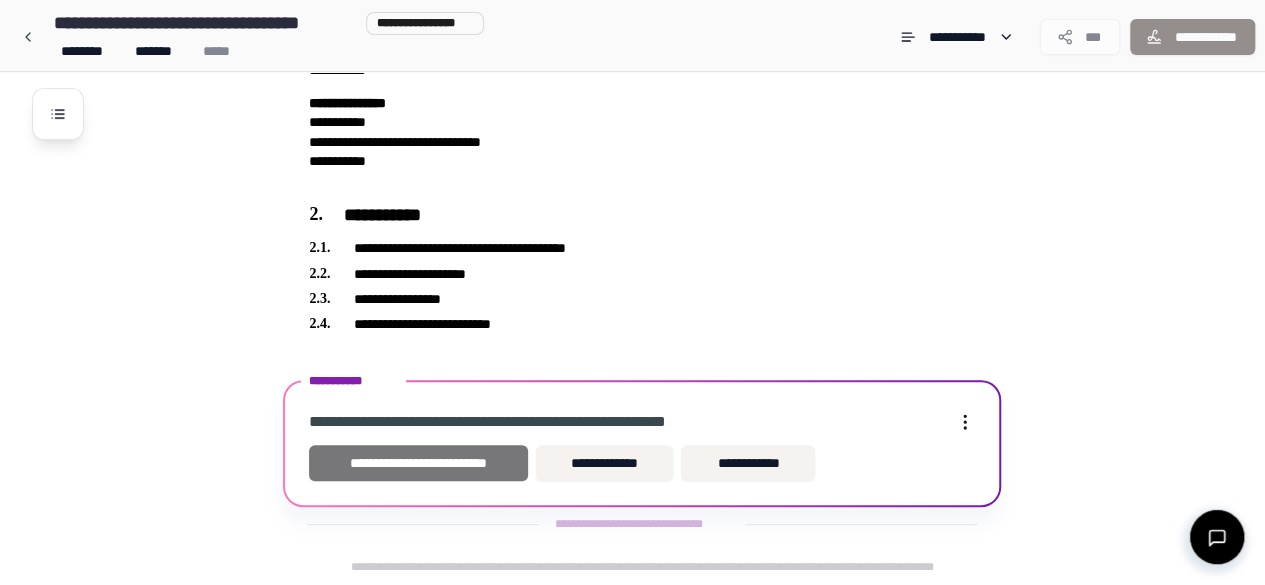 click on "**********" at bounding box center [418, 463] 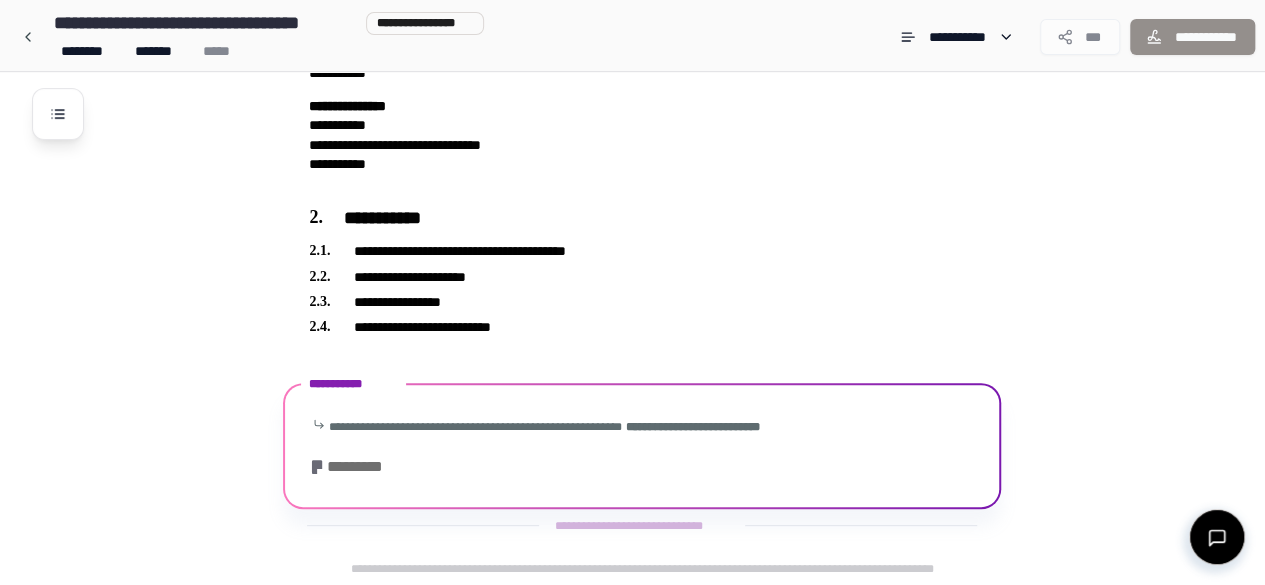scroll, scrollTop: 460, scrollLeft: 0, axis: vertical 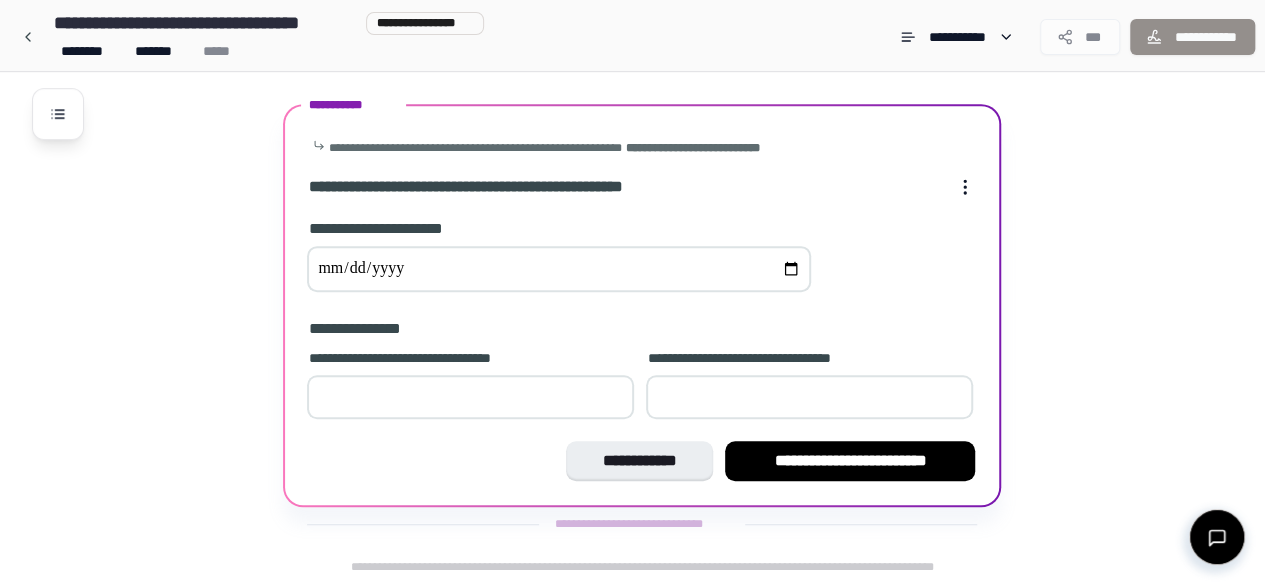 click at bounding box center (559, 269) 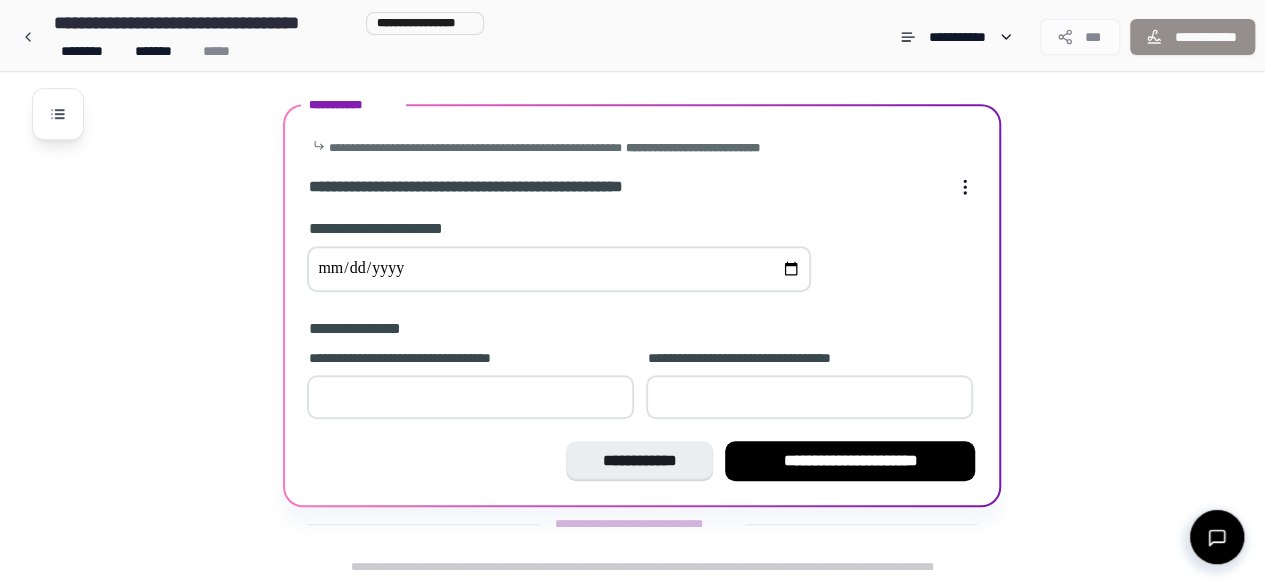 type on "**********" 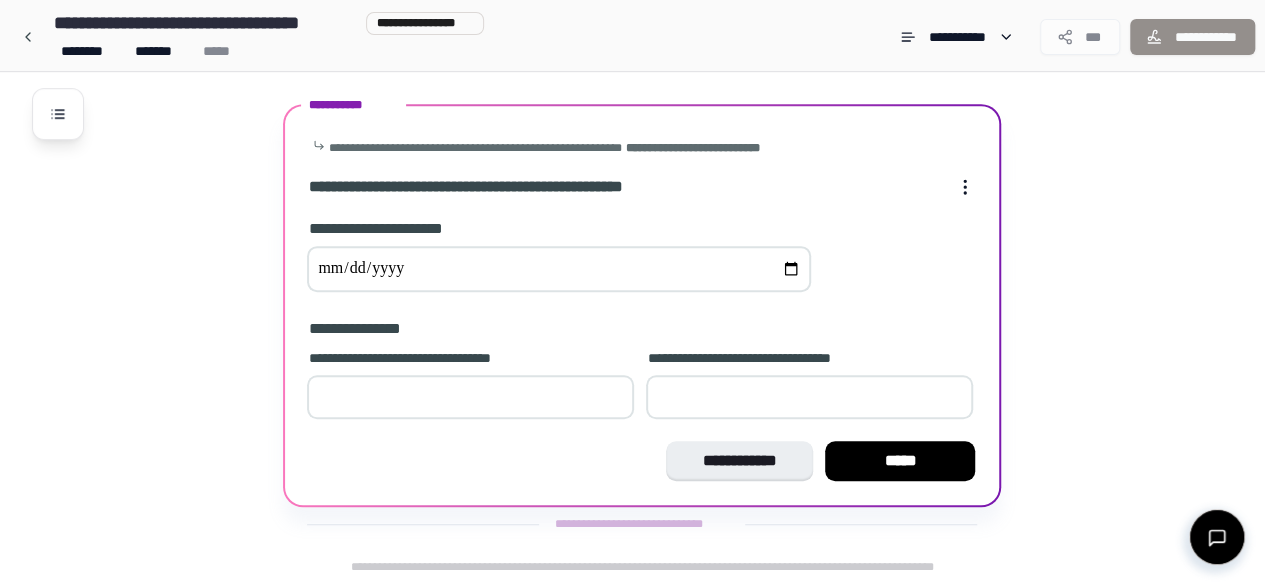 type on "*" 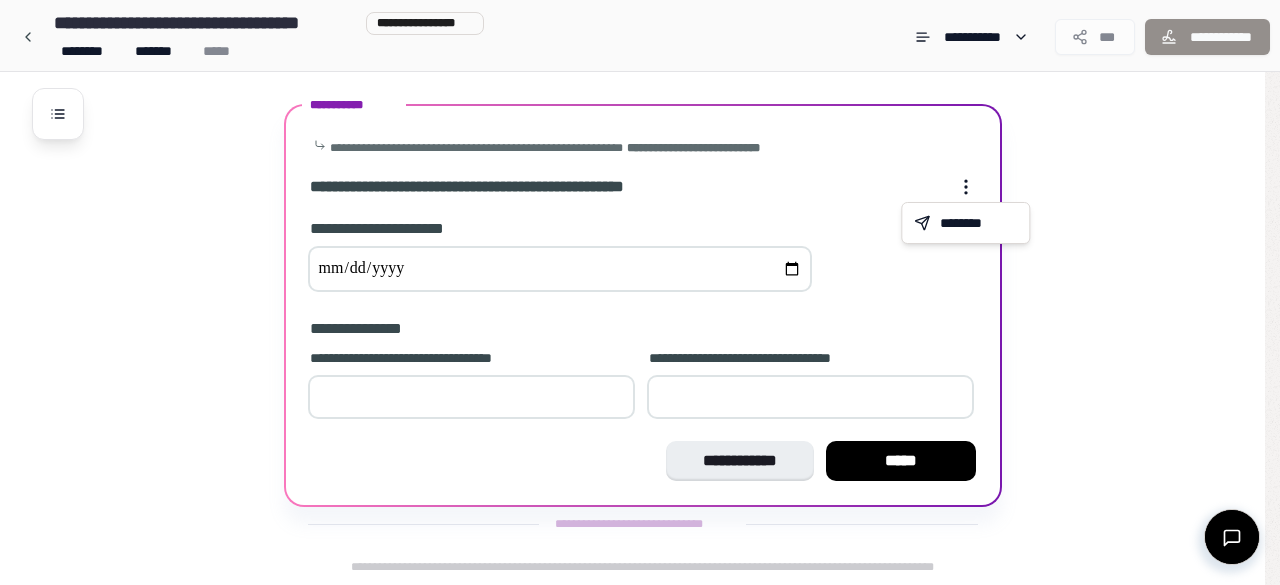 click on "**********" at bounding box center (640, 62) 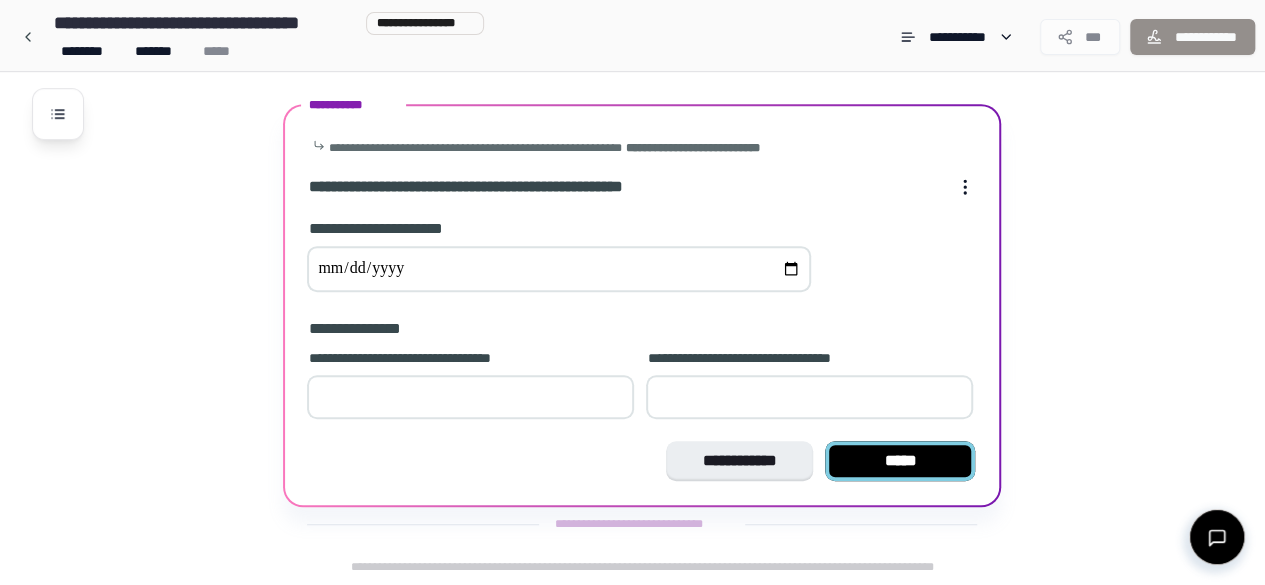 click on "*****" at bounding box center [900, 461] 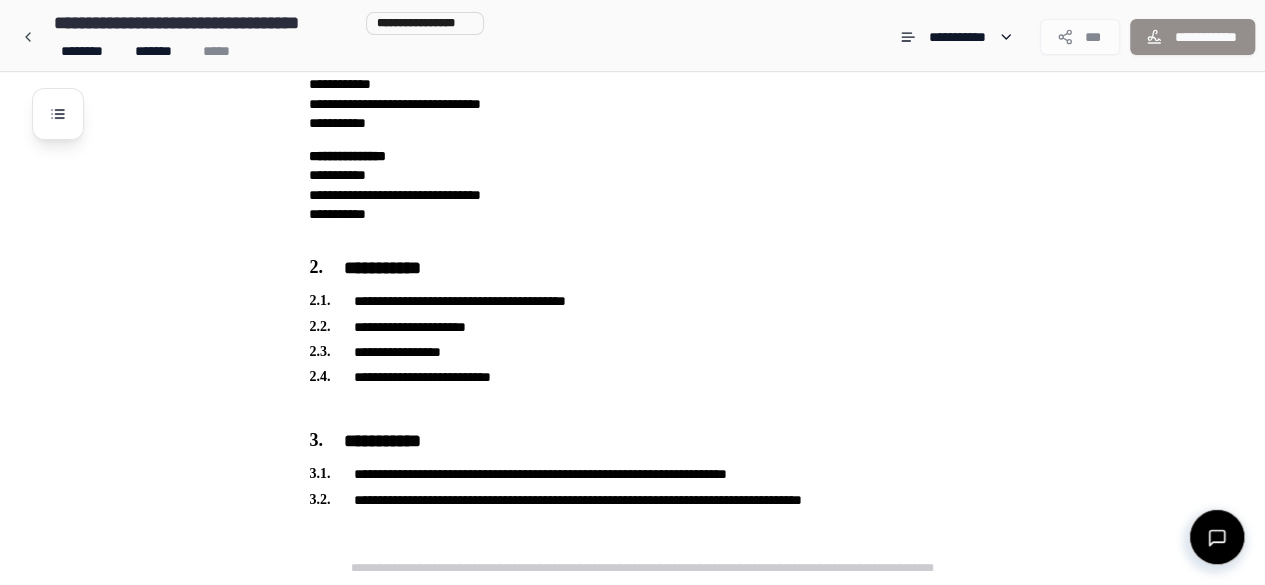 scroll, scrollTop: 234, scrollLeft: 0, axis: vertical 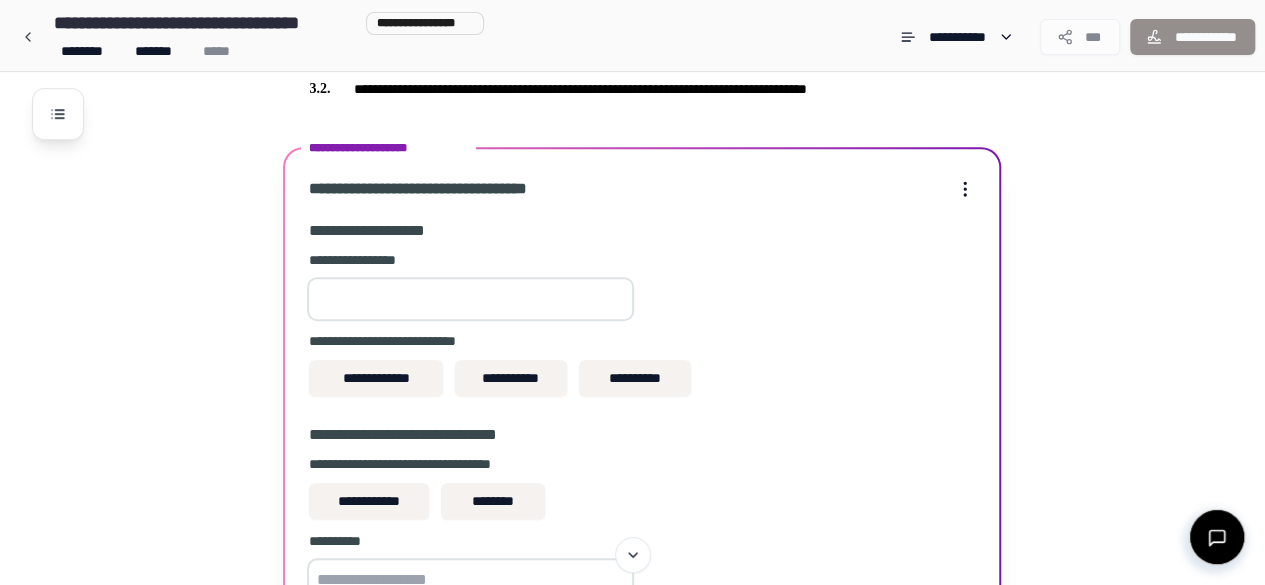 click at bounding box center [470, 299] 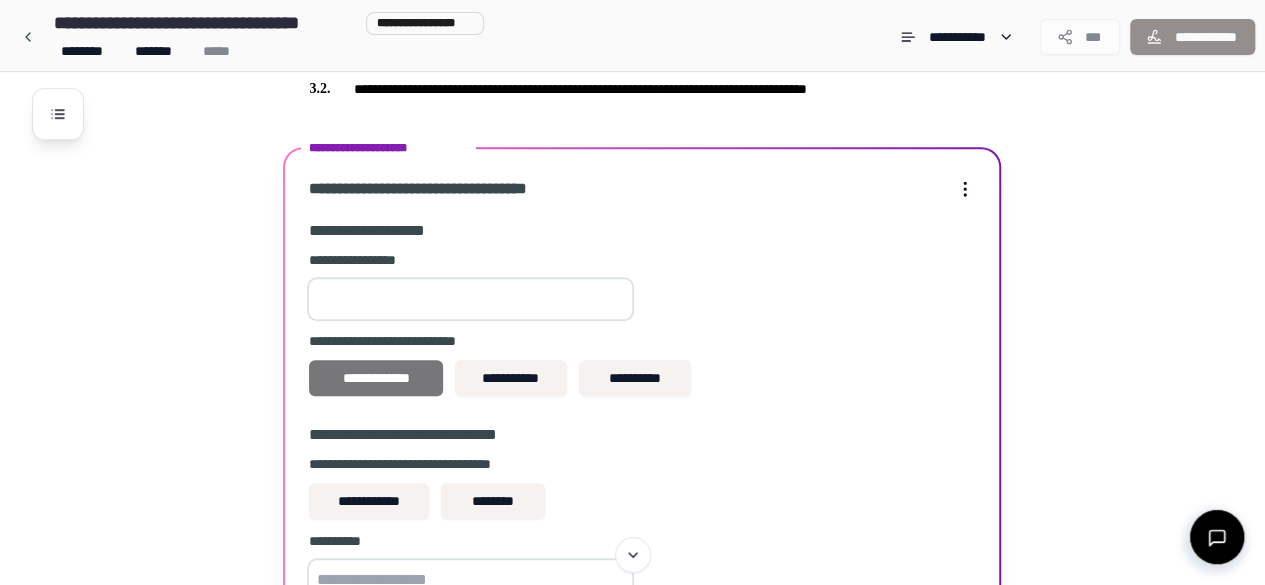 type on "*****" 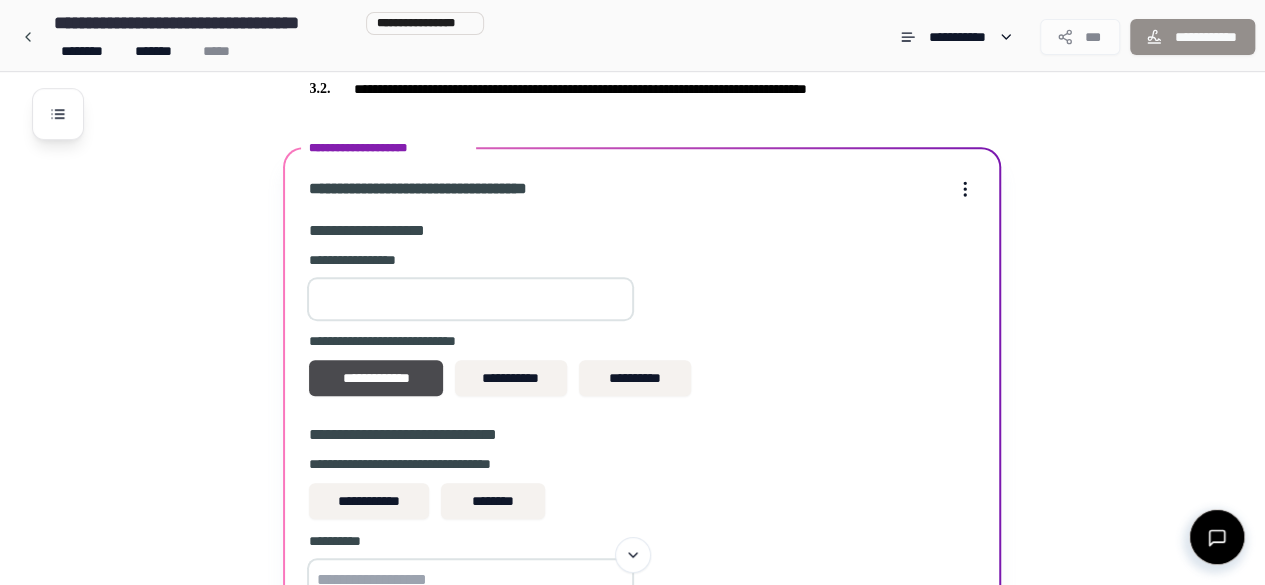 scroll, scrollTop: 650, scrollLeft: 0, axis: vertical 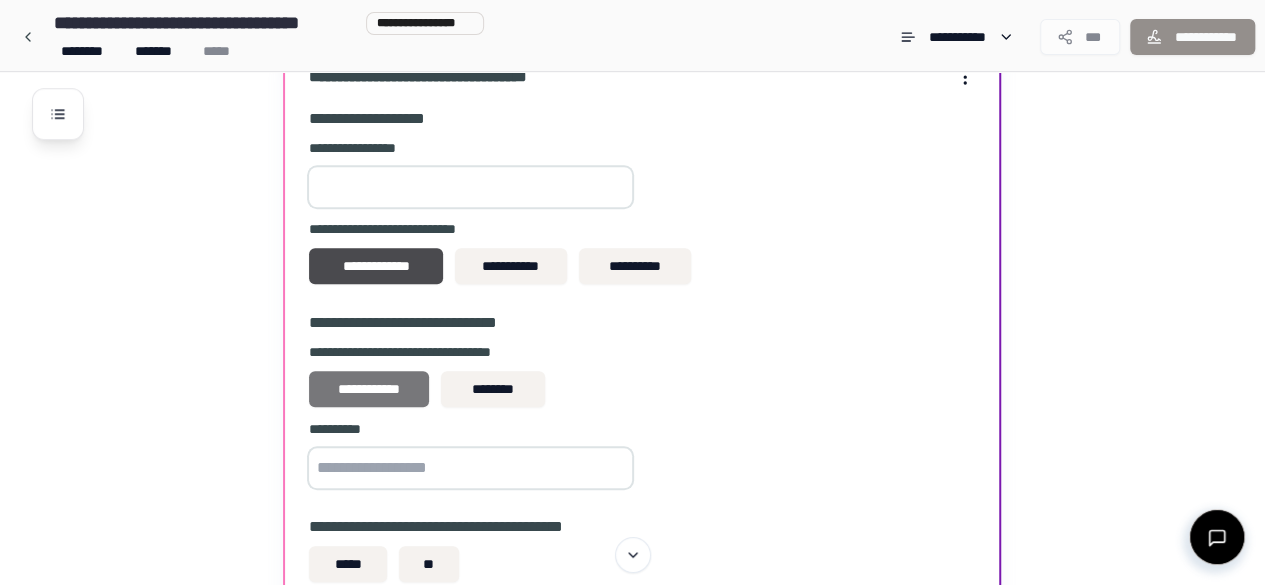 click on "**********" at bounding box center (369, 389) 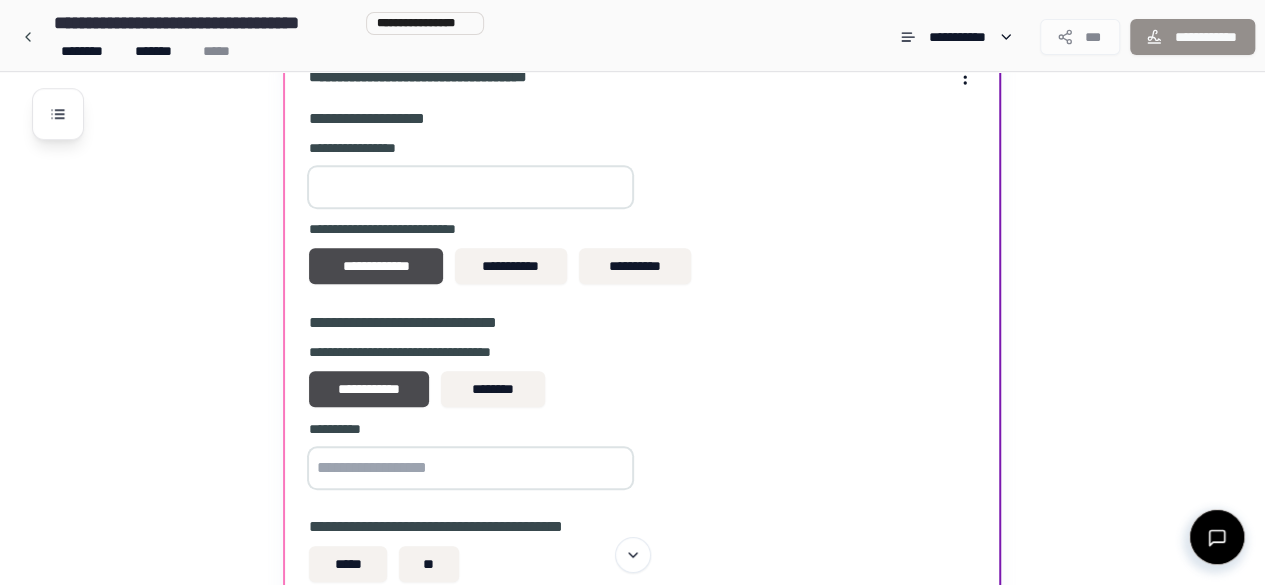 click at bounding box center (470, 468) 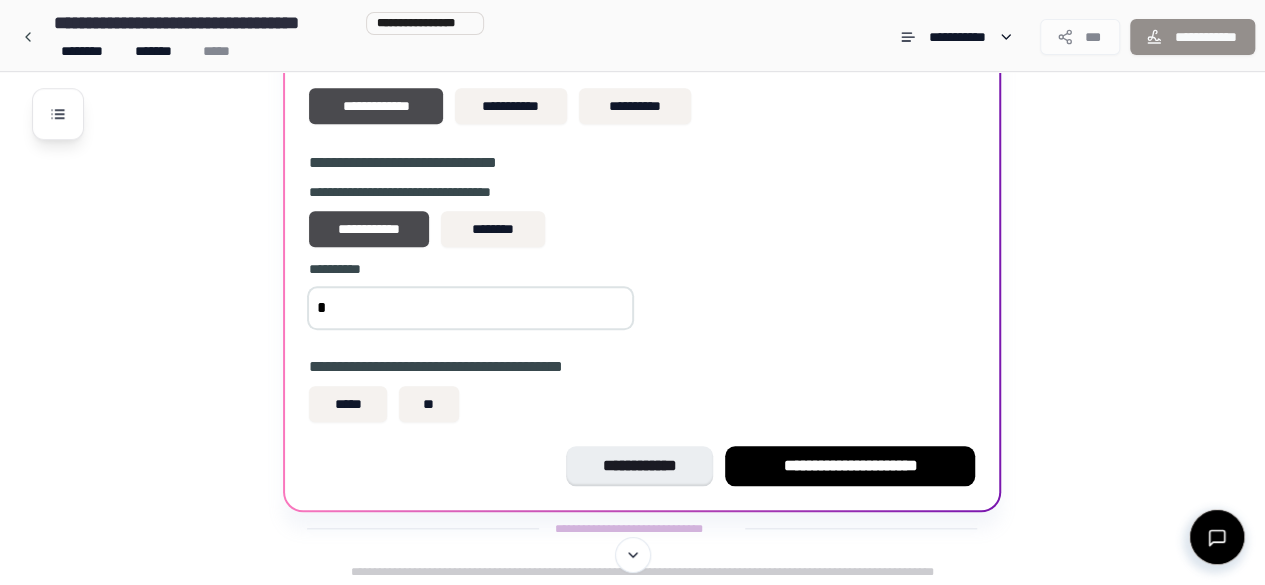 scroll, scrollTop: 814, scrollLeft: 0, axis: vertical 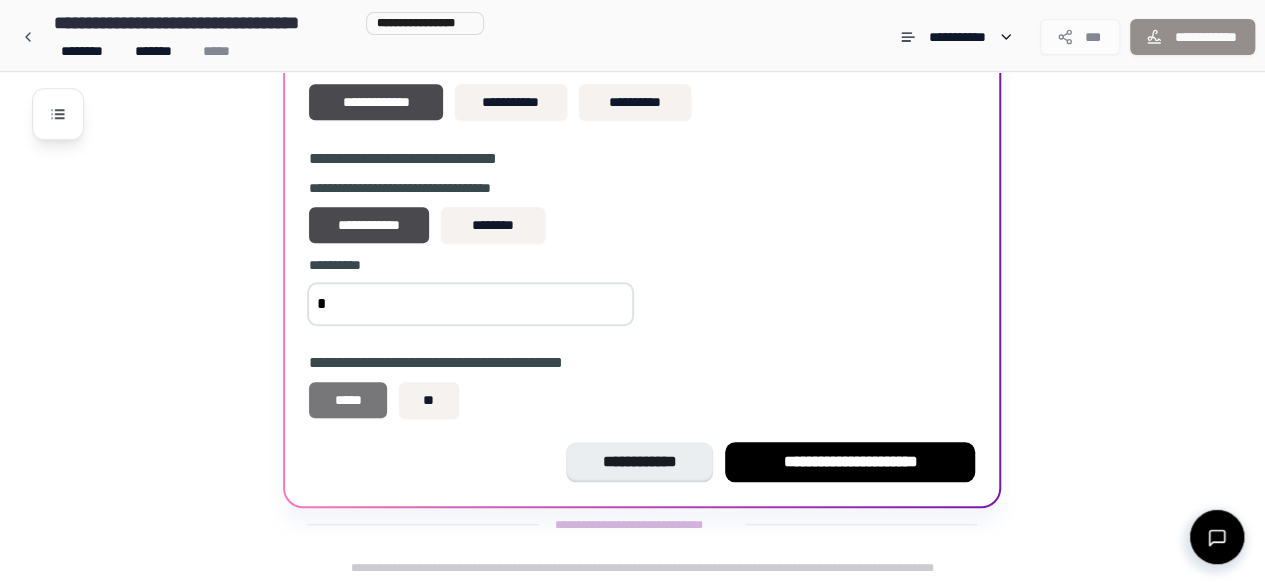type on "*" 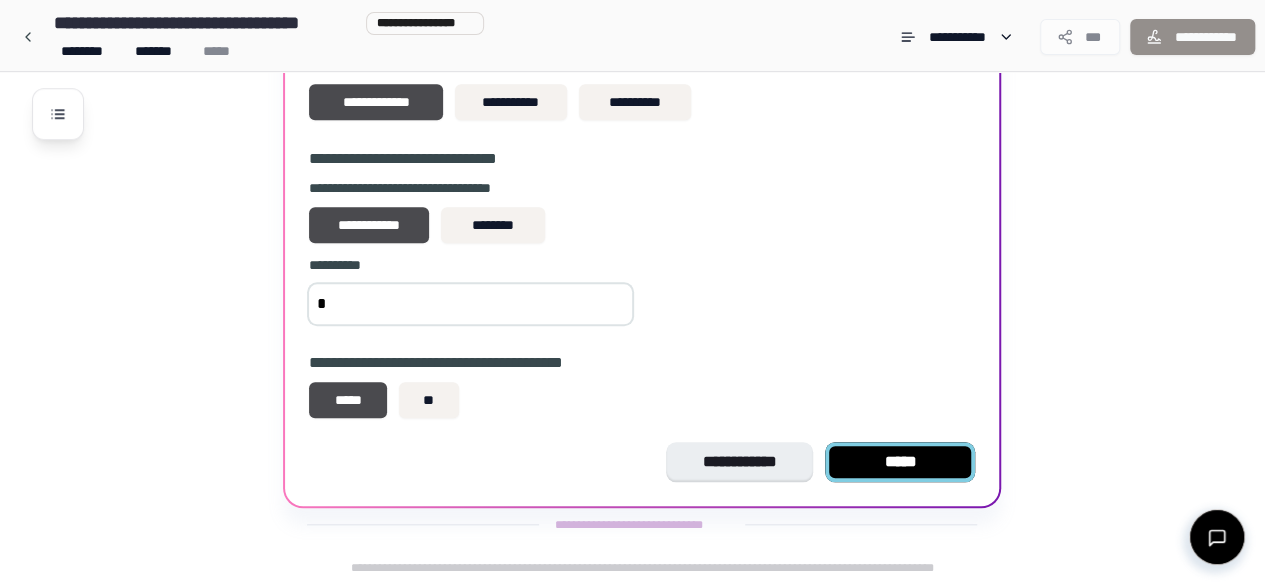 click on "*****" at bounding box center (900, 462) 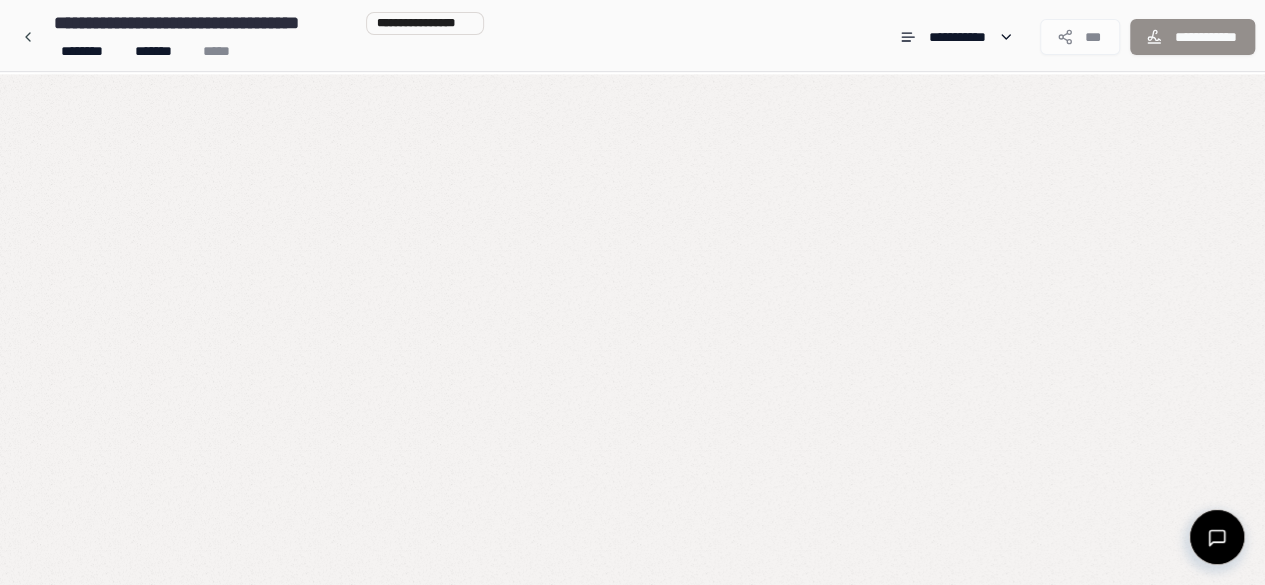 scroll, scrollTop: 301, scrollLeft: 0, axis: vertical 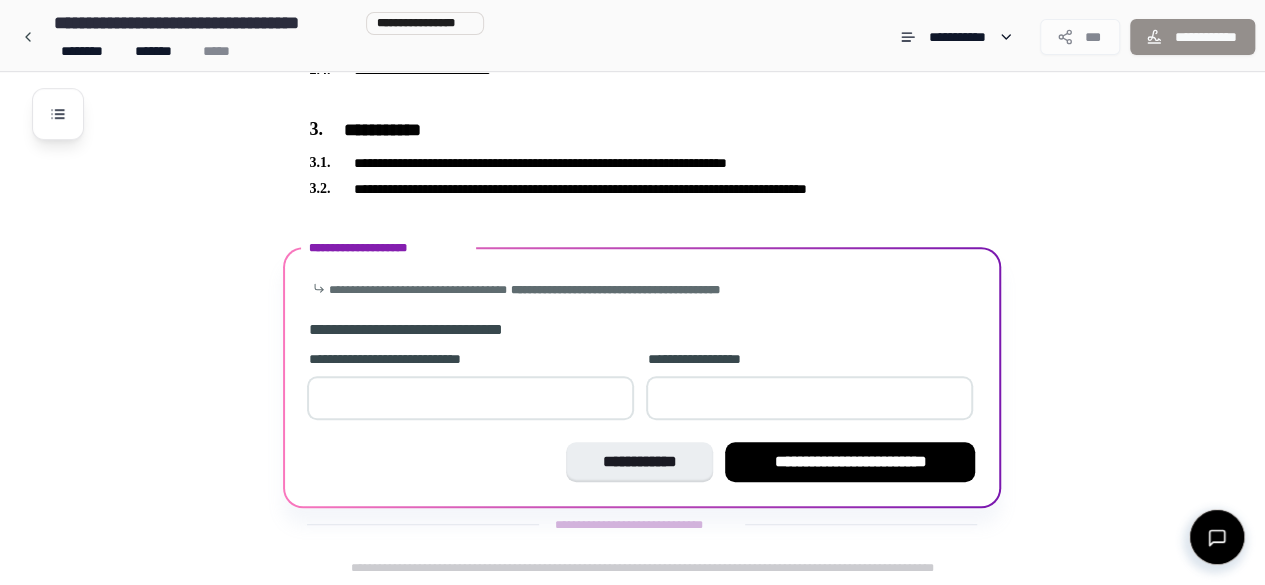 click at bounding box center [470, 398] 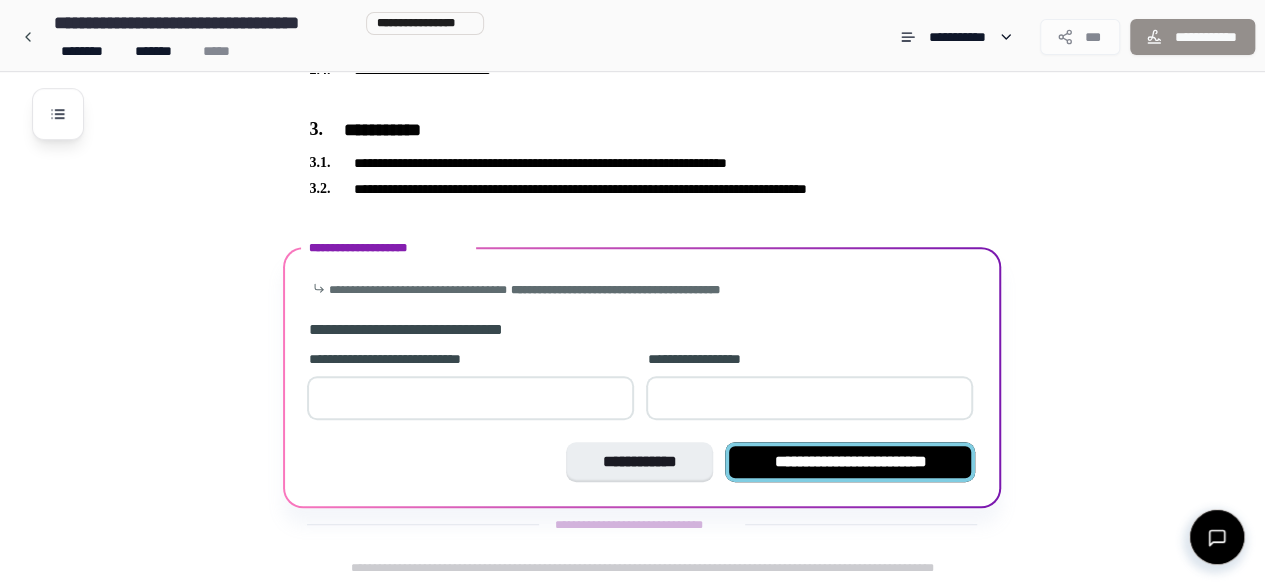 click on "**********" at bounding box center [850, 462] 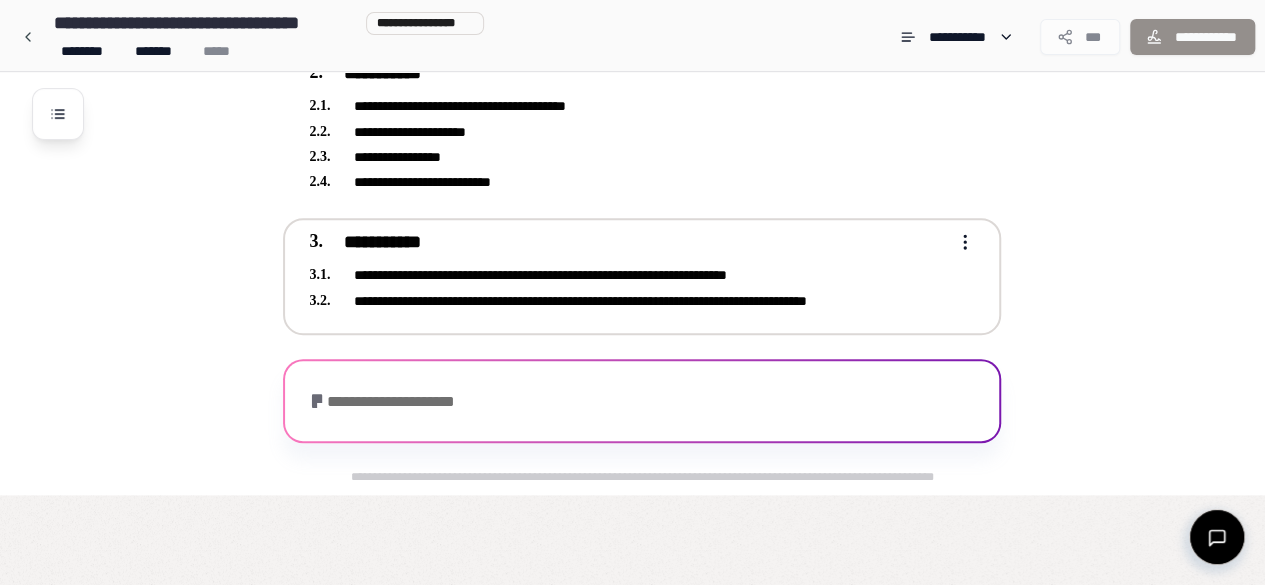 scroll, scrollTop: 234, scrollLeft: 0, axis: vertical 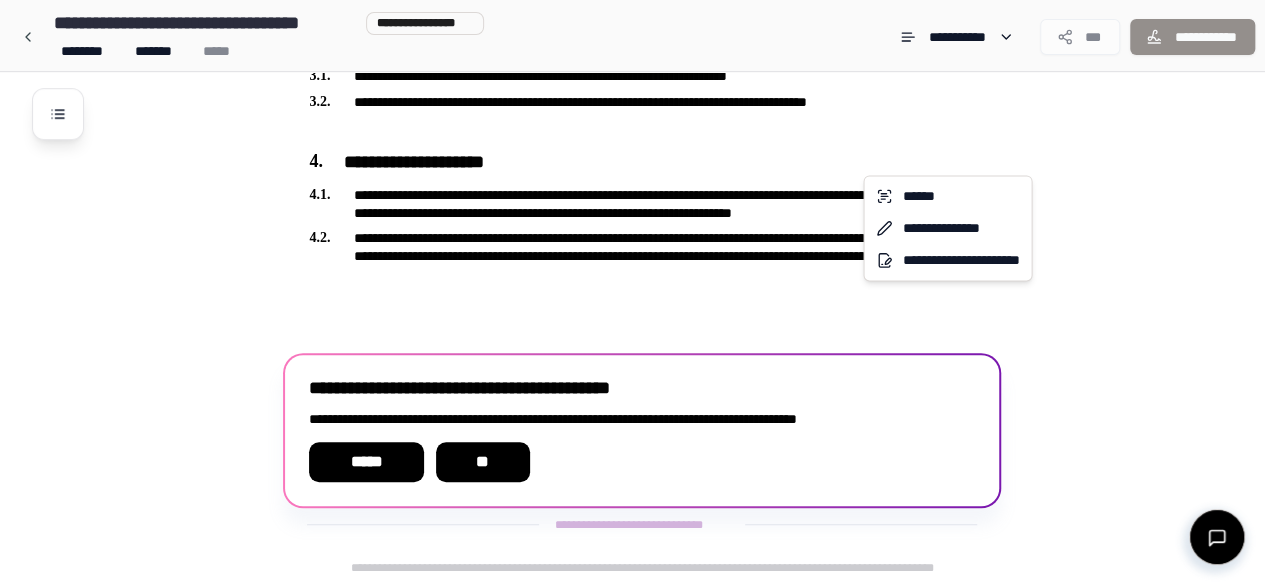 click on "**********" at bounding box center (632, 30) 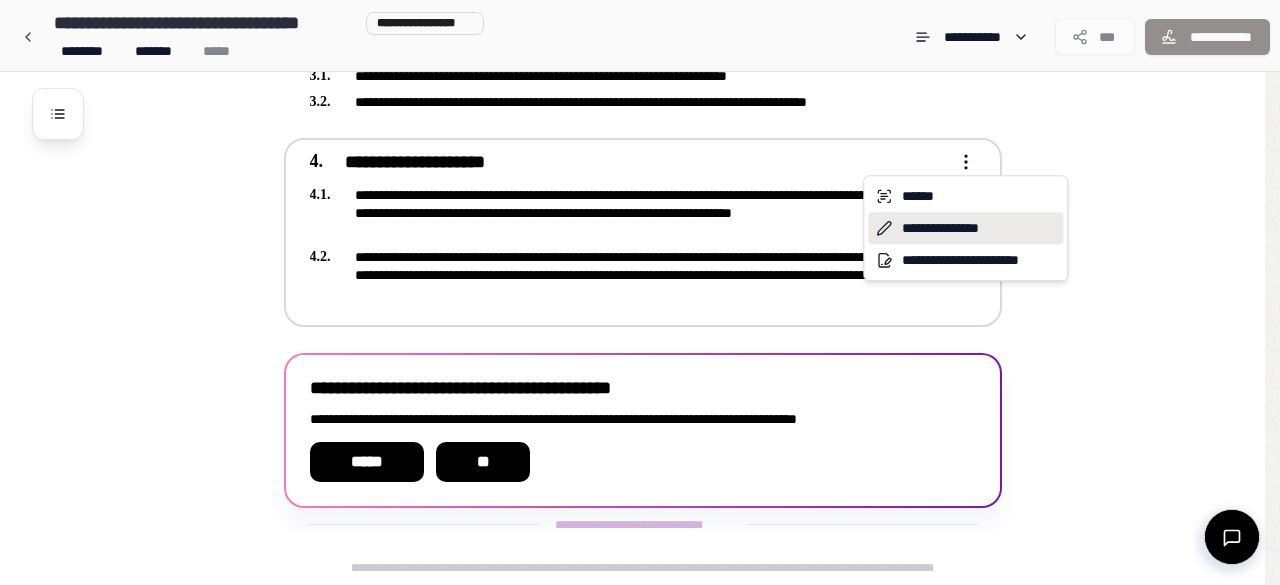 click on "**********" at bounding box center [965, 228] 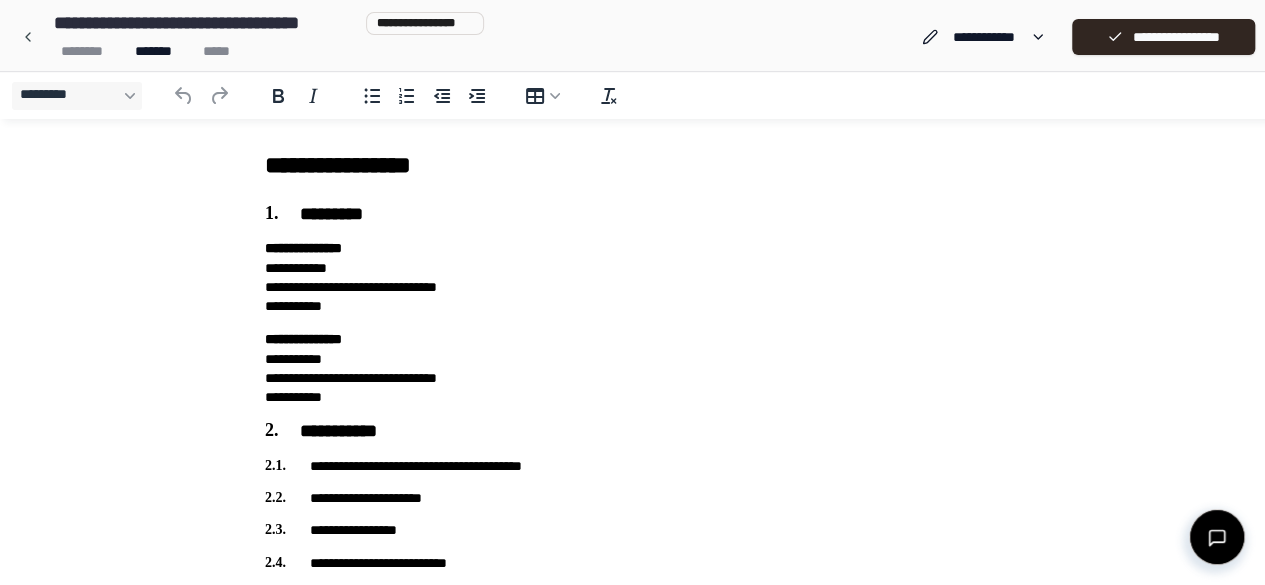 scroll, scrollTop: 0, scrollLeft: 0, axis: both 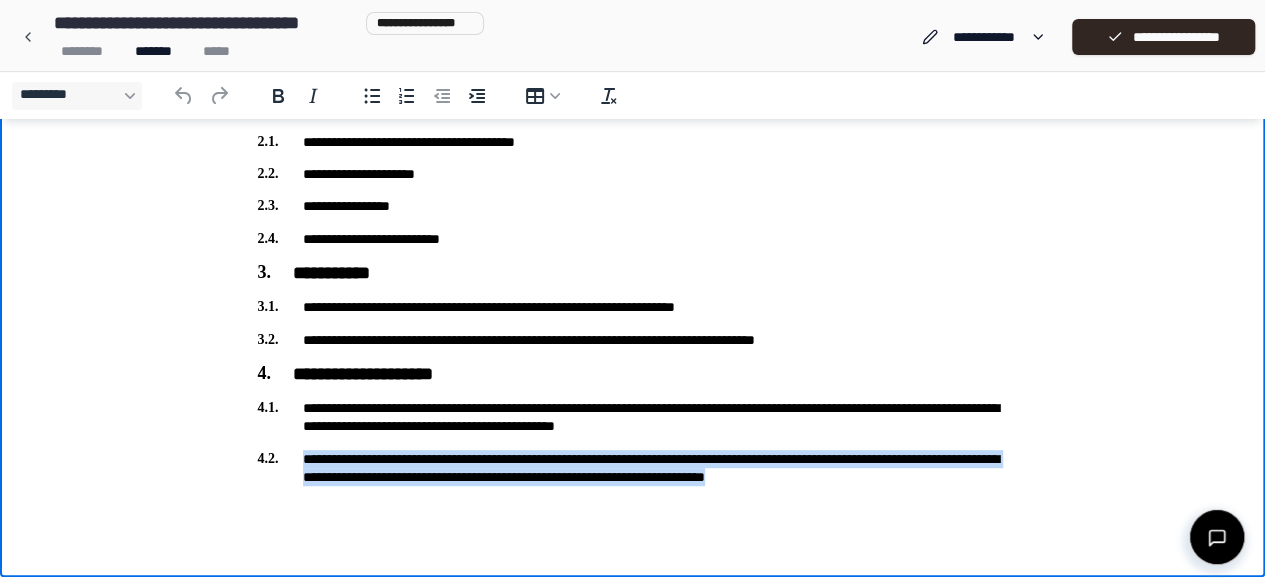 drag, startPoint x: 406, startPoint y: 503, endPoint x: 302, endPoint y: 463, distance: 111.42711 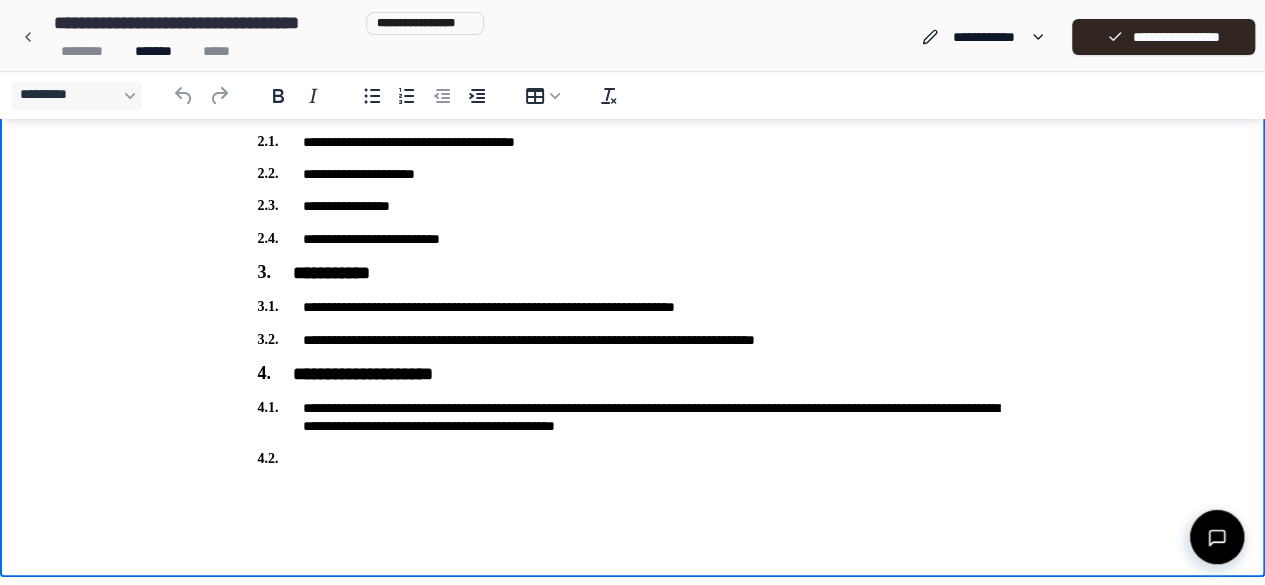 type 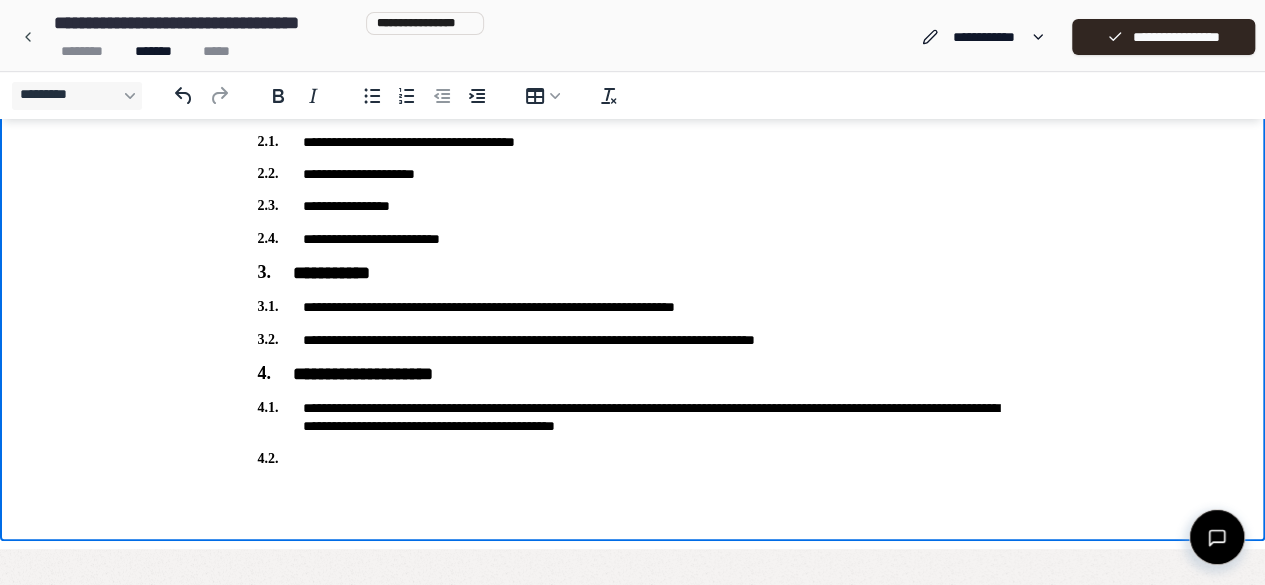 scroll, scrollTop: 288, scrollLeft: 0, axis: vertical 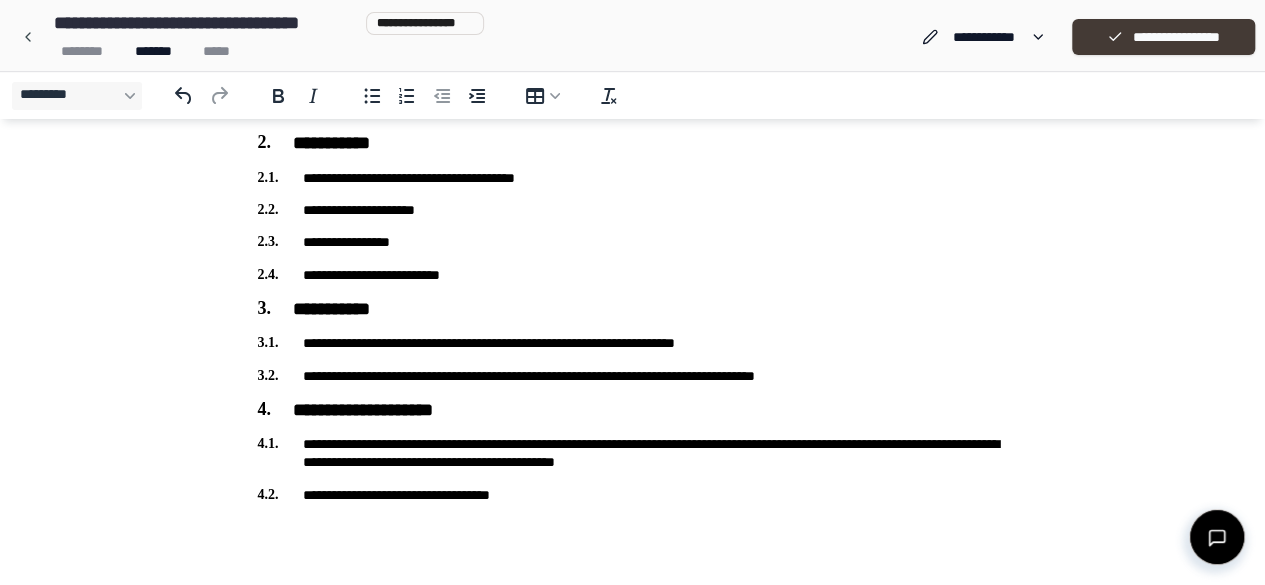 click on "**********" at bounding box center (1163, 37) 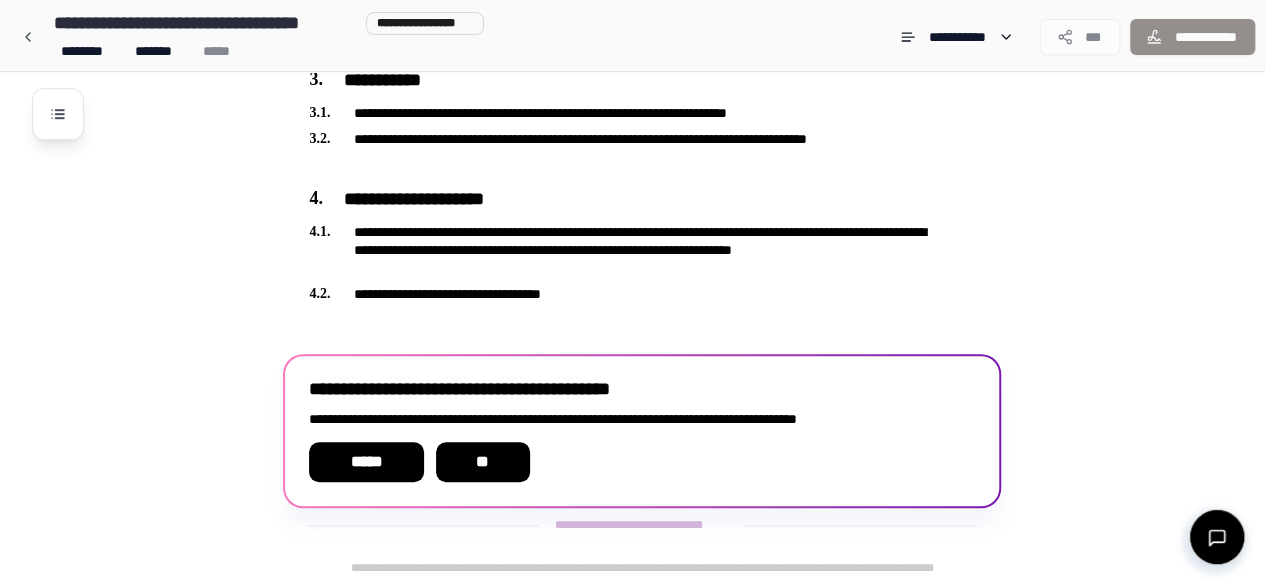 scroll, scrollTop: 489, scrollLeft: 0, axis: vertical 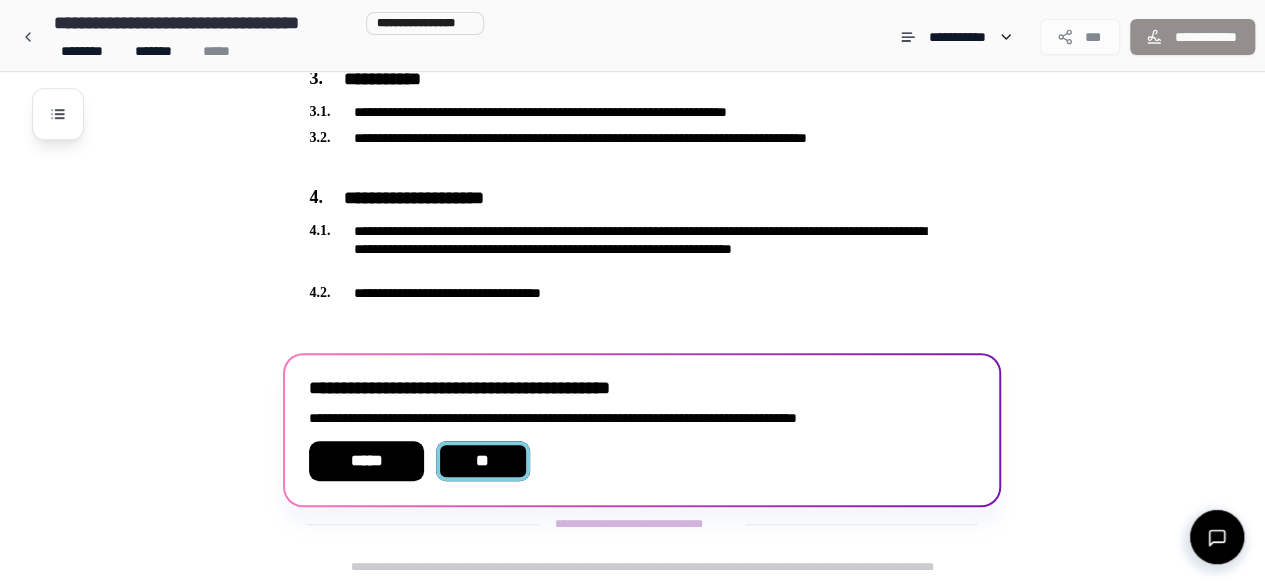 click on "**" at bounding box center [482, 461] 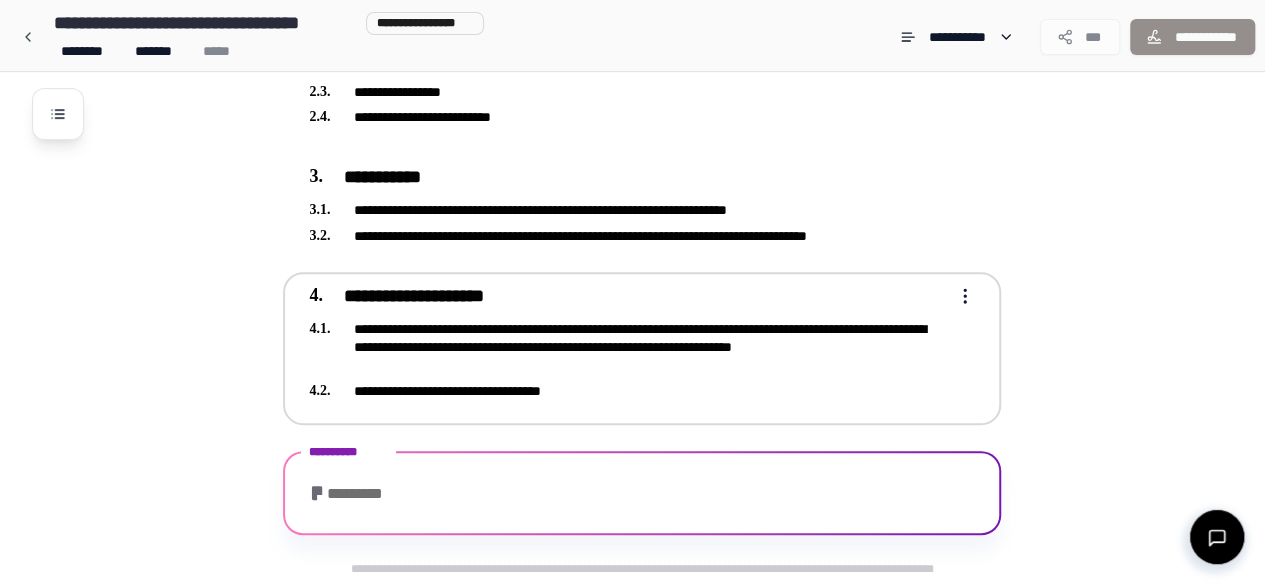 scroll, scrollTop: 510, scrollLeft: 0, axis: vertical 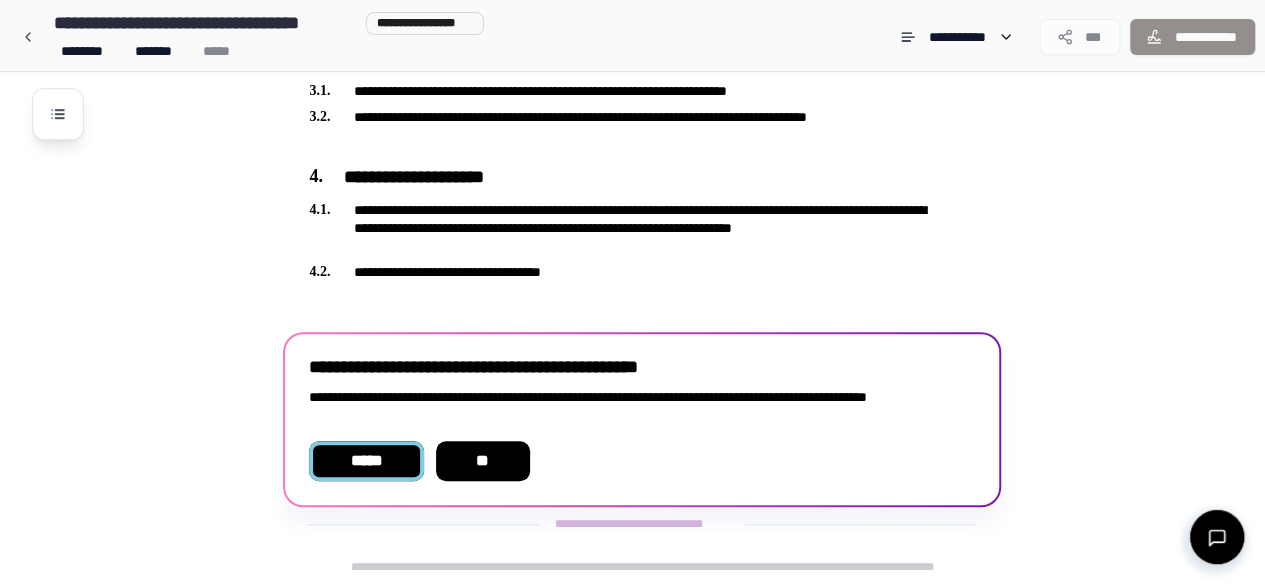 click on "*****" at bounding box center (366, 461) 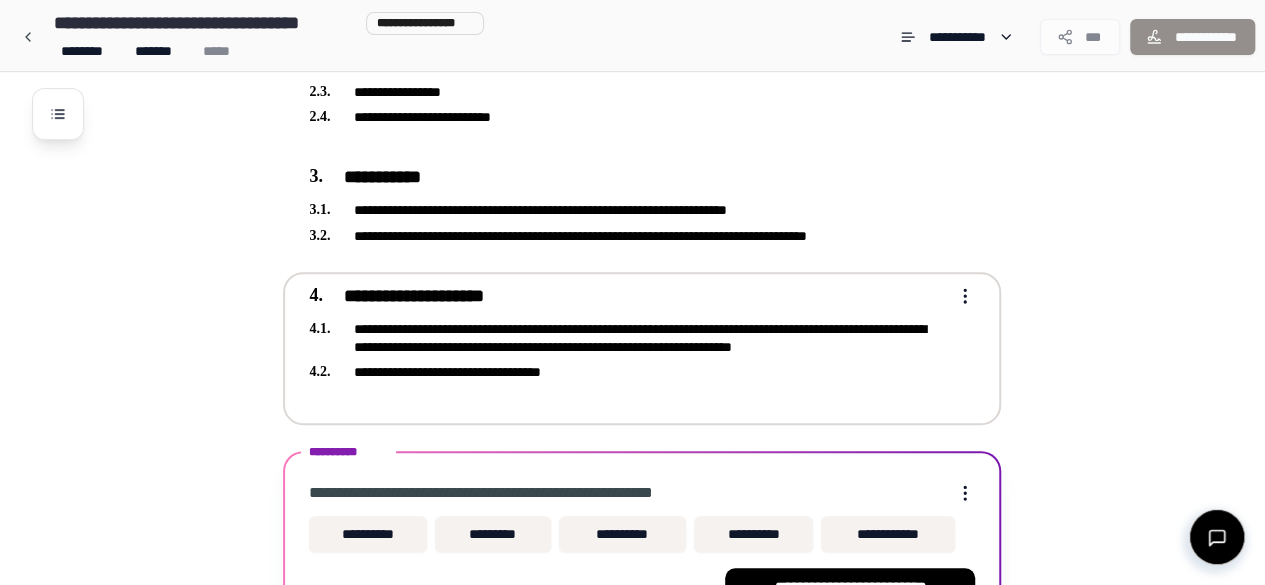 scroll, scrollTop: 517, scrollLeft: 0, axis: vertical 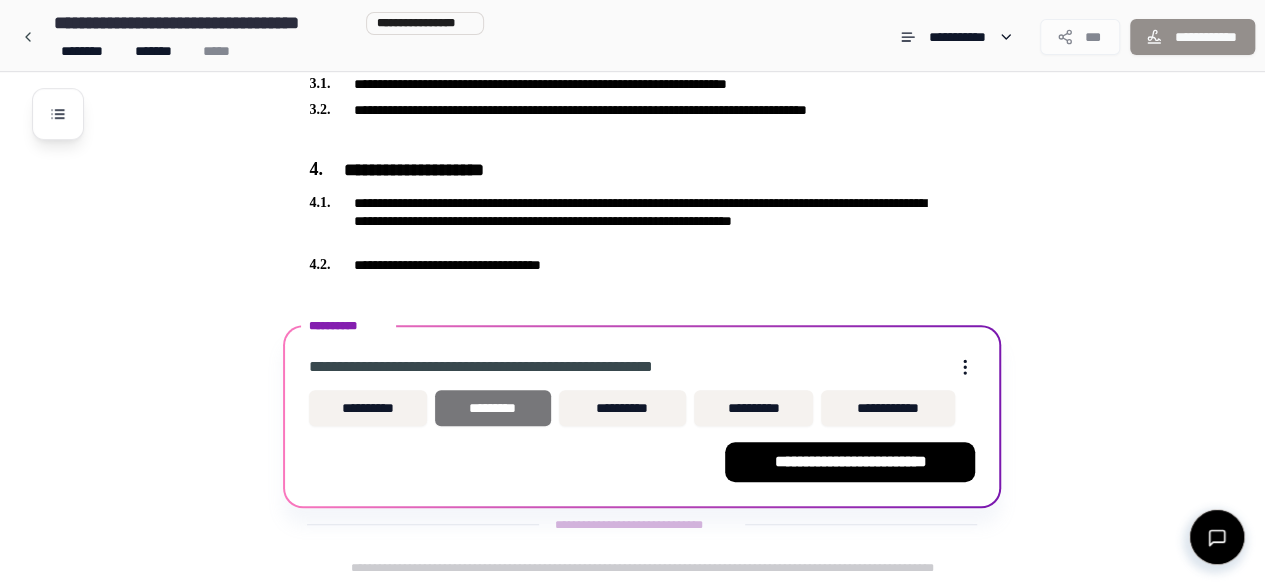 click on "*********" at bounding box center [492, 408] 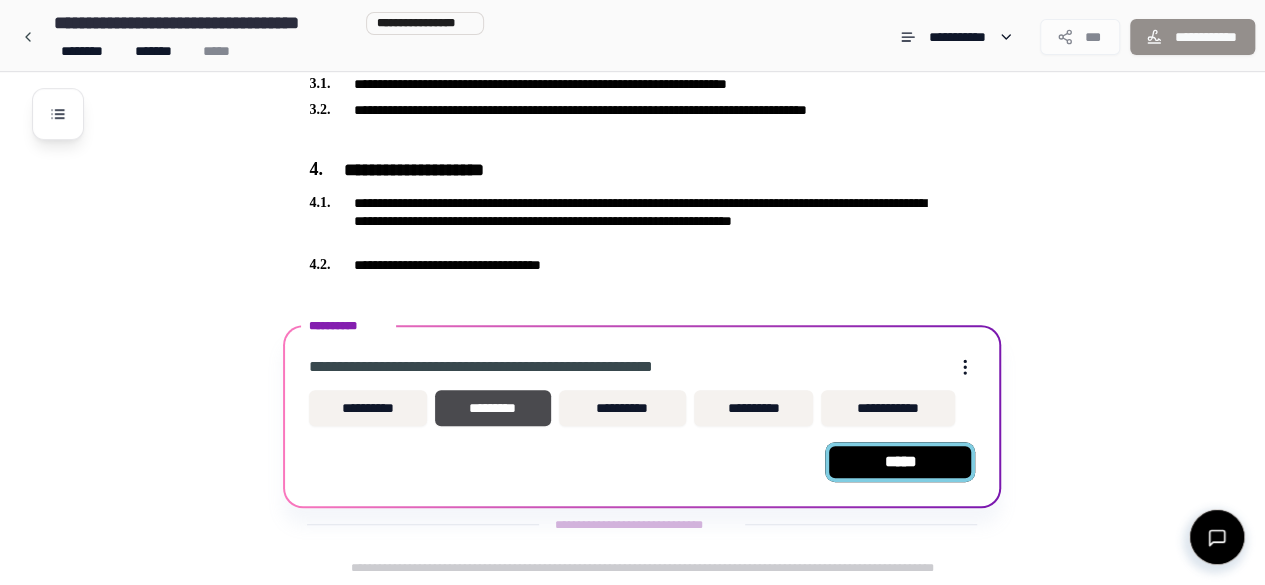 click on "*****" at bounding box center (900, 462) 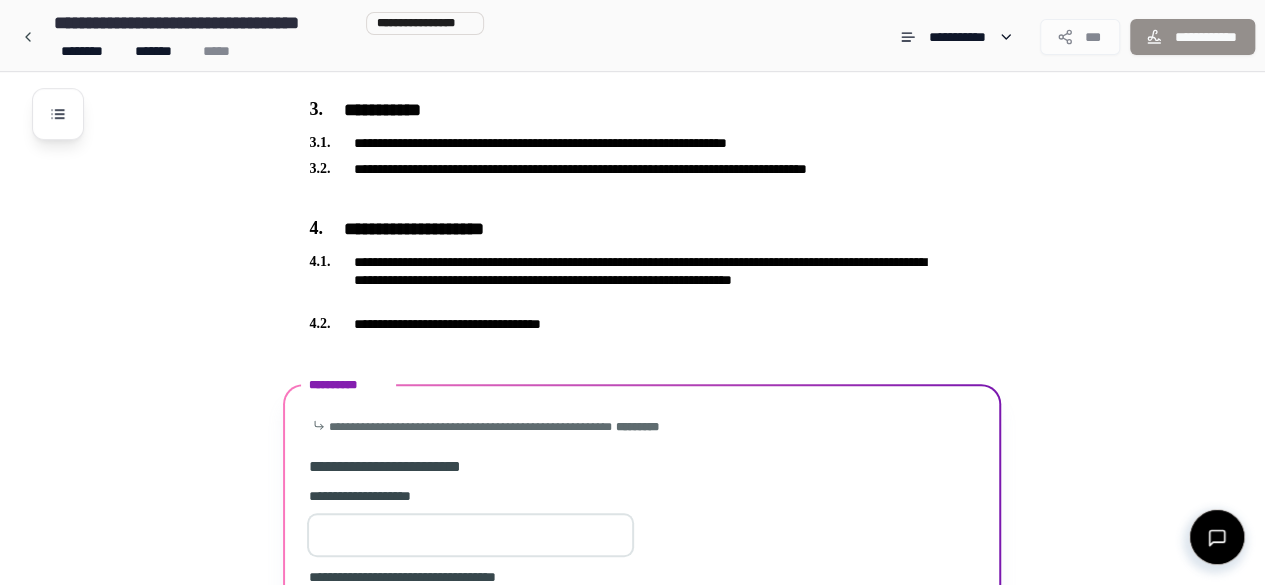 scroll, scrollTop: 700, scrollLeft: 0, axis: vertical 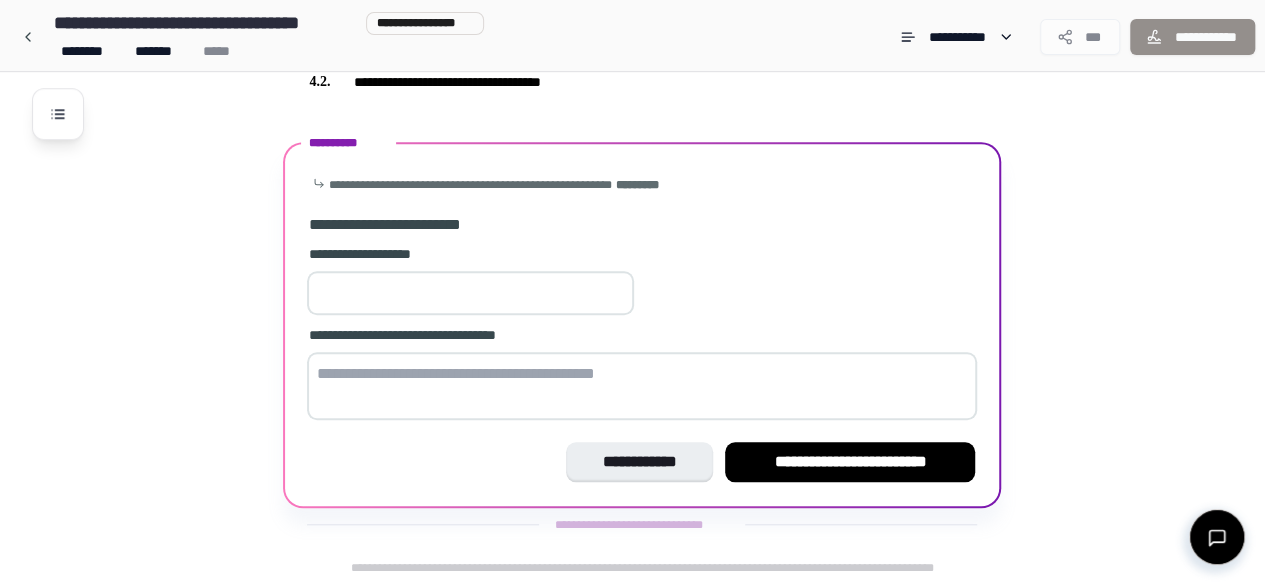 click at bounding box center [470, 293] 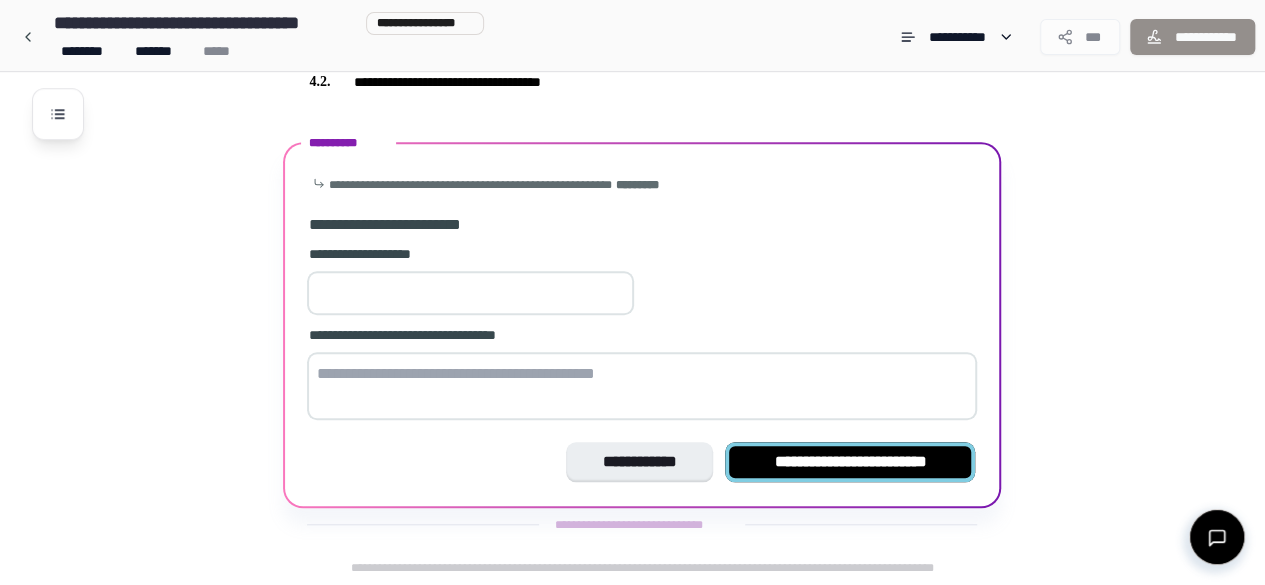 click on "**********" at bounding box center [850, 462] 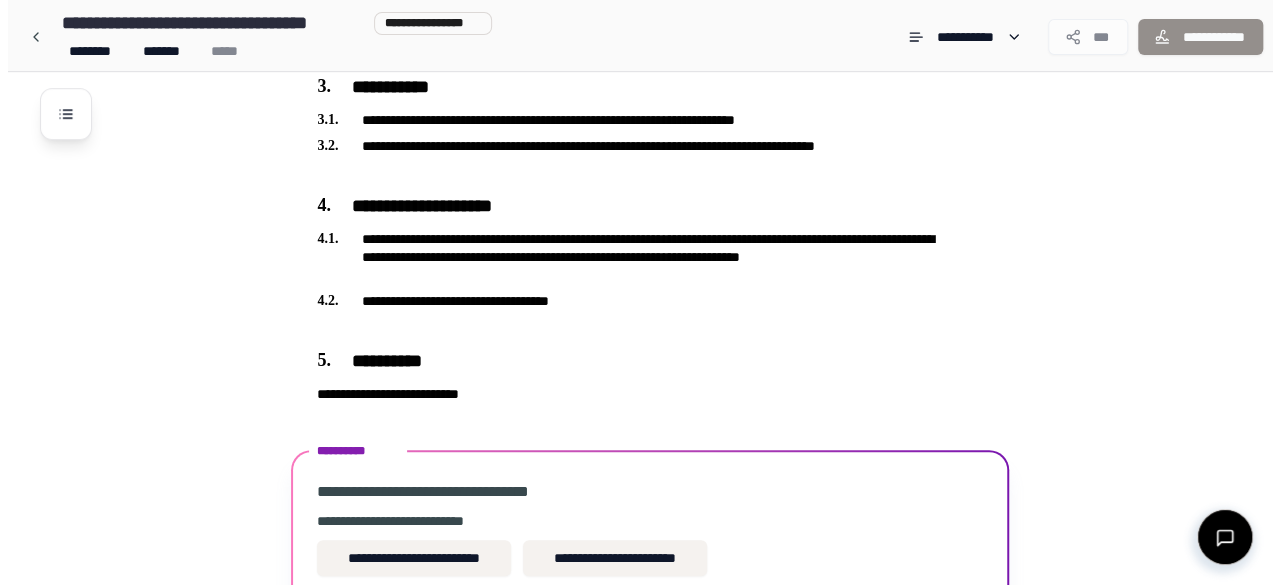 scroll, scrollTop: 716, scrollLeft: 0, axis: vertical 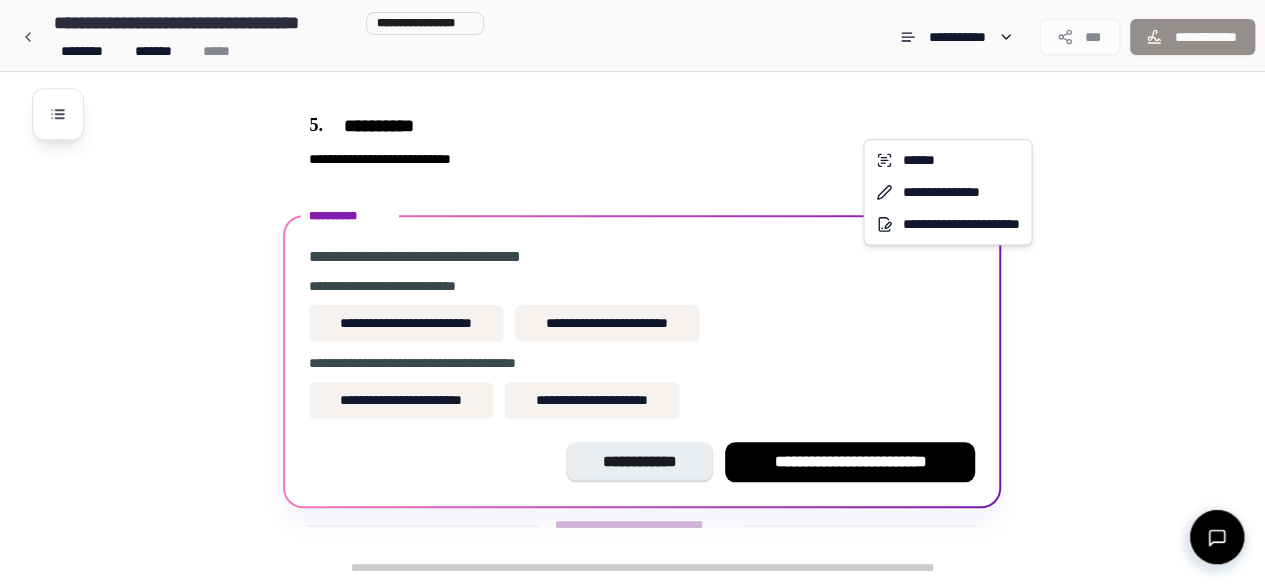 click on "**********" at bounding box center (632, -65) 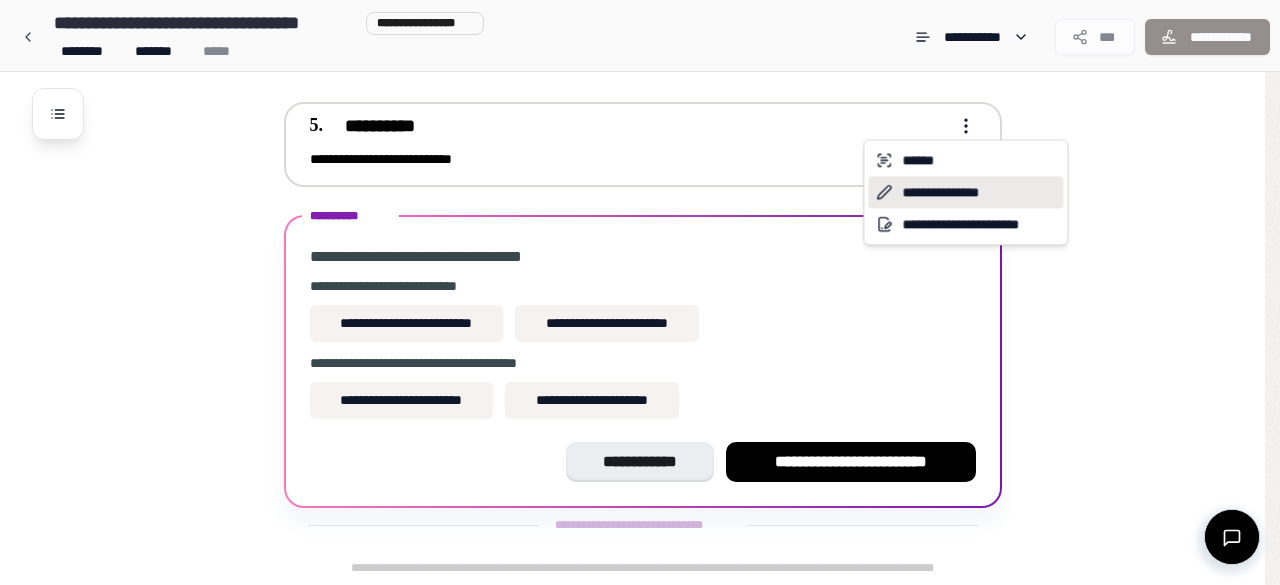 click on "**********" at bounding box center (965, 192) 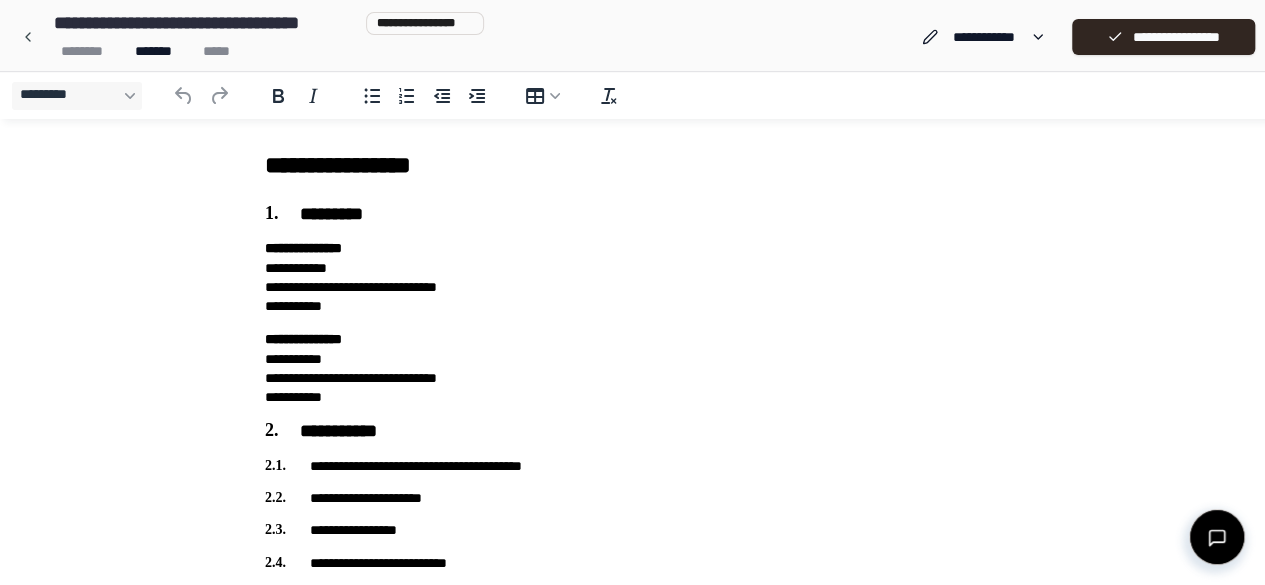 scroll, scrollTop: 0, scrollLeft: 0, axis: both 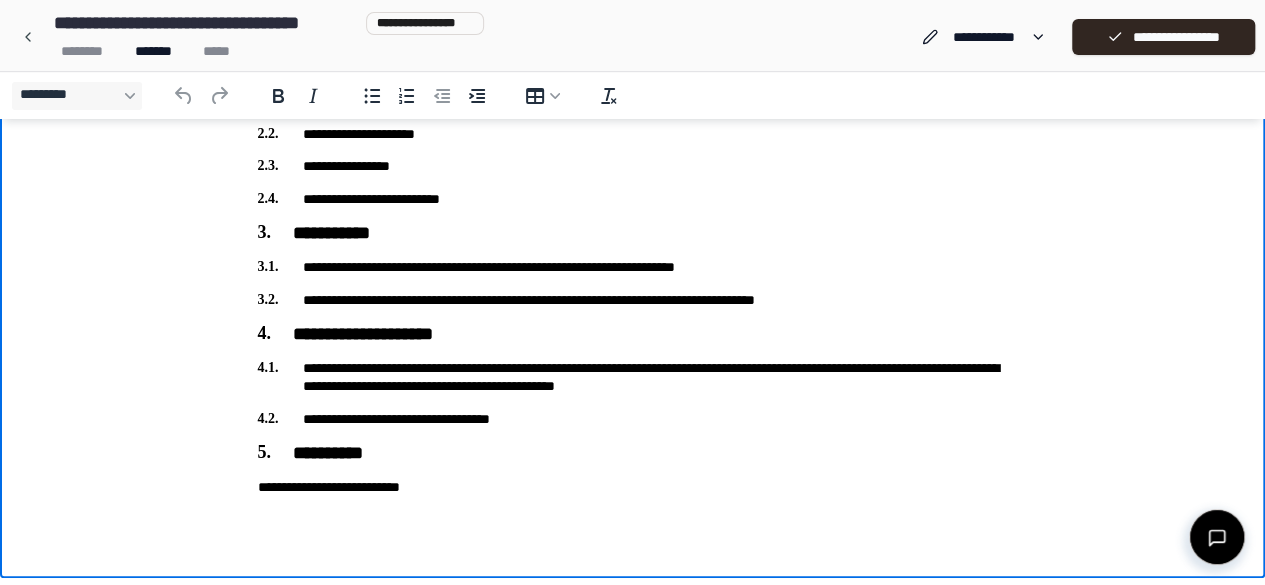 click on "**********" at bounding box center (633, 487) 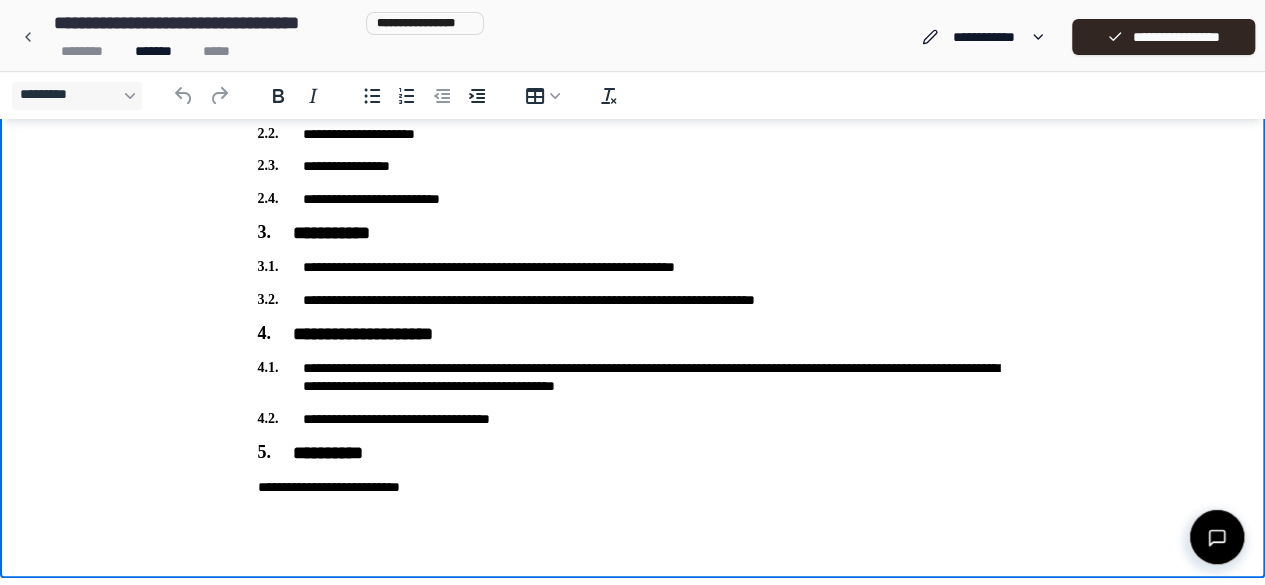type 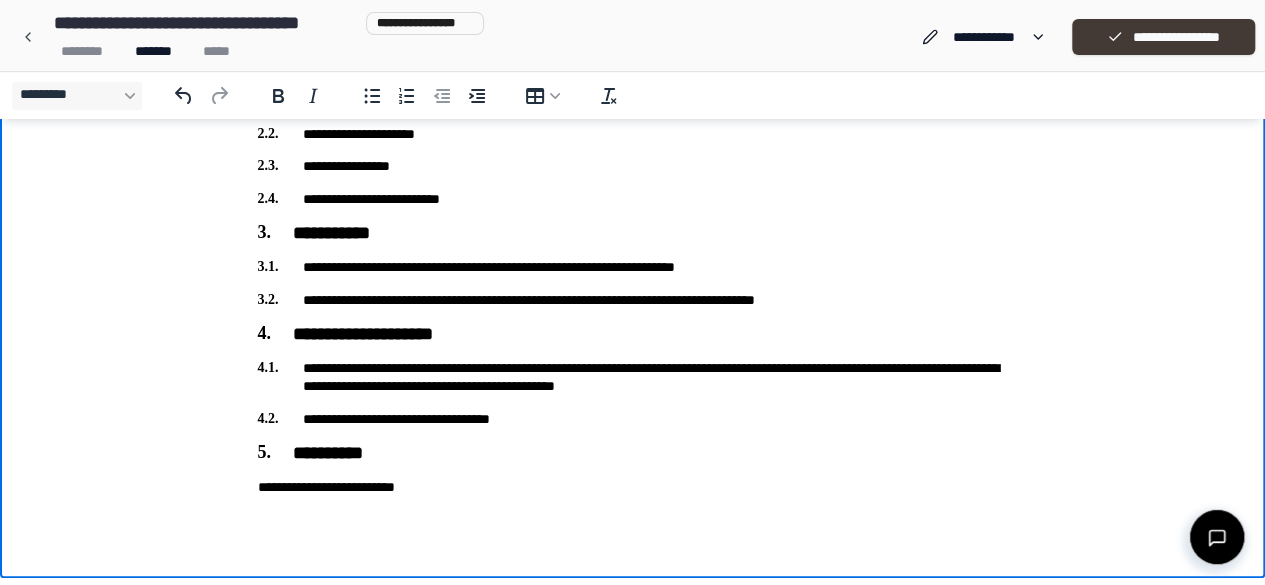 click on "**********" at bounding box center [1163, 37] 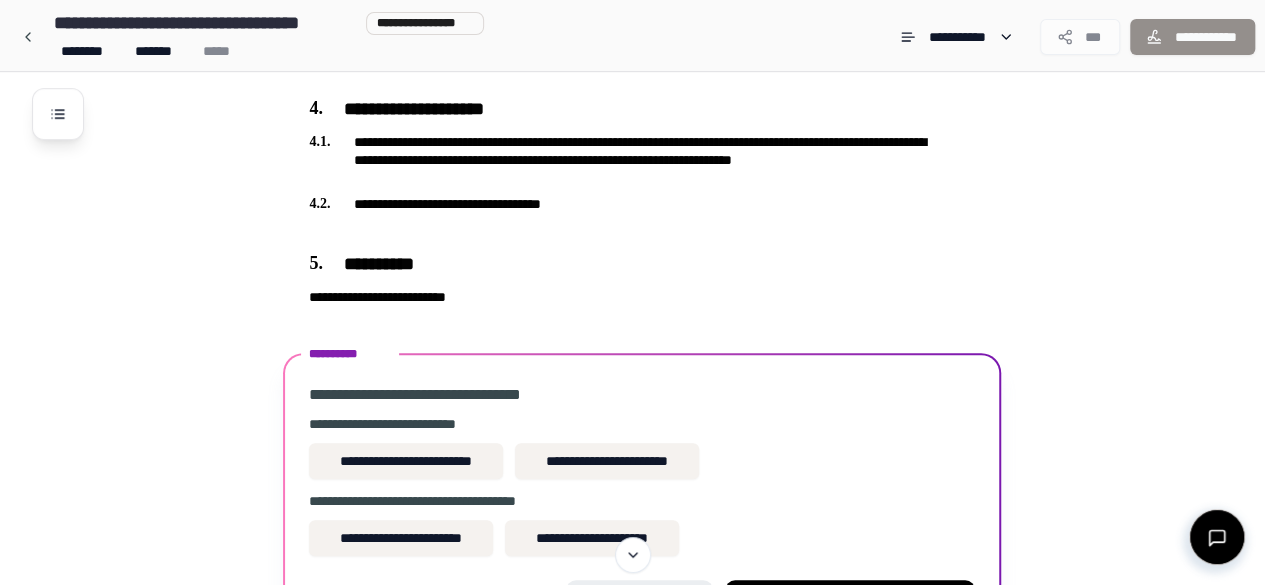 scroll, scrollTop: 596, scrollLeft: 0, axis: vertical 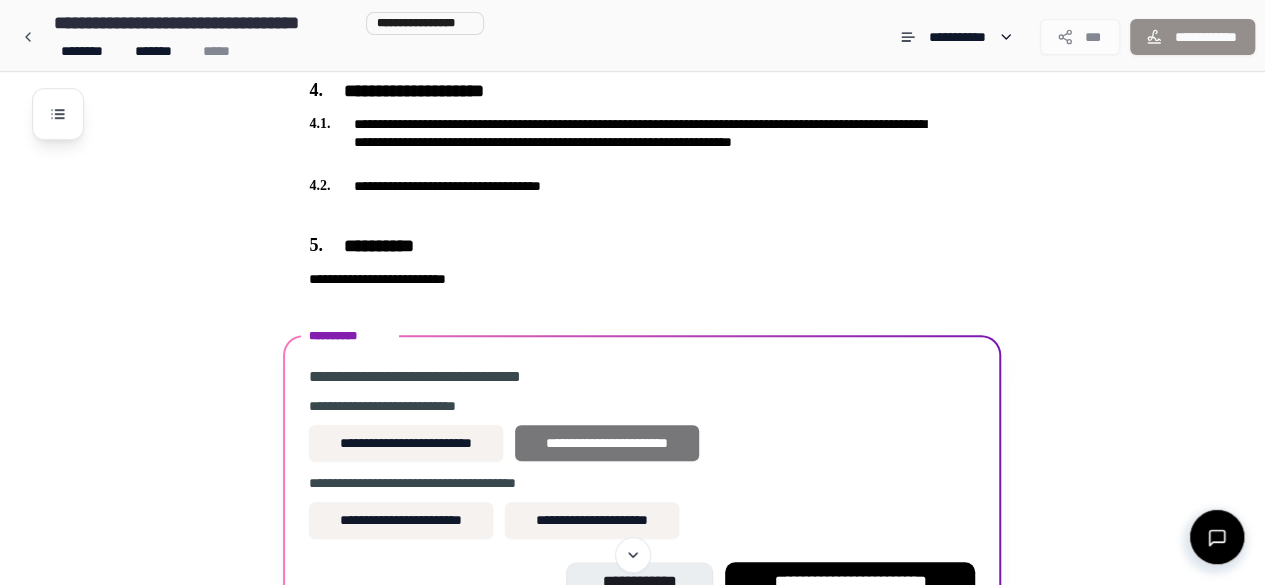 click on "**********" at bounding box center (607, 443) 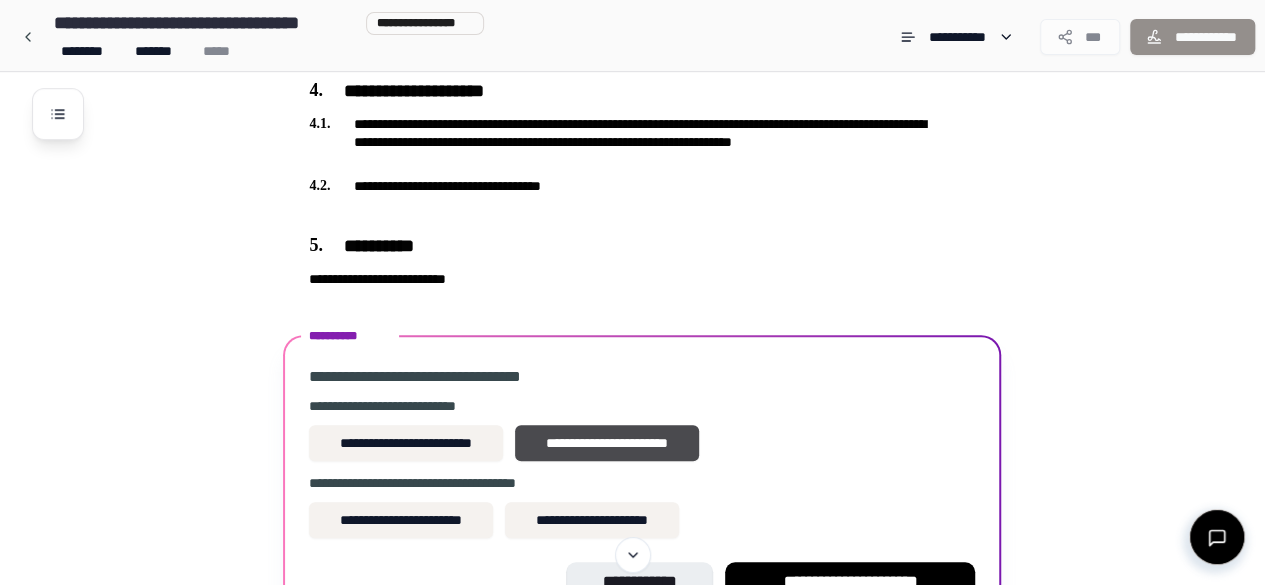 scroll, scrollTop: 716, scrollLeft: 0, axis: vertical 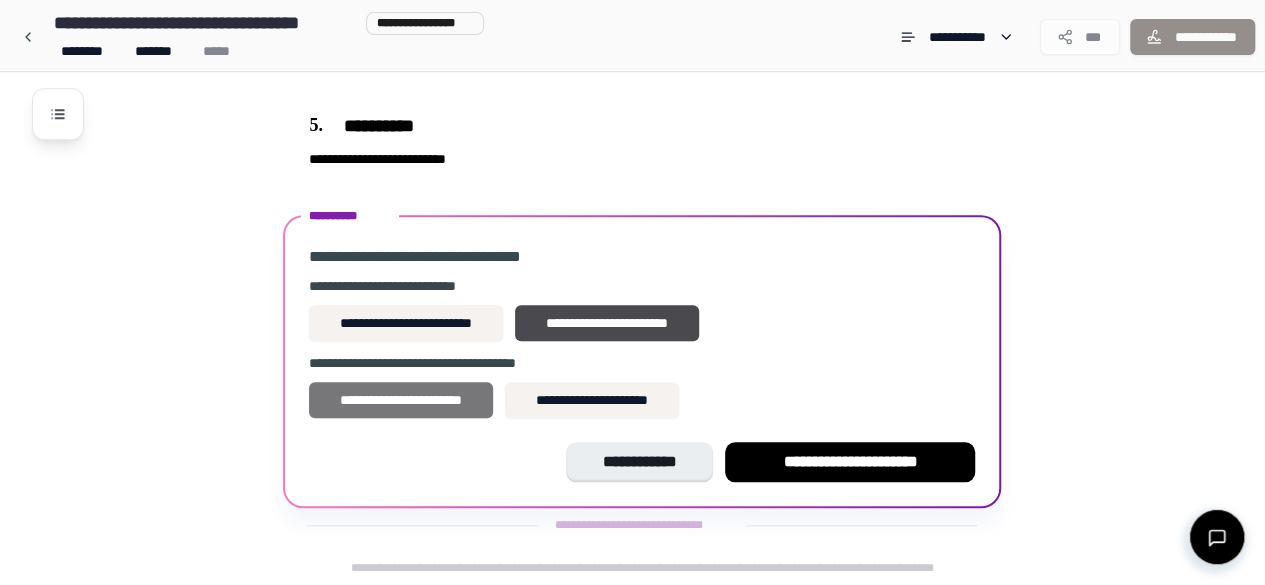 click on "**********" at bounding box center [401, 400] 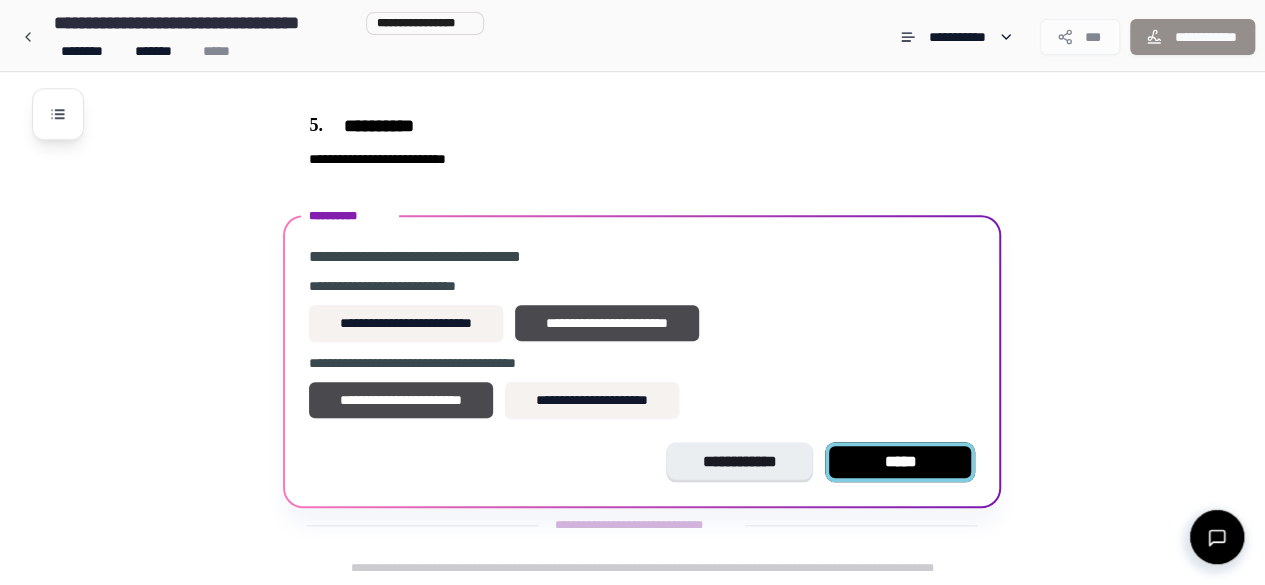 click on "*****" at bounding box center [900, 462] 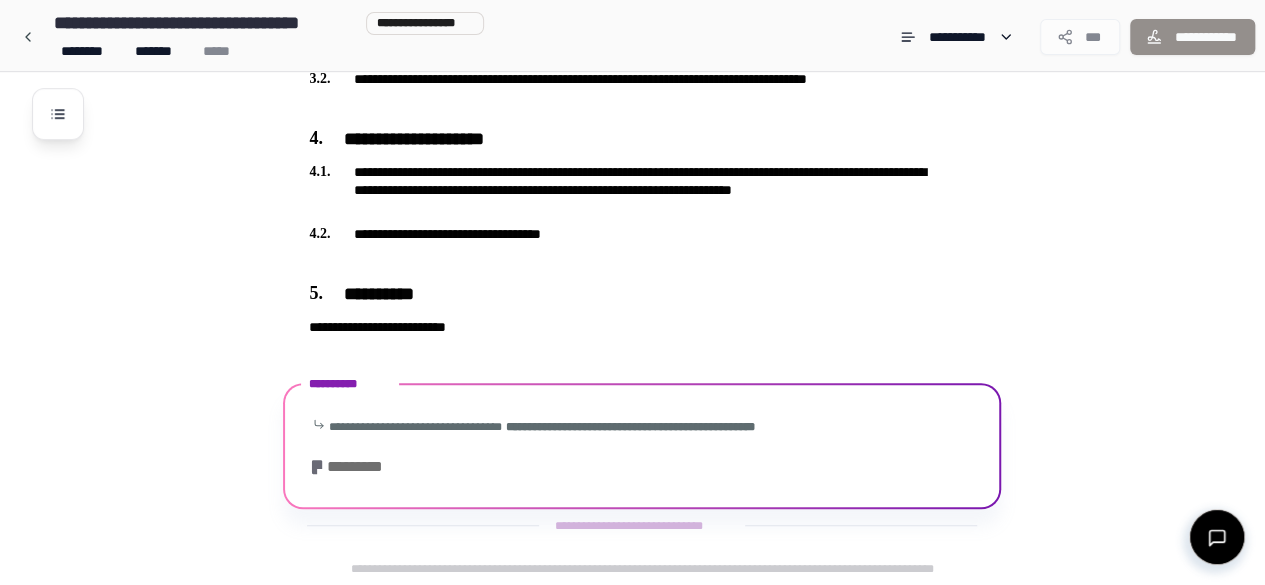 scroll, scrollTop: 481, scrollLeft: 0, axis: vertical 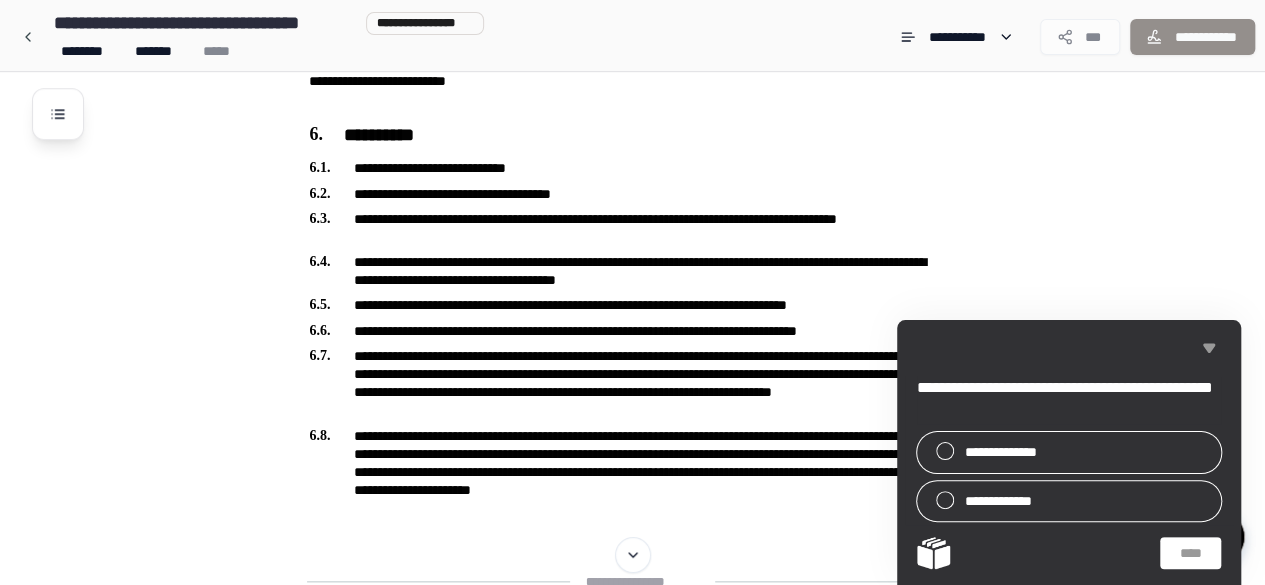 click 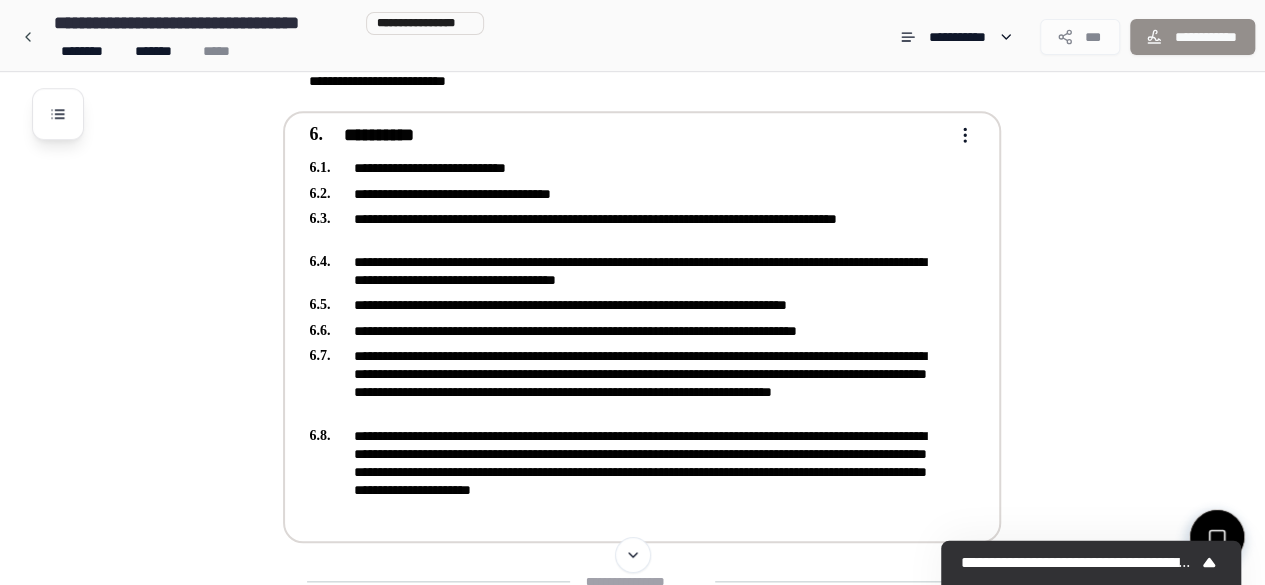 click on "**********" at bounding box center (632, 101) 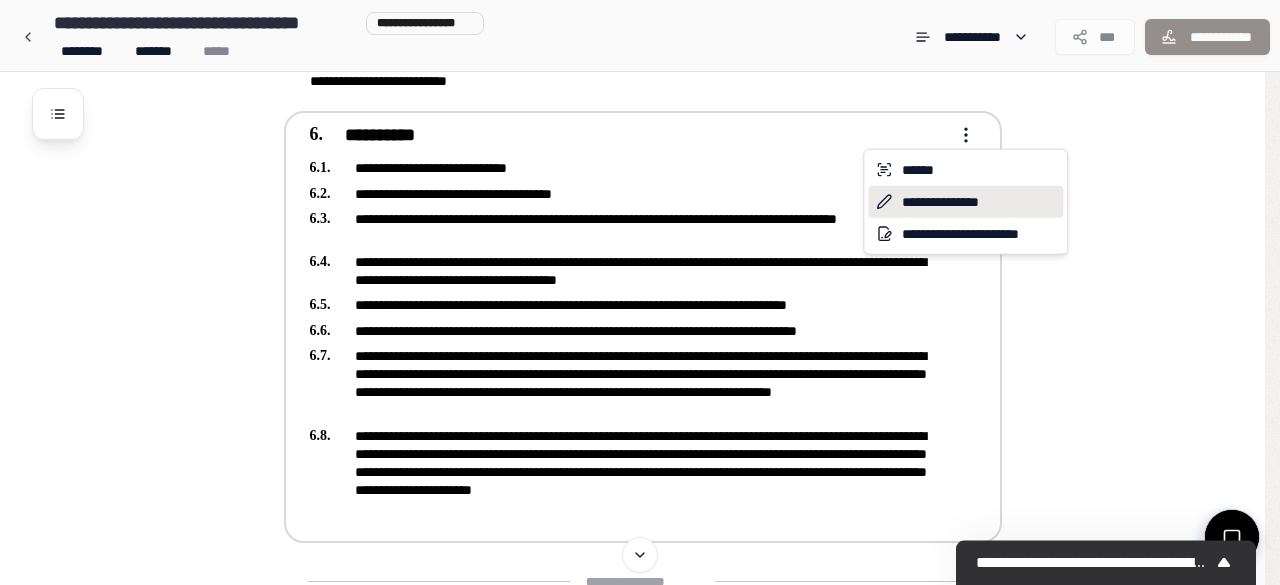 click on "**********" at bounding box center (965, 202) 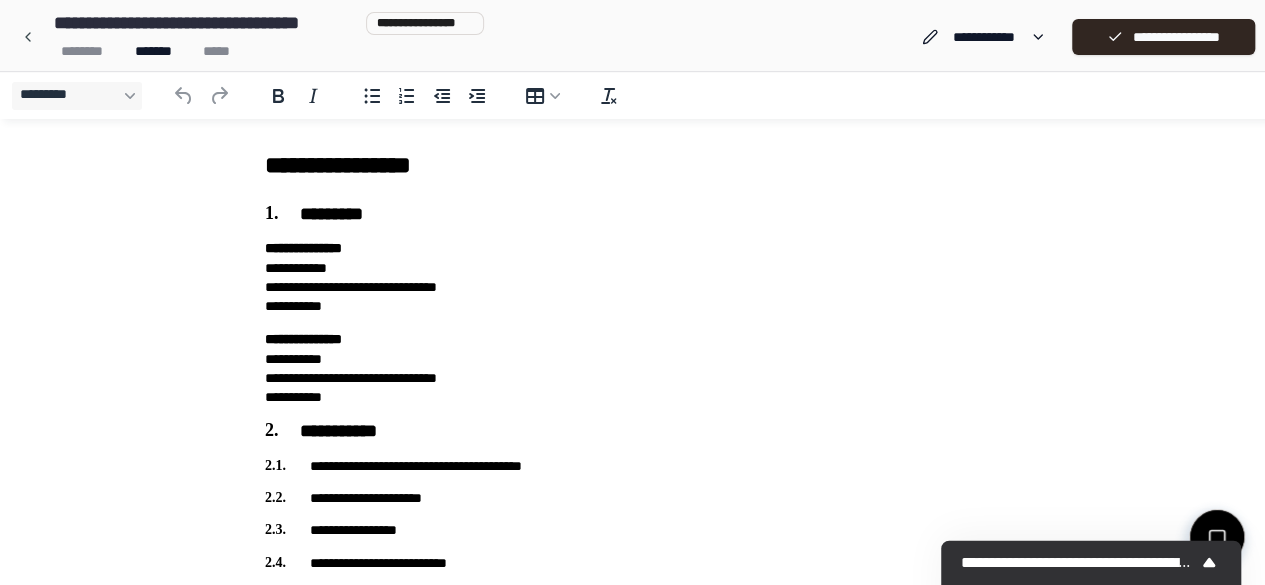 scroll, scrollTop: 0, scrollLeft: 0, axis: both 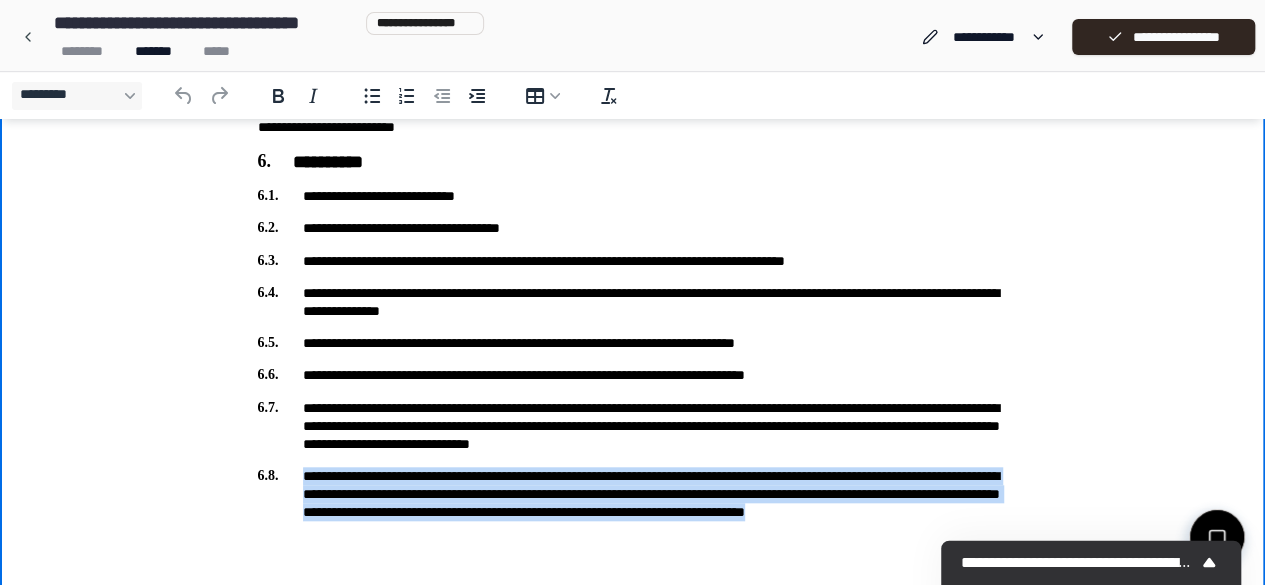 drag, startPoint x: 534, startPoint y: 537, endPoint x: 262, endPoint y: 459, distance: 282.9629 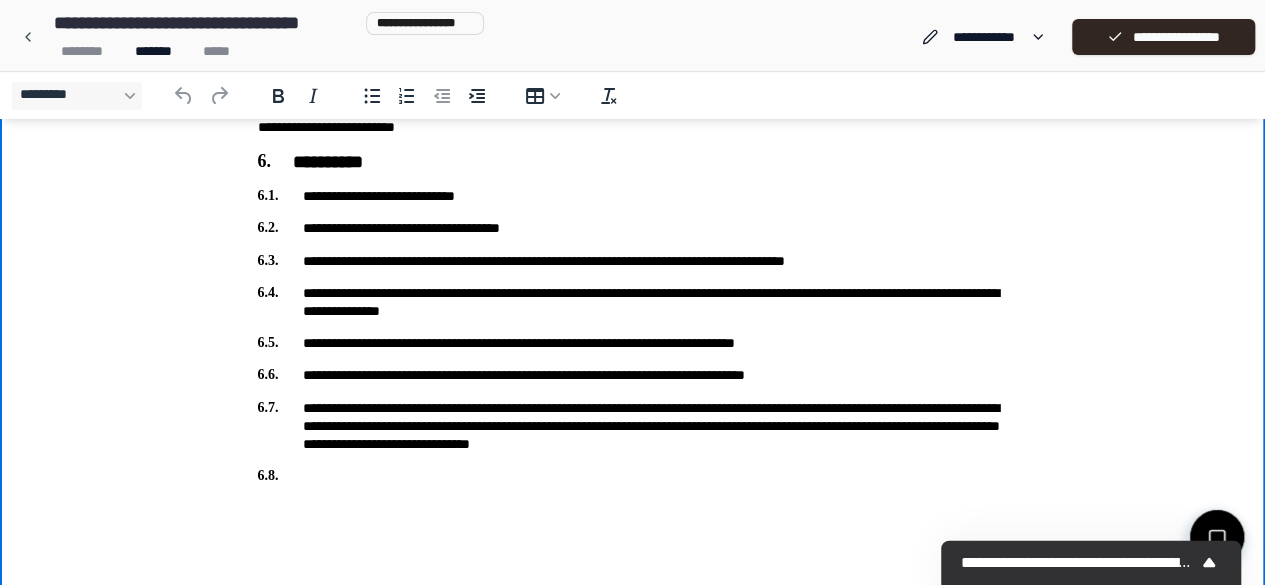 scroll, scrollTop: 704, scrollLeft: 0, axis: vertical 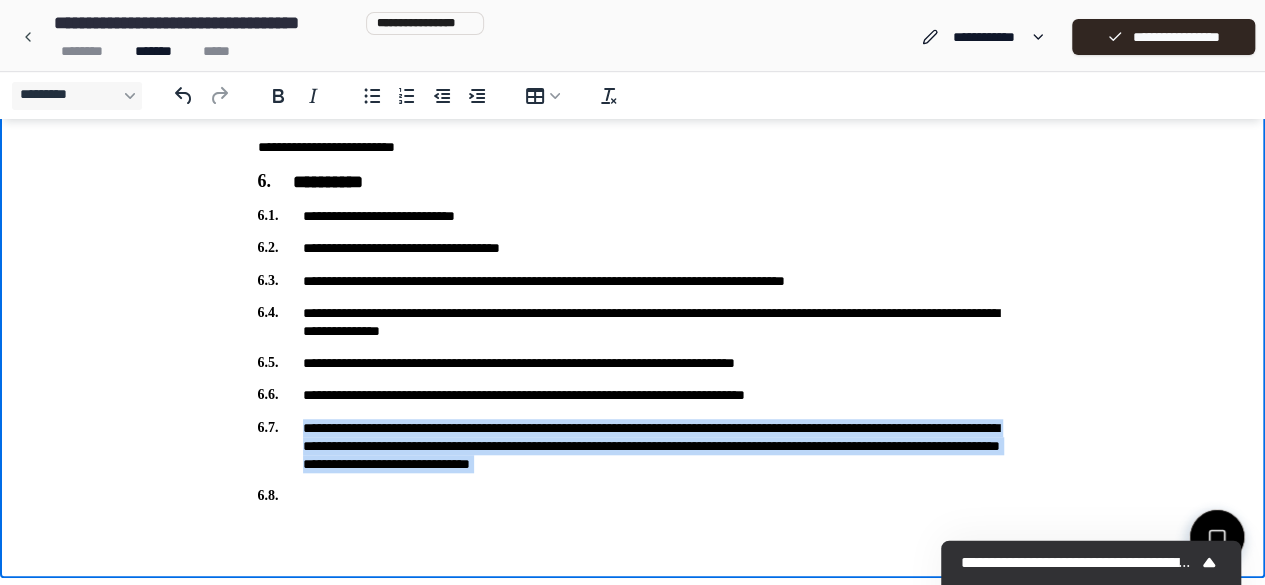 drag, startPoint x: 307, startPoint y: 505, endPoint x: 244, endPoint y: 423, distance: 103.40696 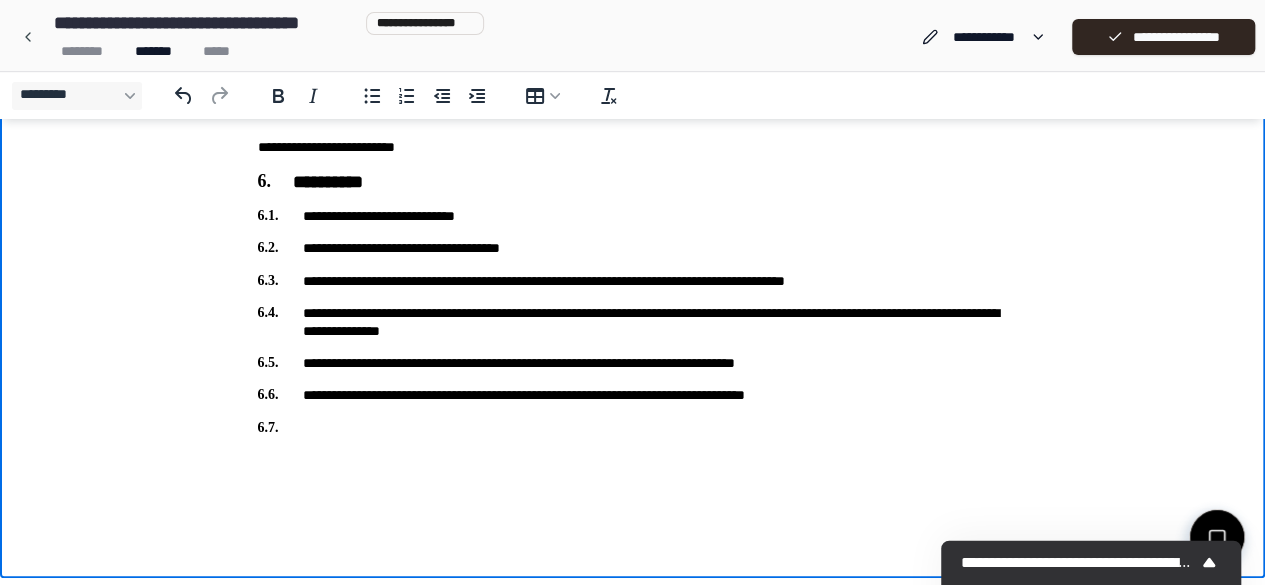 scroll, scrollTop: 636, scrollLeft: 0, axis: vertical 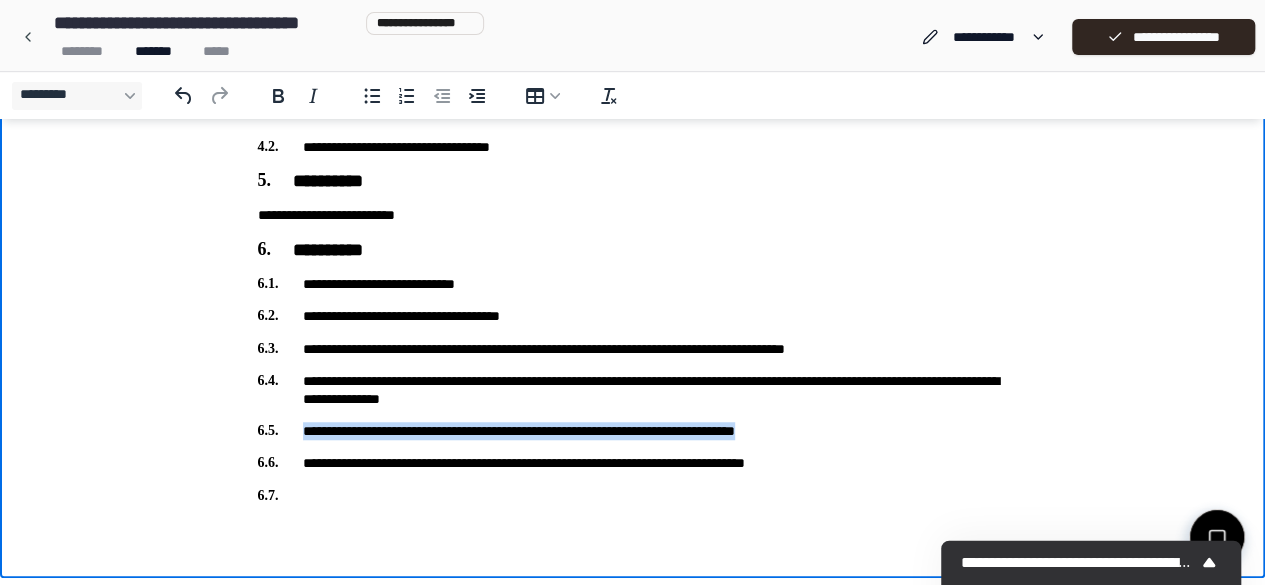 drag, startPoint x: 811, startPoint y: 427, endPoint x: 276, endPoint y: 442, distance: 535.21027 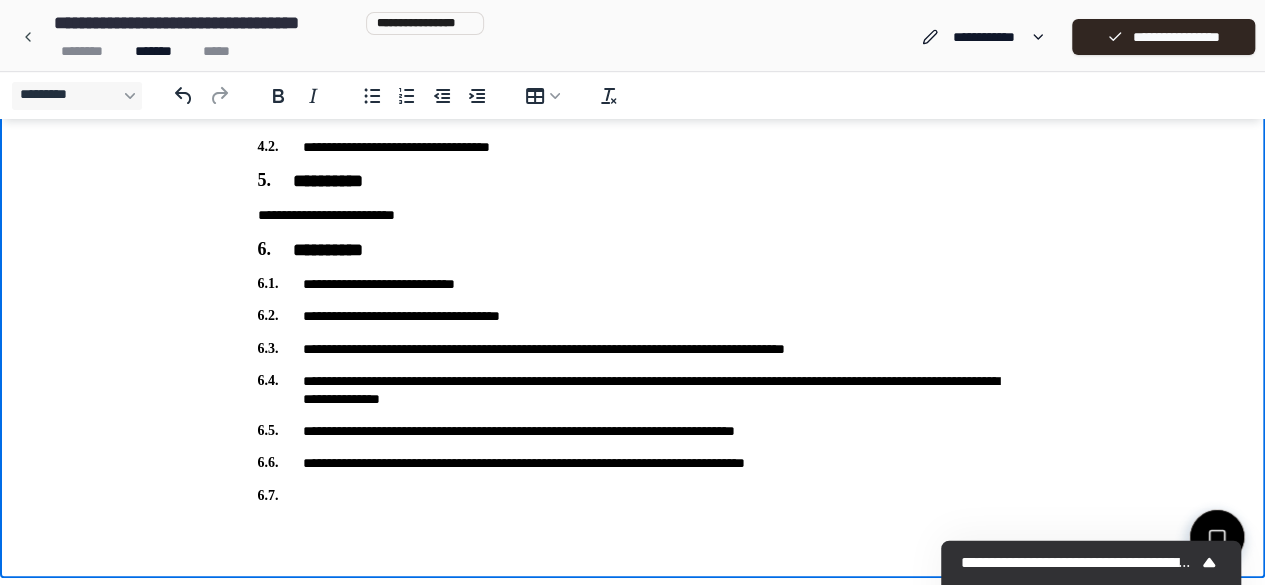 scroll, scrollTop: 622, scrollLeft: 0, axis: vertical 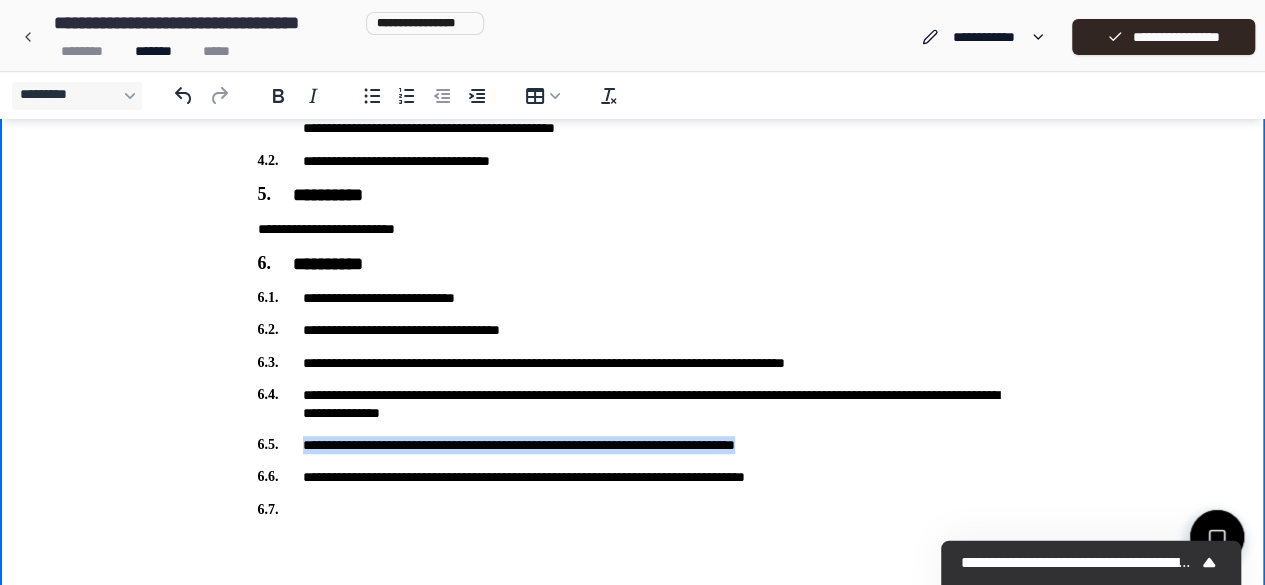 drag, startPoint x: 860, startPoint y: 441, endPoint x: 282, endPoint y: 427, distance: 578.16956 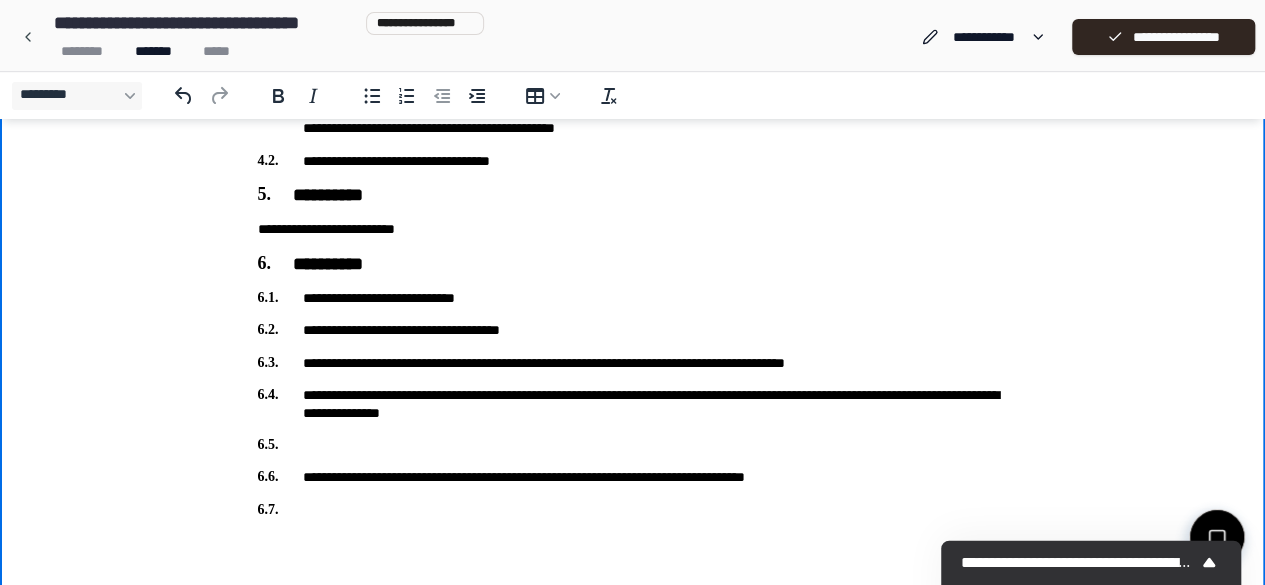 click at bounding box center [633, 510] 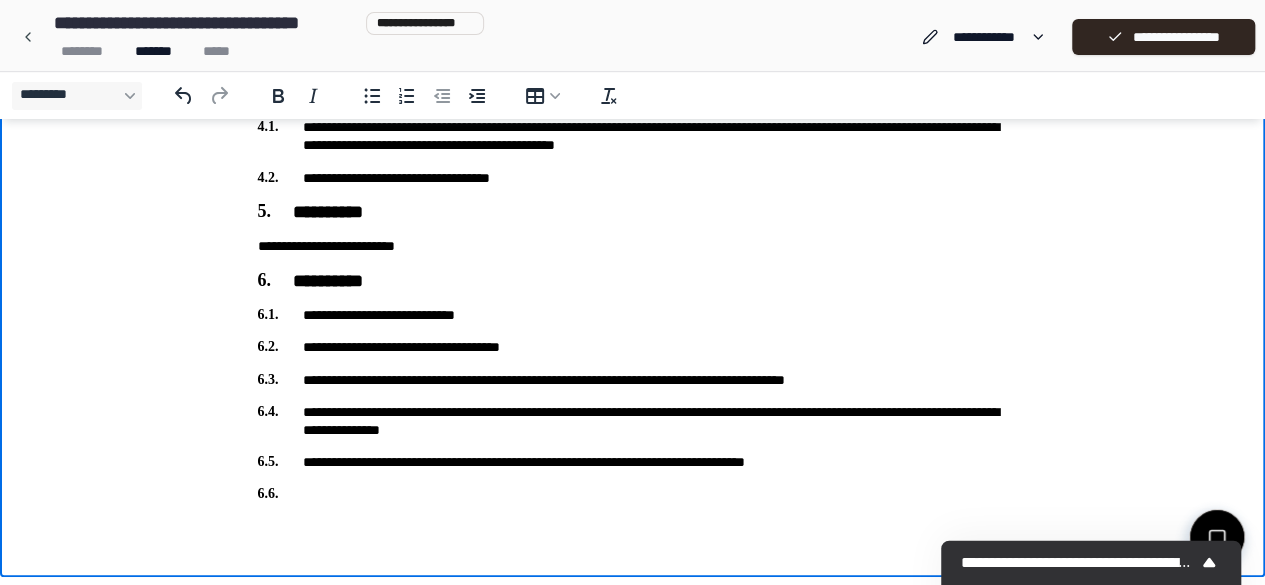 scroll, scrollTop: 604, scrollLeft: 0, axis: vertical 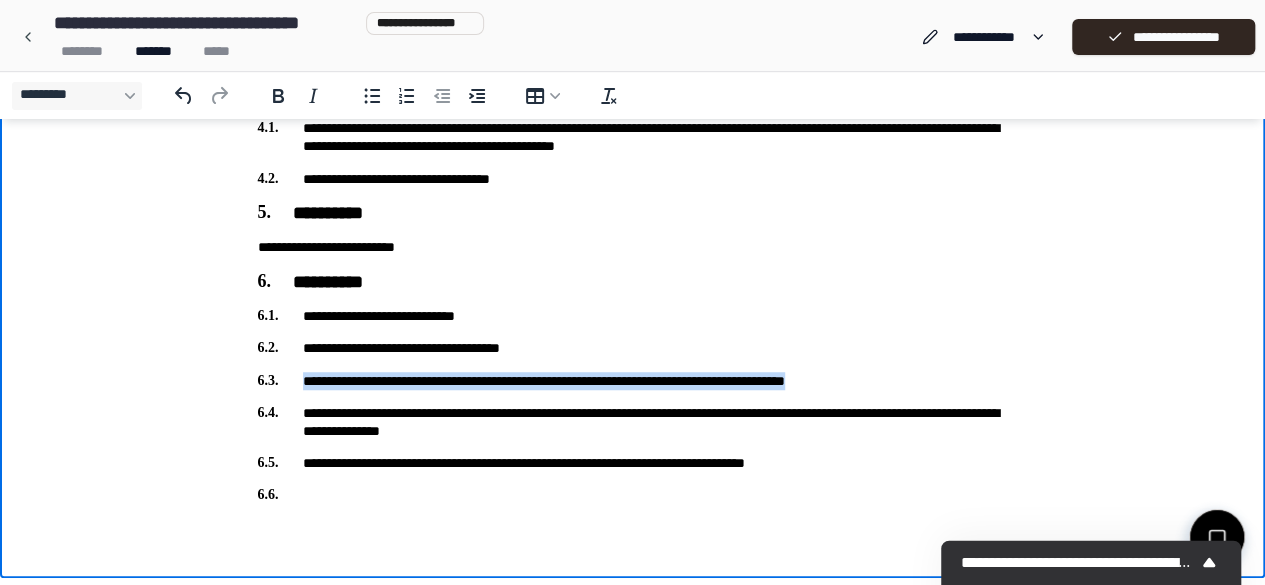 drag, startPoint x: 936, startPoint y: 386, endPoint x: 279, endPoint y: 374, distance: 657.10956 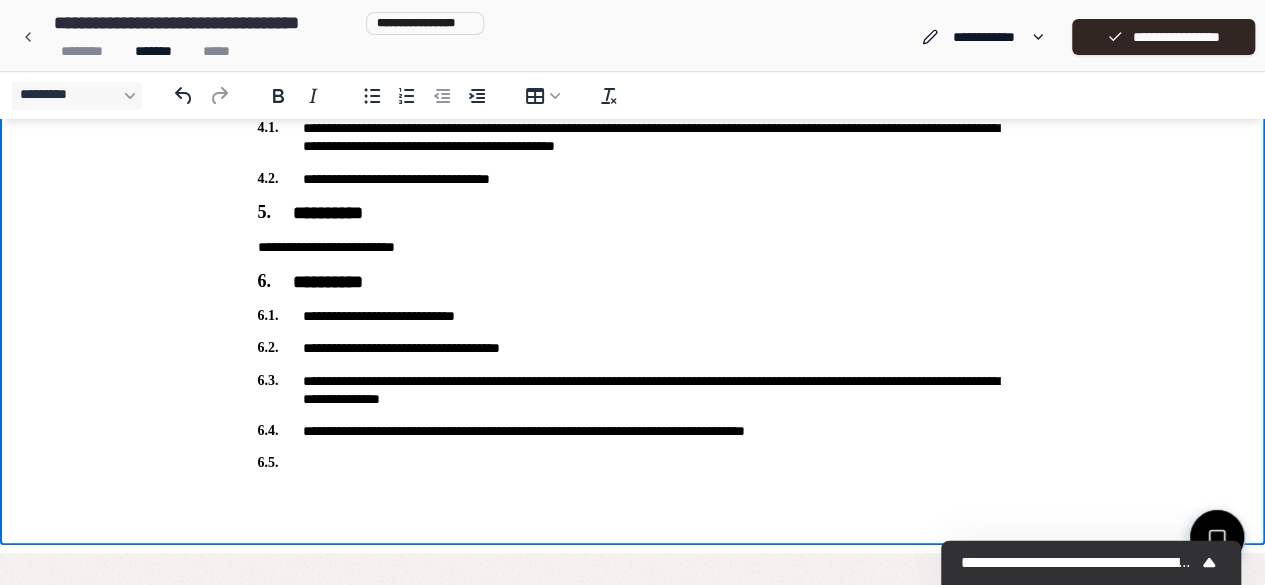 scroll, scrollTop: 572, scrollLeft: 0, axis: vertical 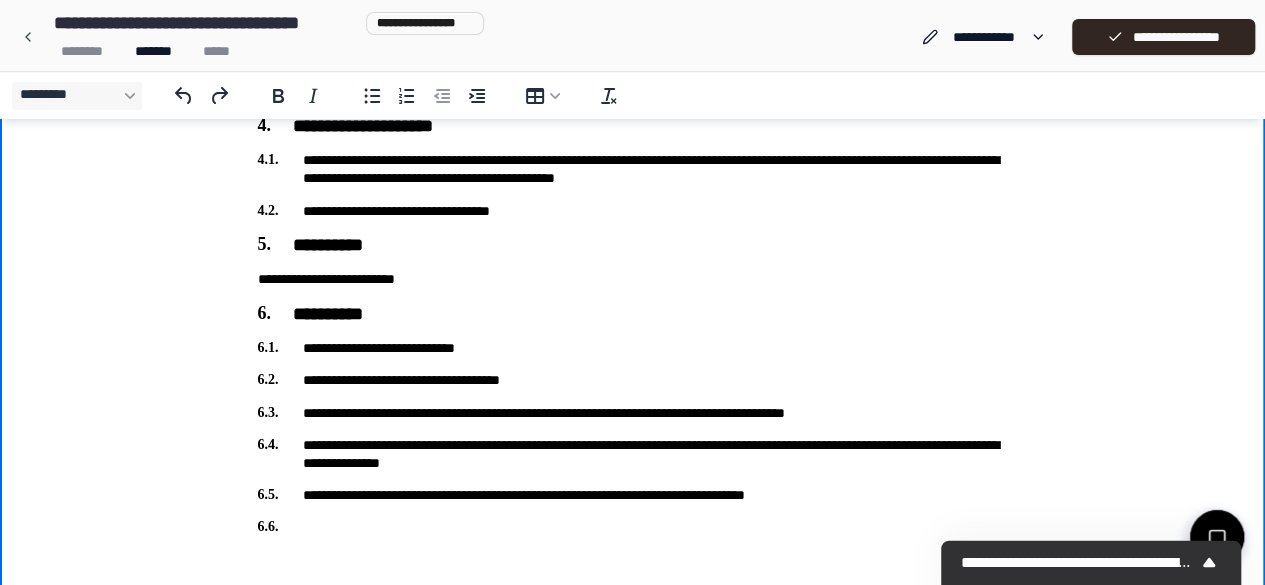 click at bounding box center [633, 527] 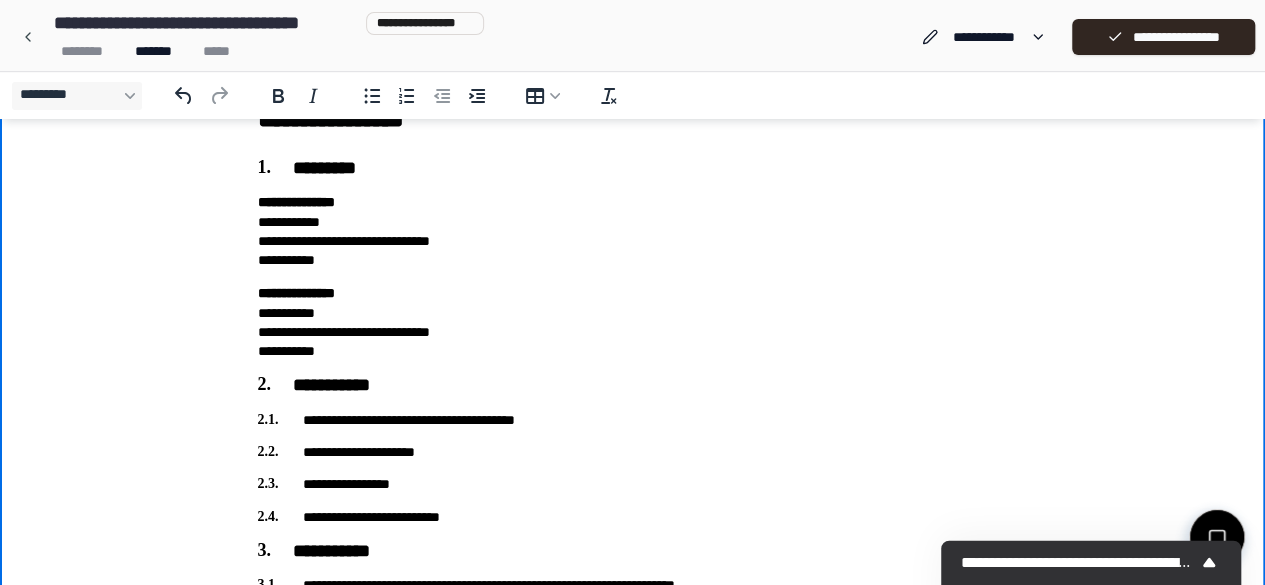 scroll, scrollTop: 49, scrollLeft: 0, axis: vertical 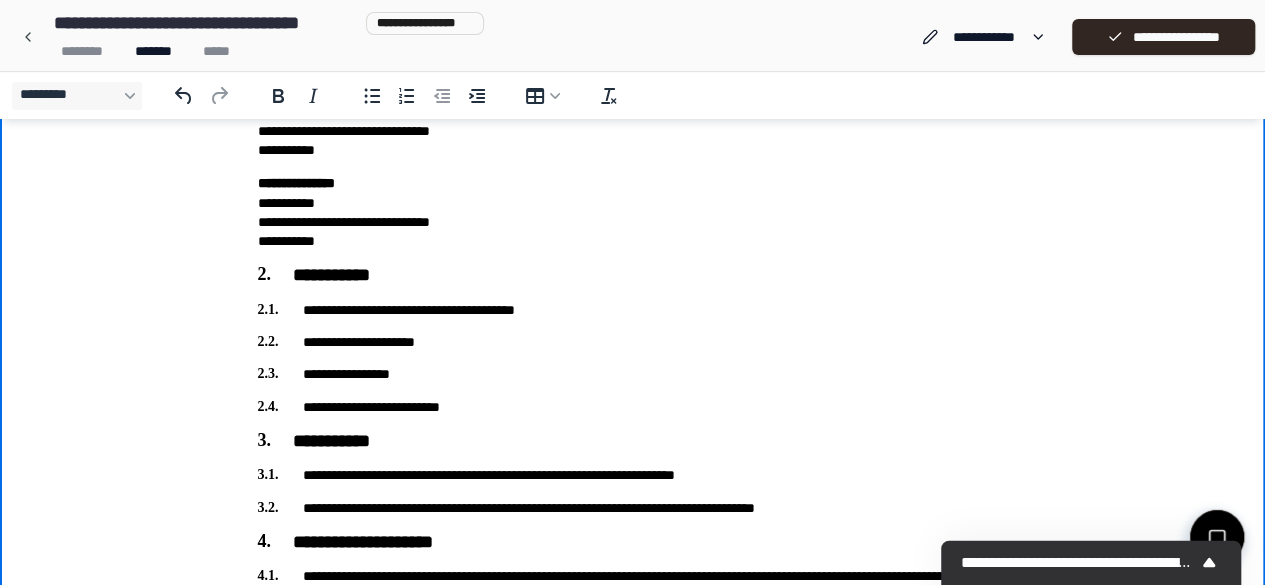 click on "**********" at bounding box center (633, 475) 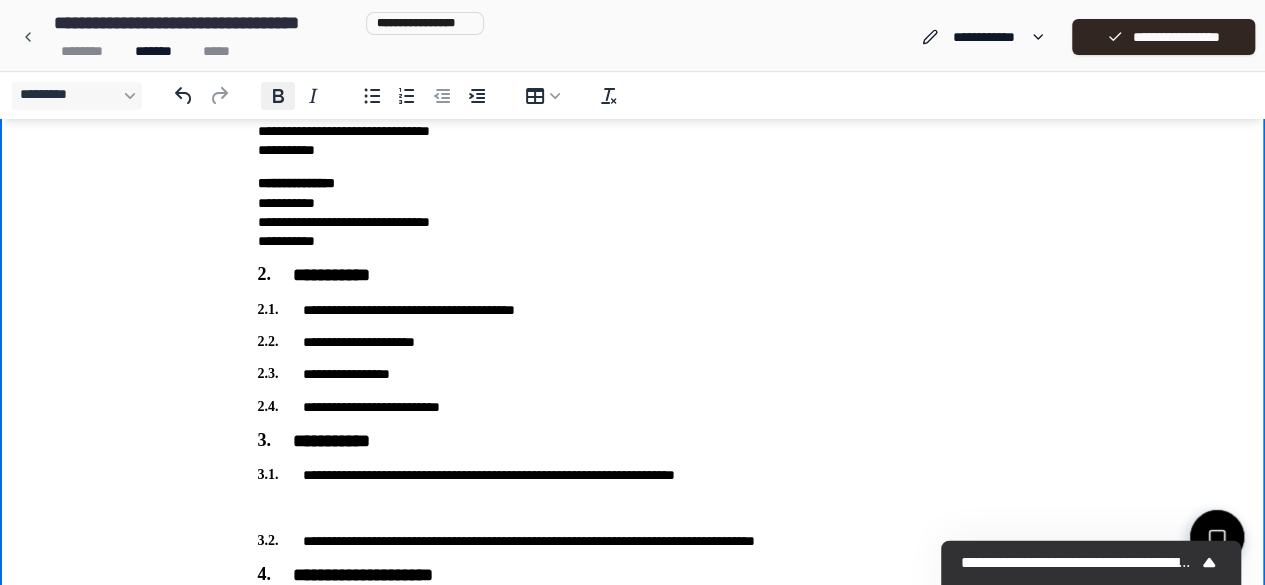click on "*********" at bounding box center [278, 96] 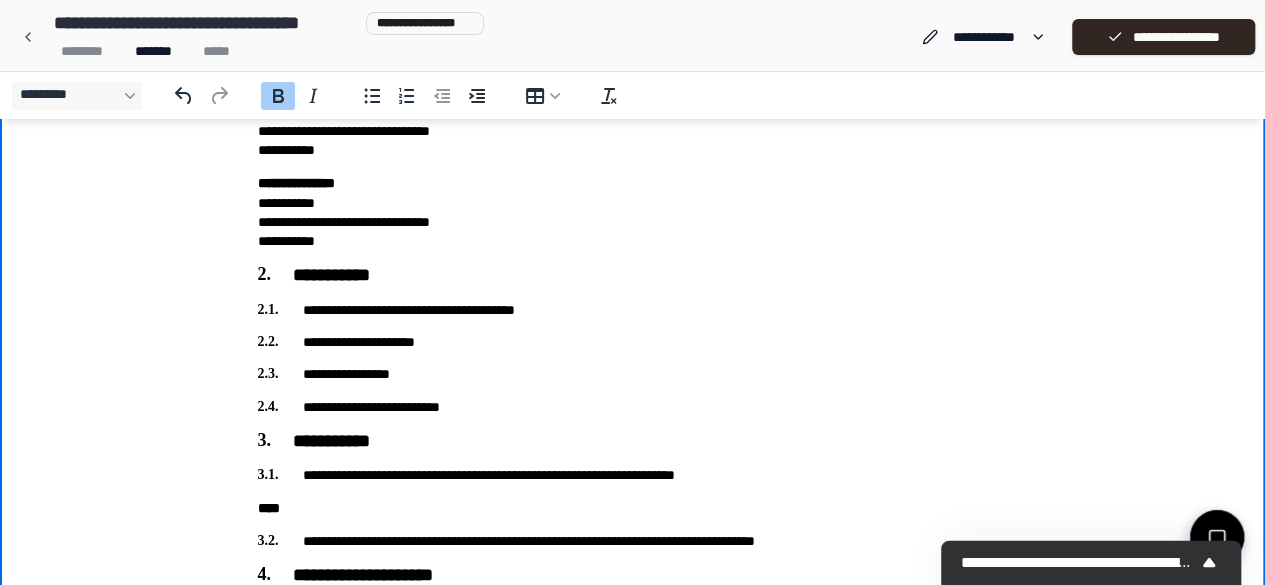 click on "**********" at bounding box center (633, 541) 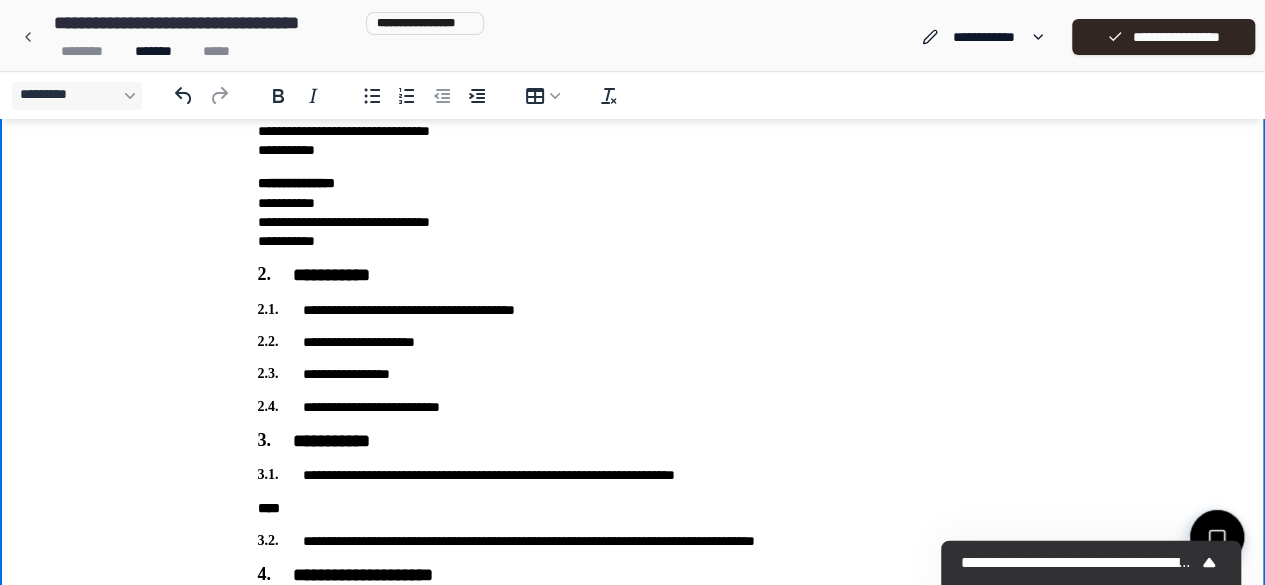 click on "**********" at bounding box center [633, 541] 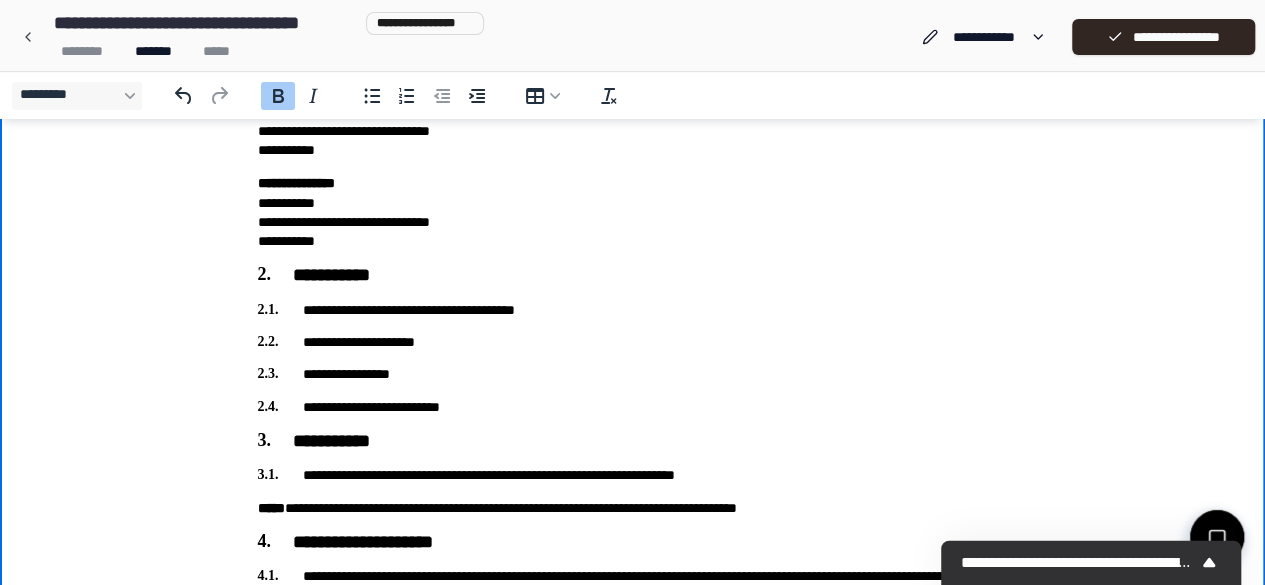 click on "**********" at bounding box center [633, 508] 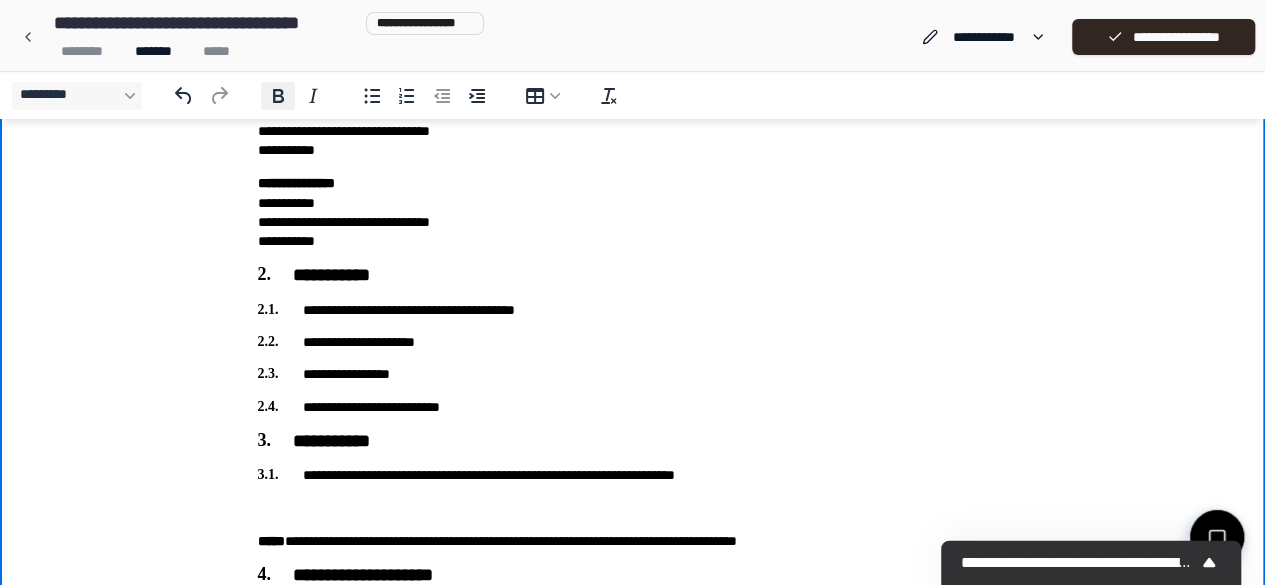 click 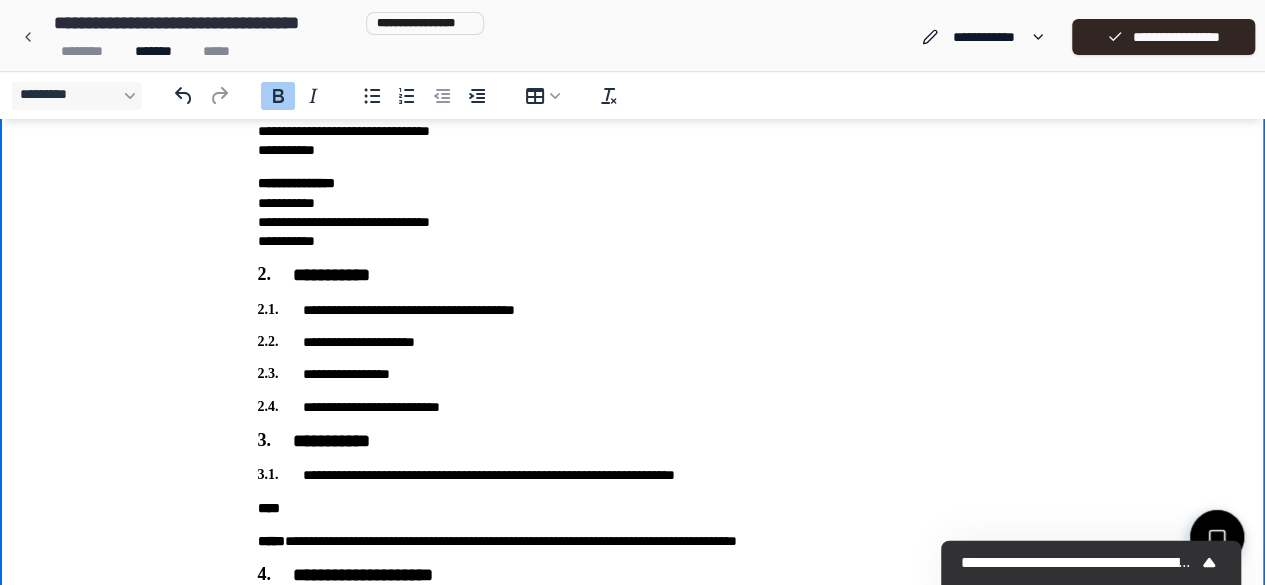 click on "****" at bounding box center (271, 541) 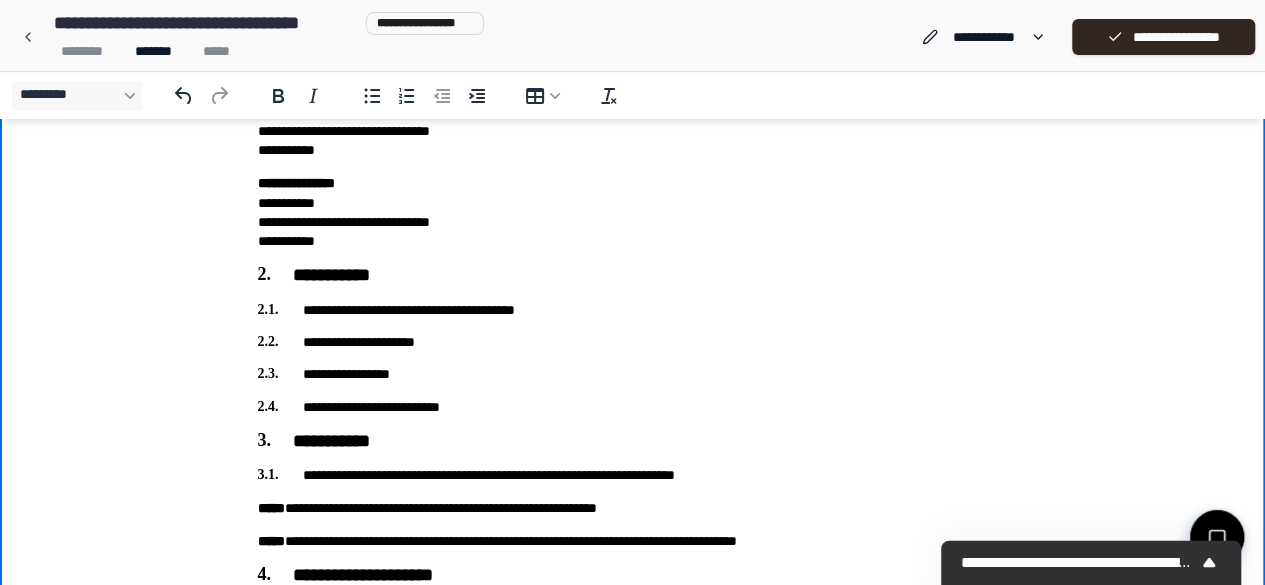 click on "**********" at bounding box center (633, 475) 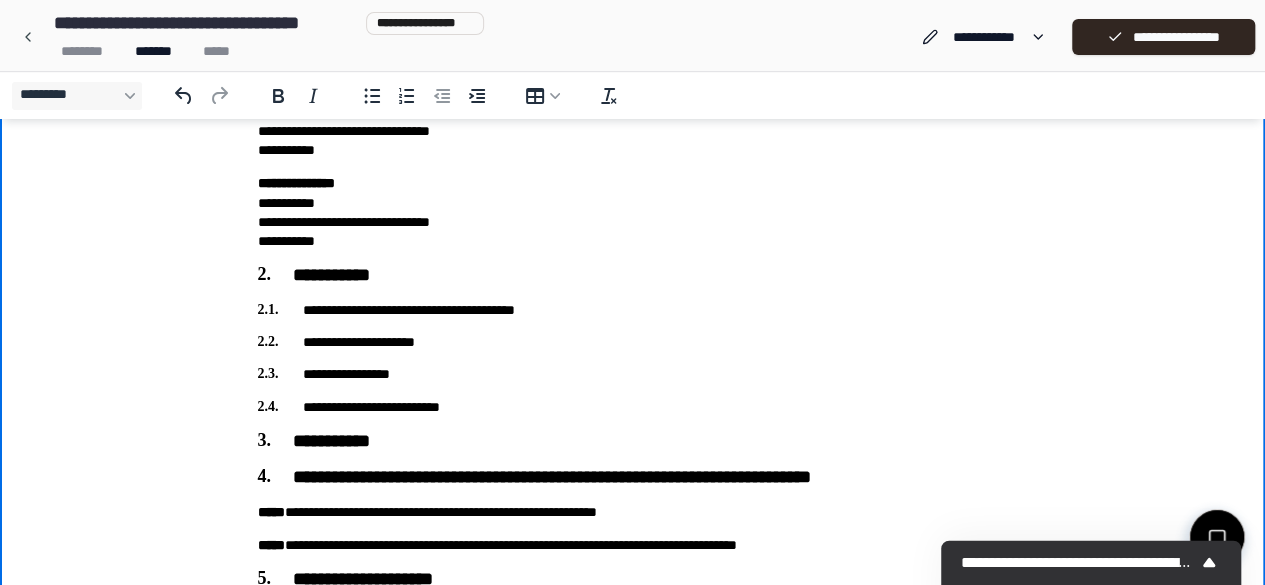 click on "**********" at bounding box center [633, 478] 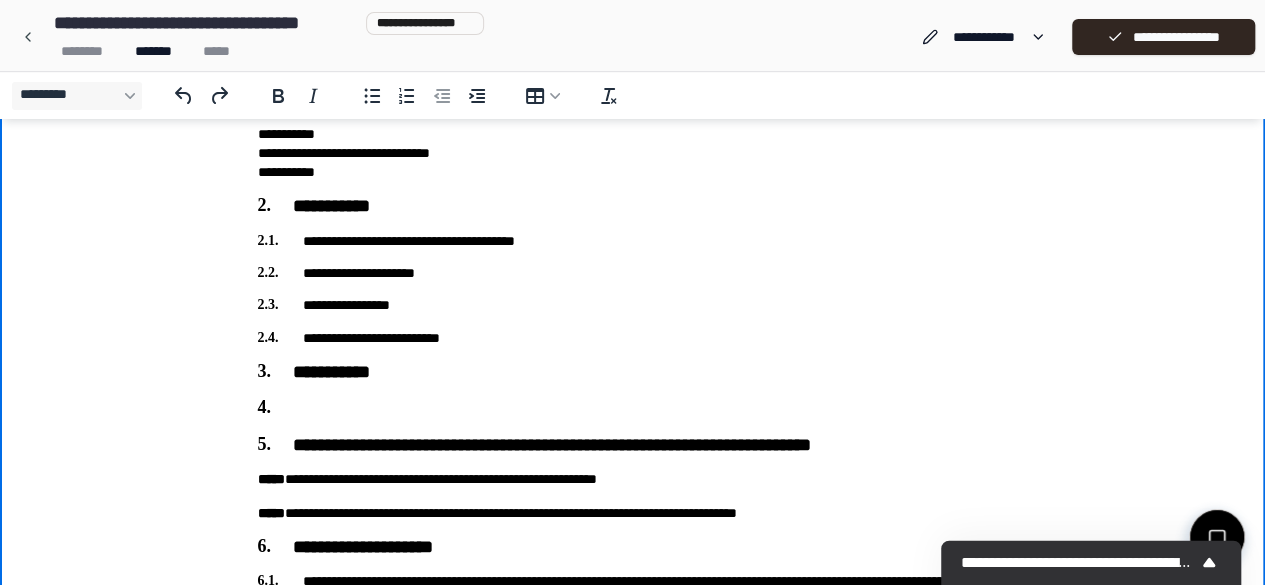 scroll, scrollTop: 226, scrollLeft: 0, axis: vertical 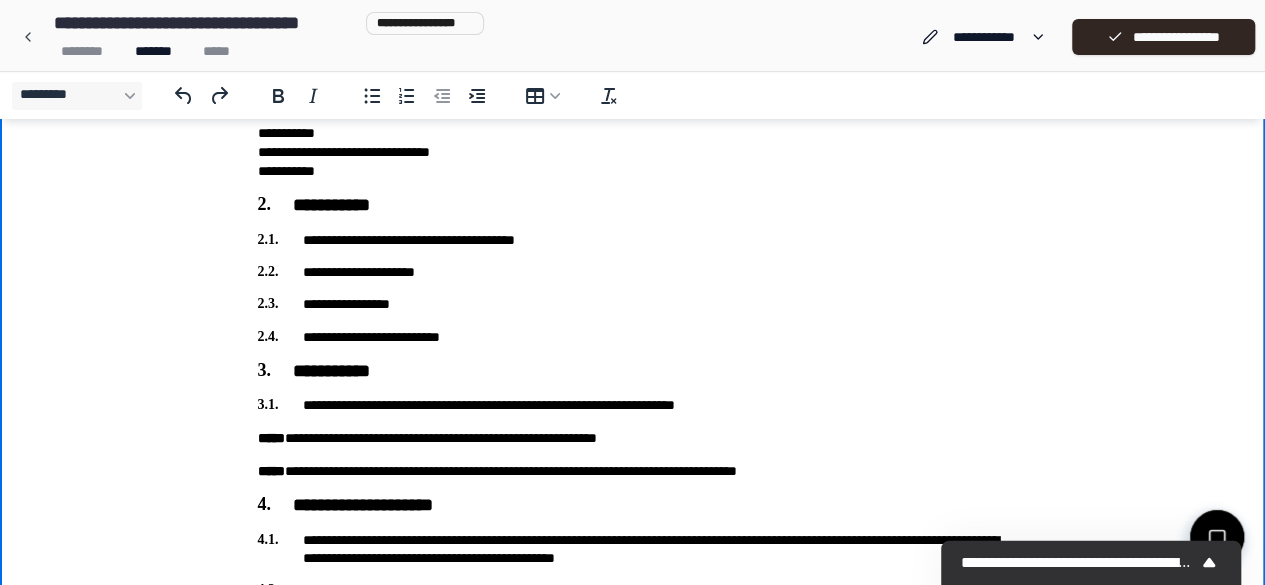 click on "**********" at bounding box center (633, 405) 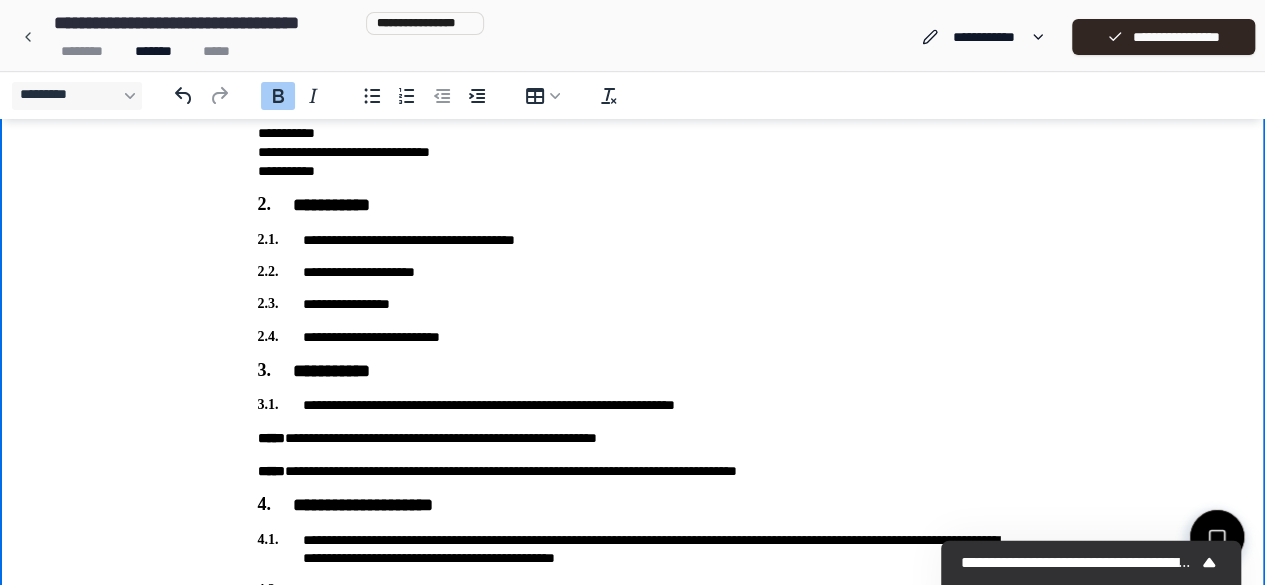 scroll, scrollTop: 286, scrollLeft: 0, axis: vertical 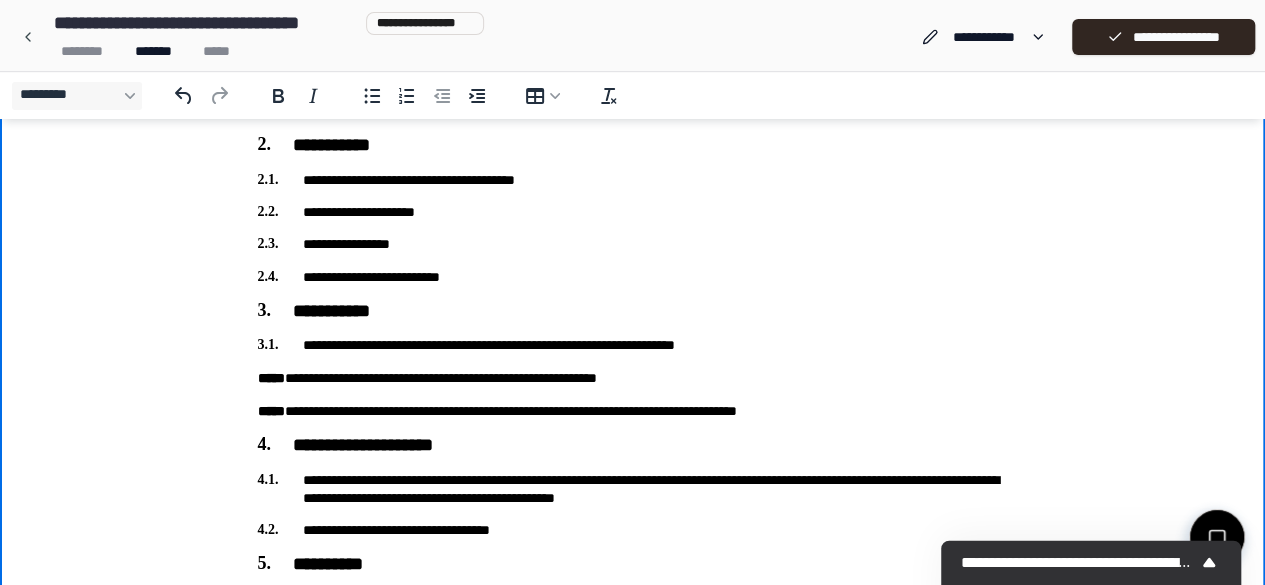 click on "**********" at bounding box center (633, 277) 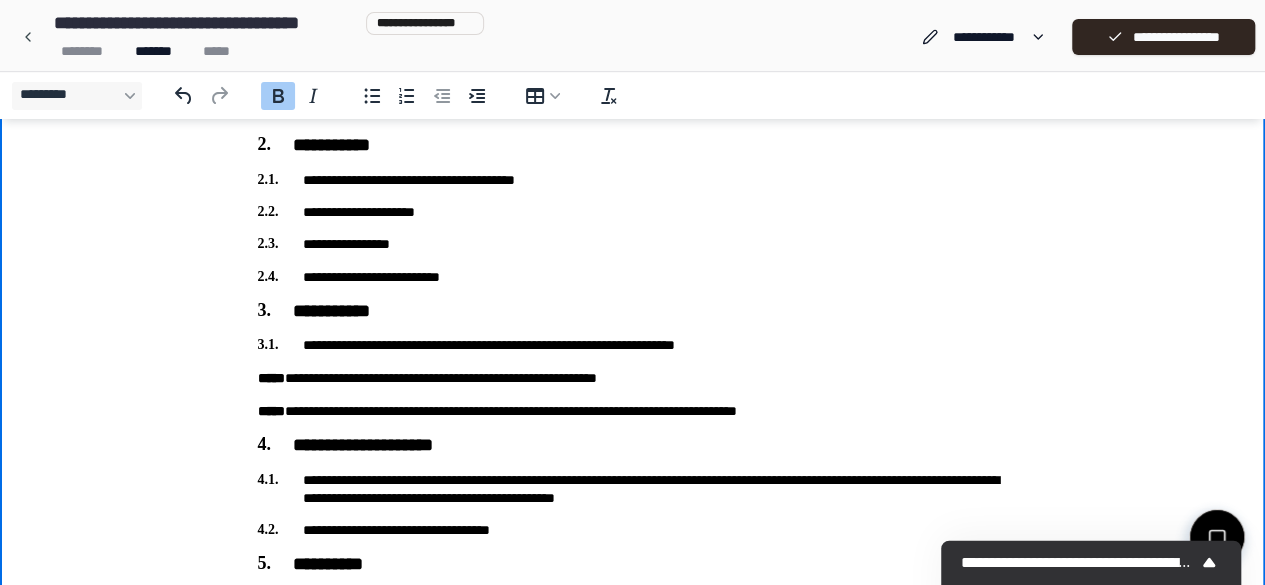 click on "****" at bounding box center [271, 378] 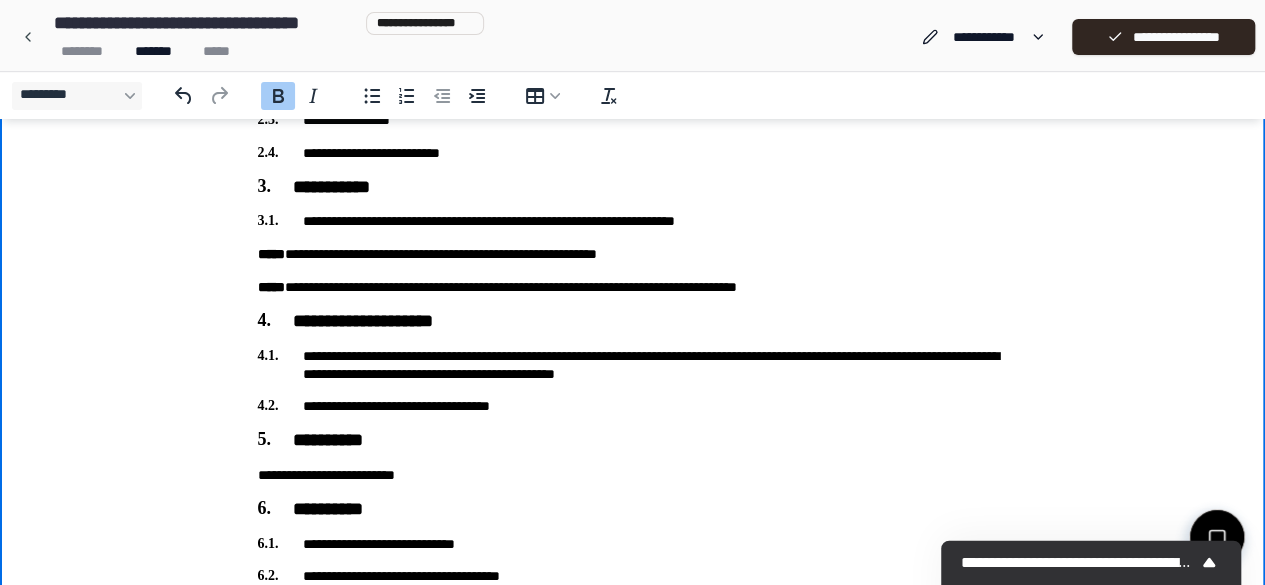 scroll, scrollTop: 414, scrollLeft: 0, axis: vertical 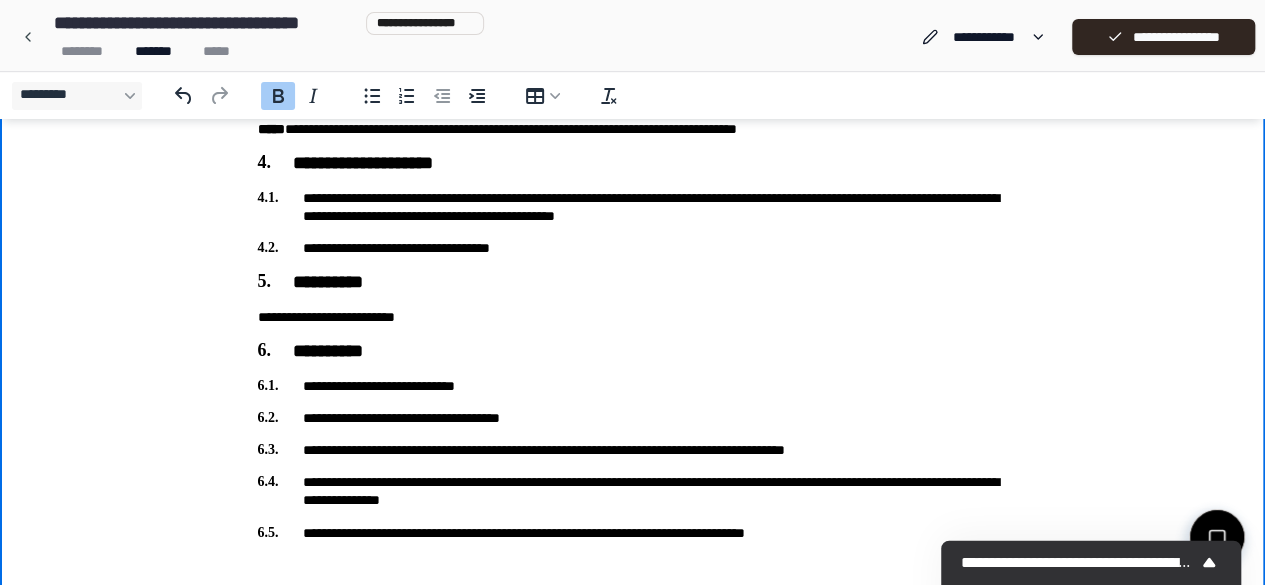 click on "**********" at bounding box center [633, 207] 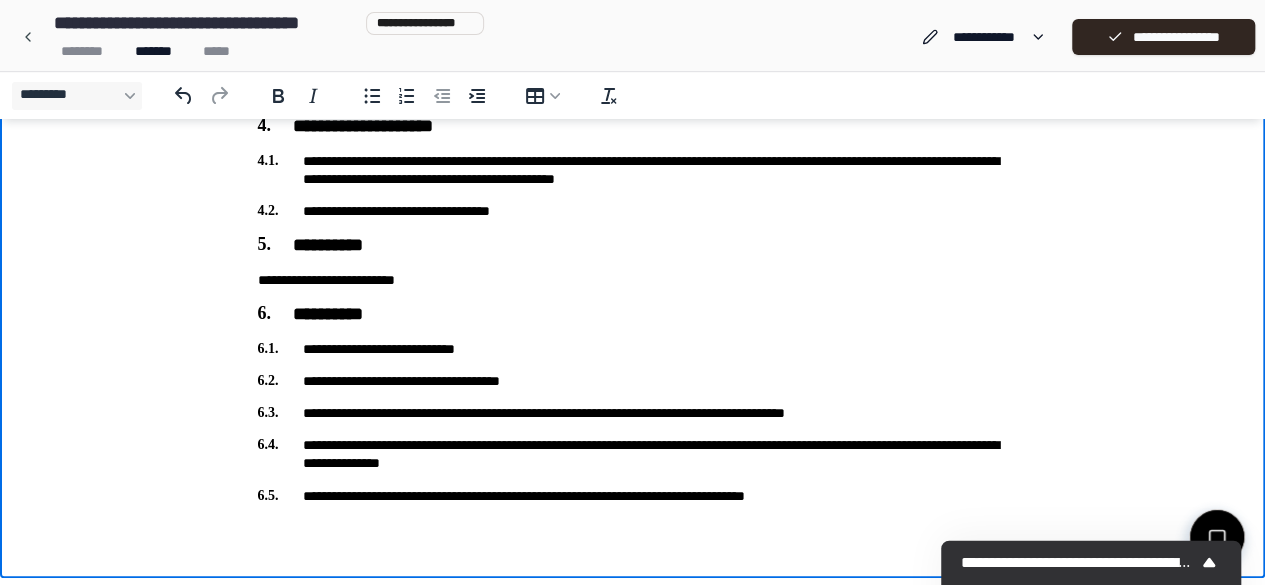 scroll, scrollTop: 606, scrollLeft: 0, axis: vertical 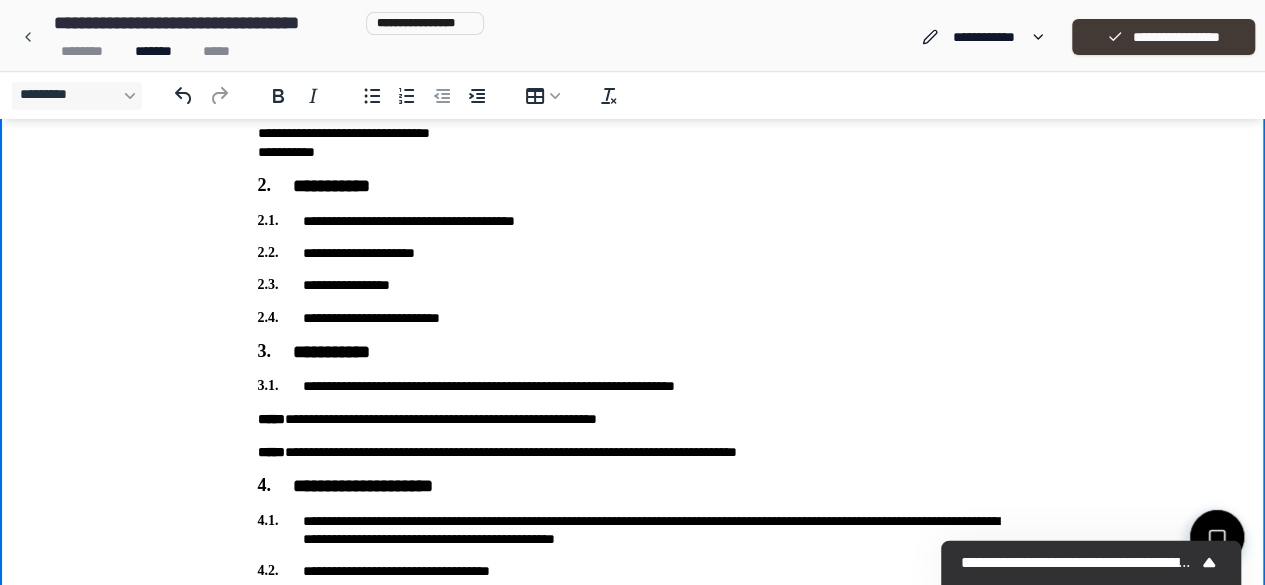 click on "**********" at bounding box center (1163, 37) 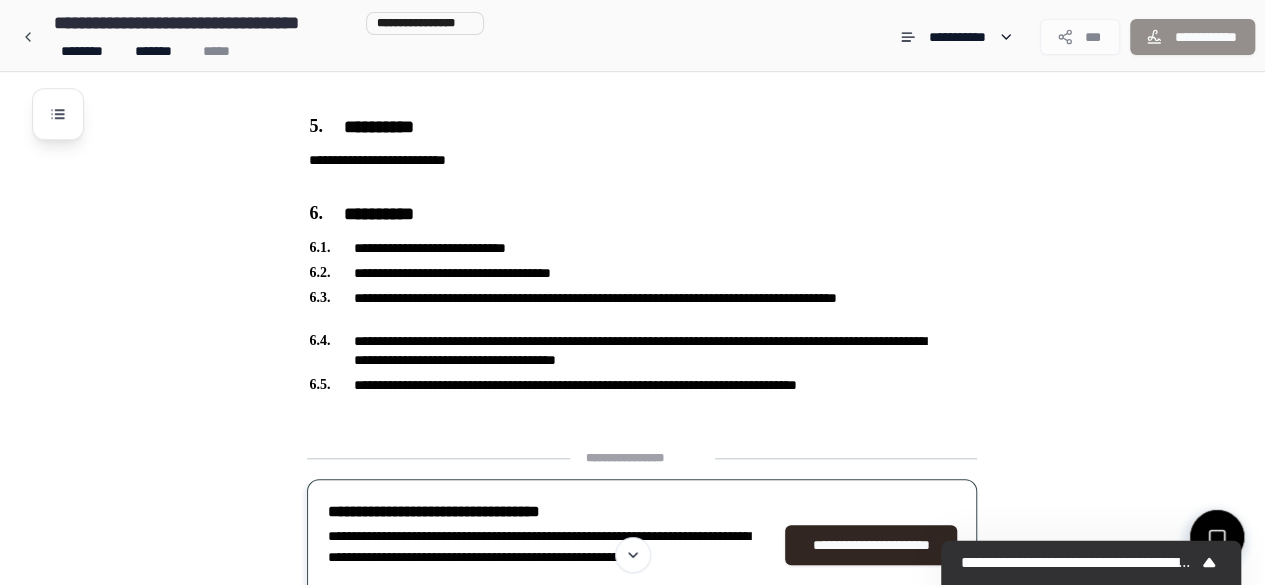 scroll, scrollTop: 1019, scrollLeft: 0, axis: vertical 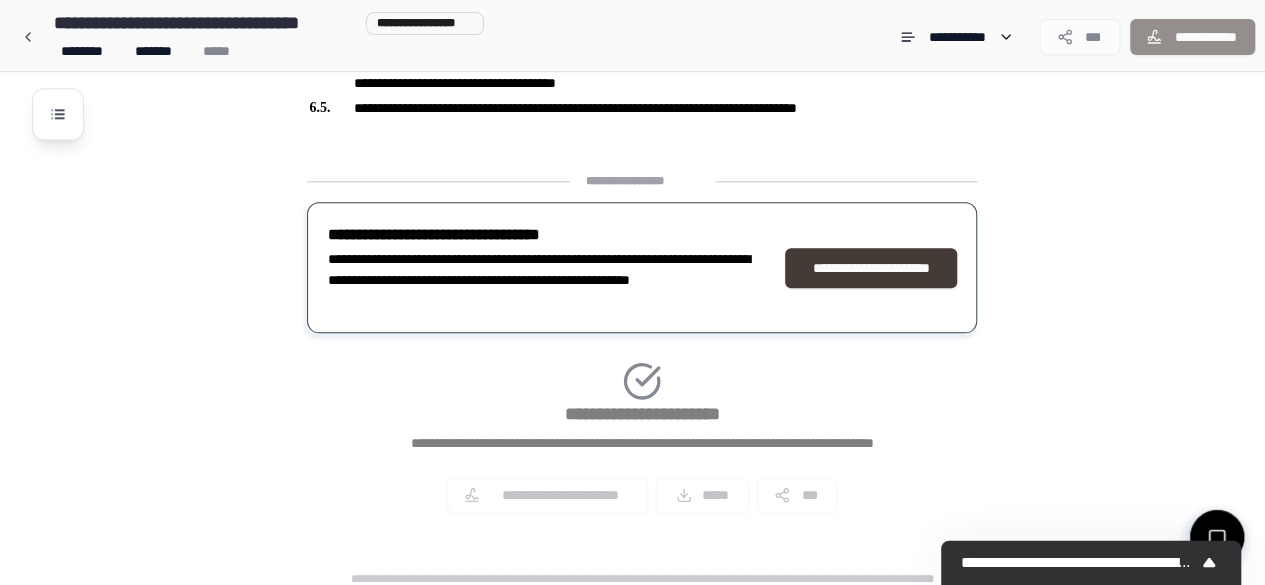 click on "**********" at bounding box center [871, 268] 